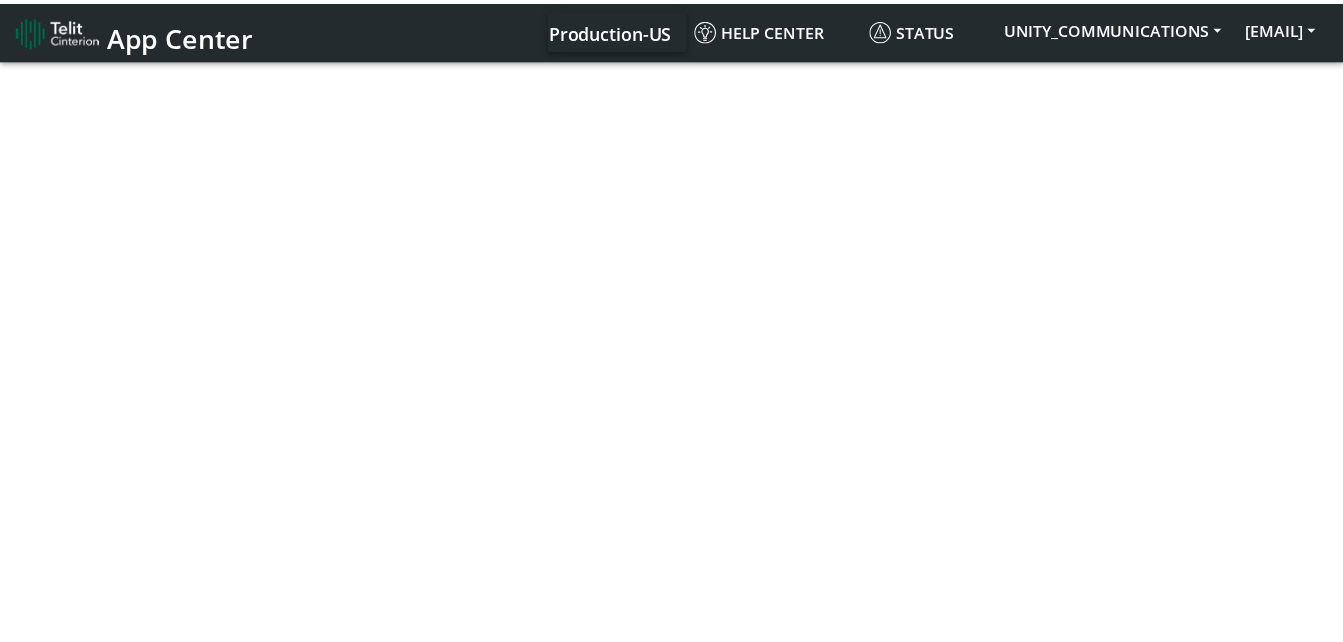 scroll, scrollTop: 0, scrollLeft: 0, axis: both 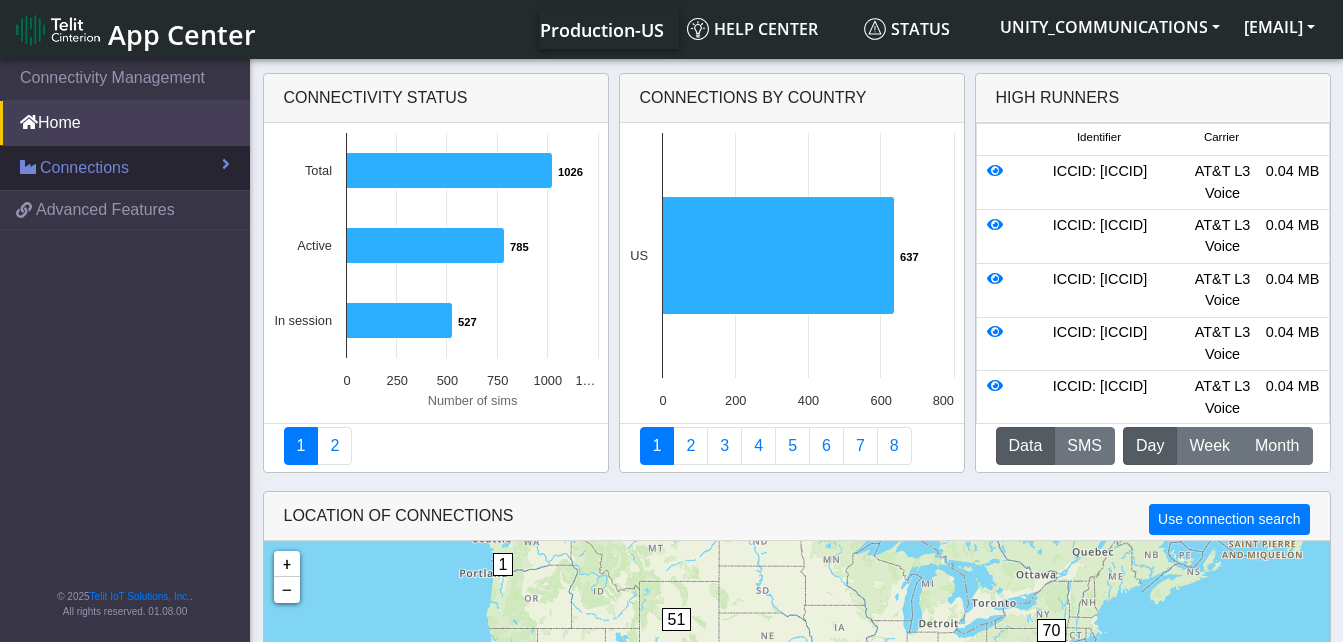 click on "Connections" at bounding box center [125, 168] 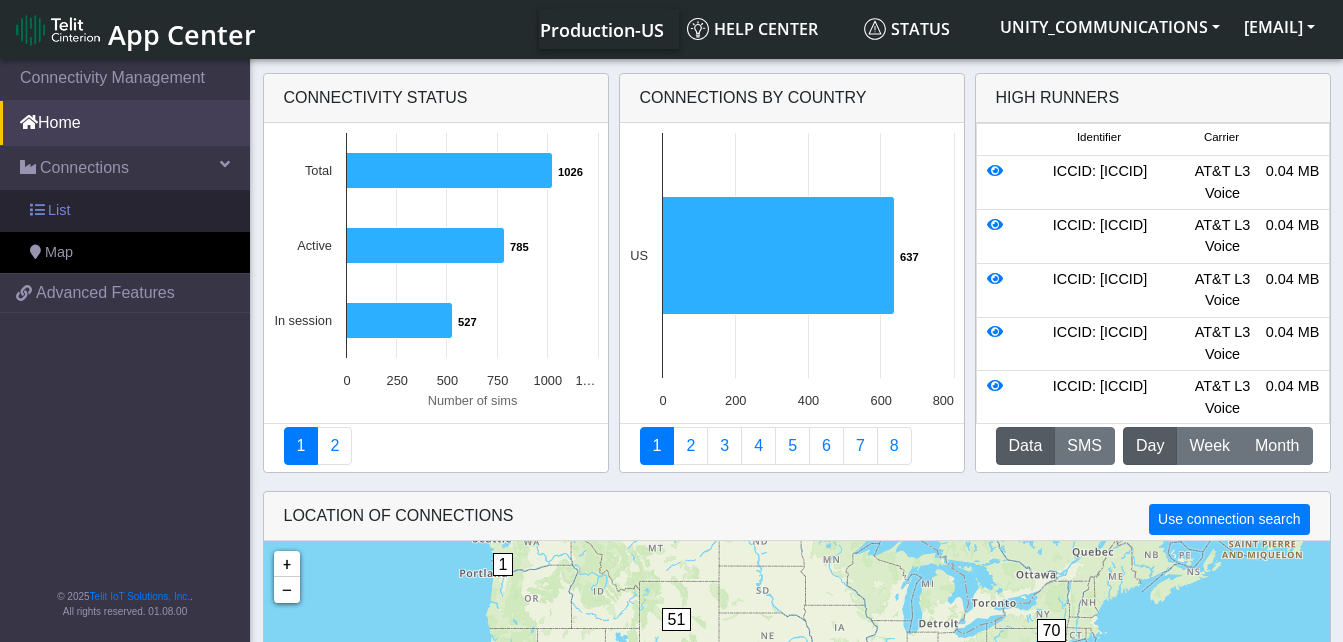 click on "List" at bounding box center (125, 211) 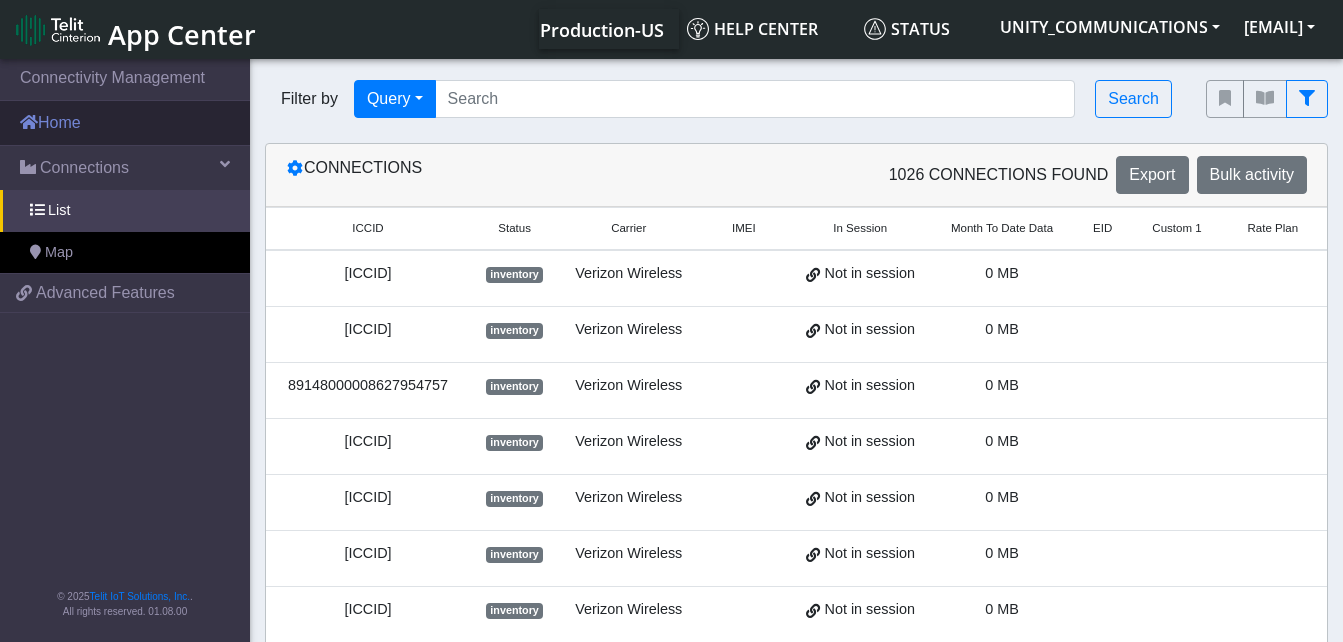 click on "Home" at bounding box center (125, 123) 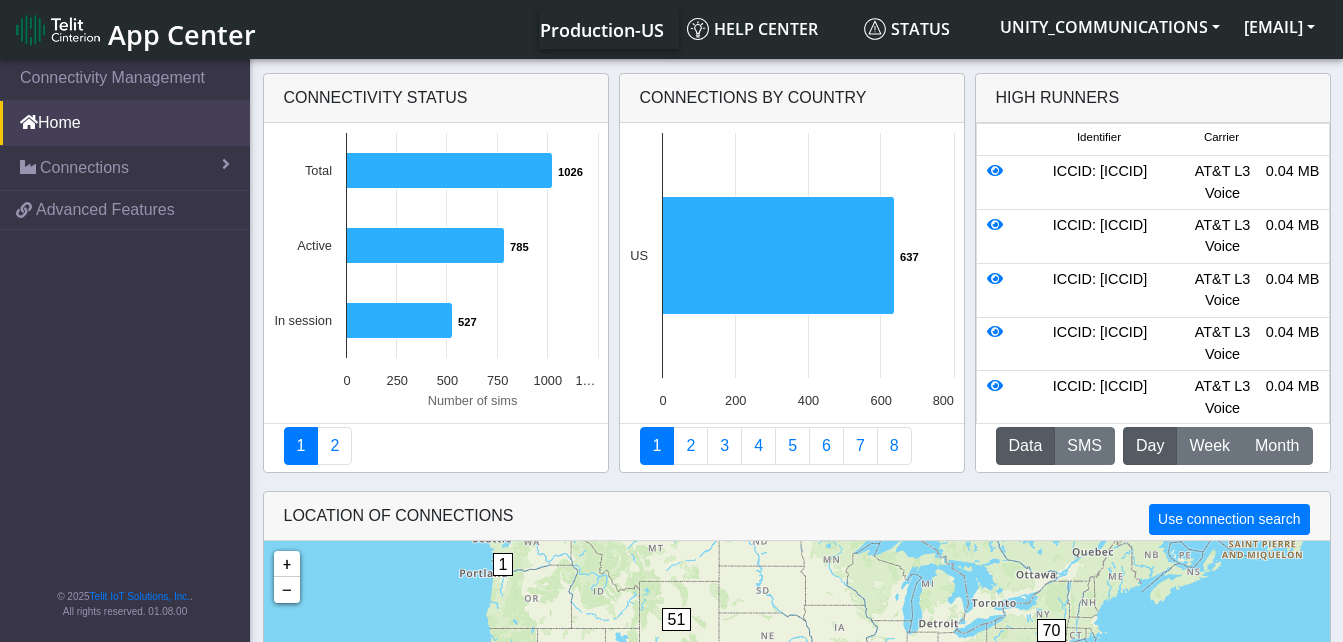 click on "Data" 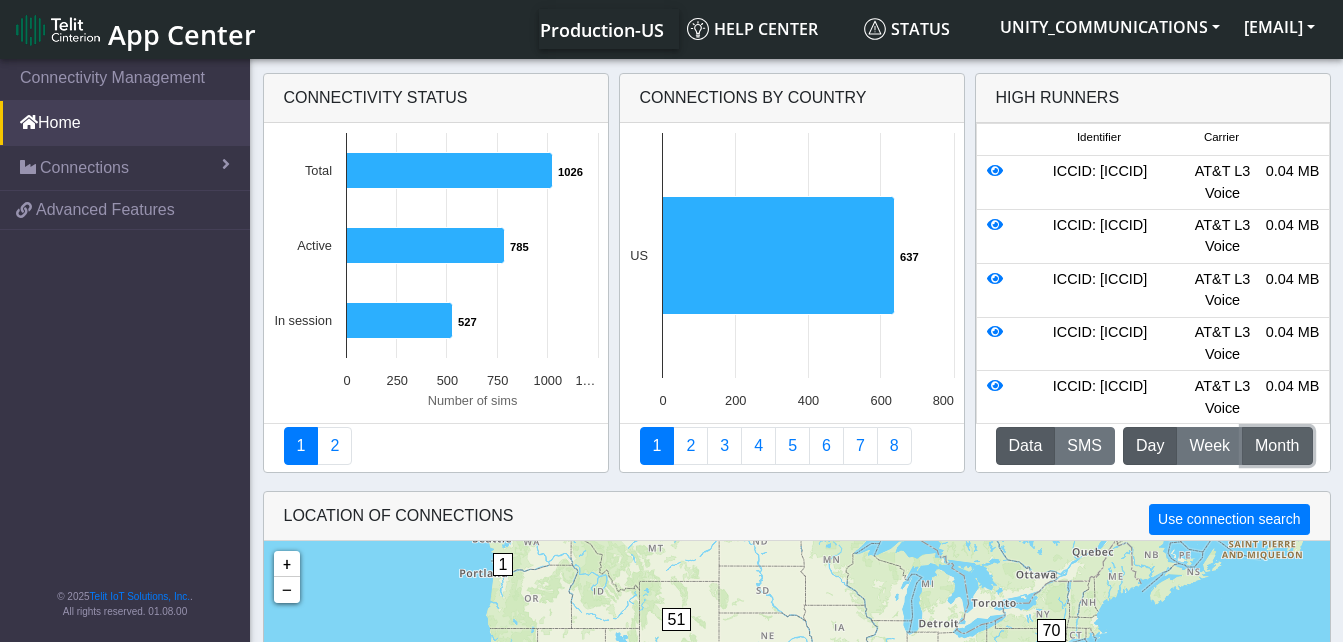 click on "M   [MONTH]" 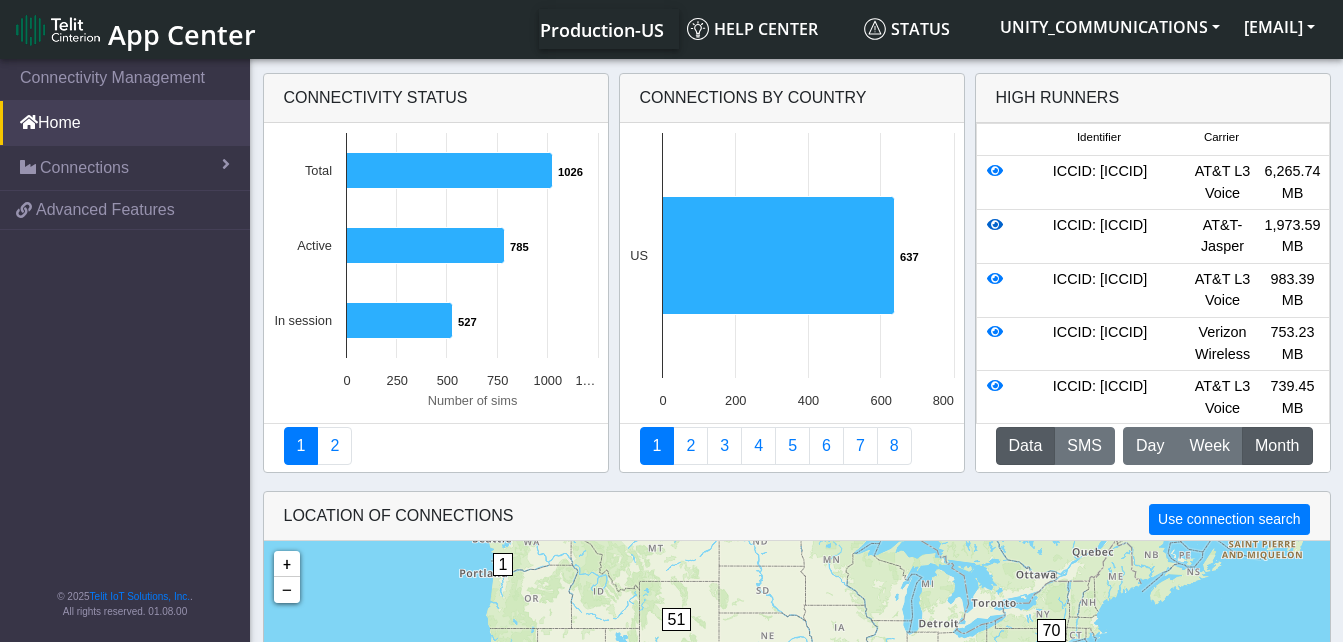 click 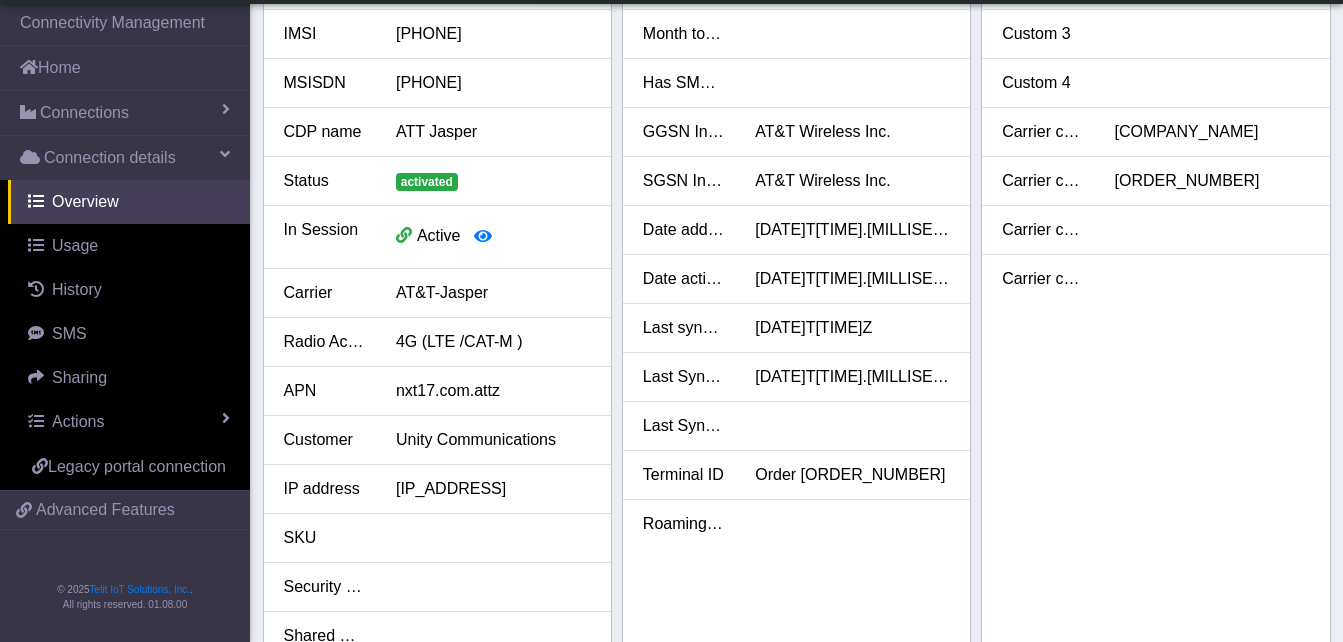 scroll, scrollTop: 0, scrollLeft: 0, axis: both 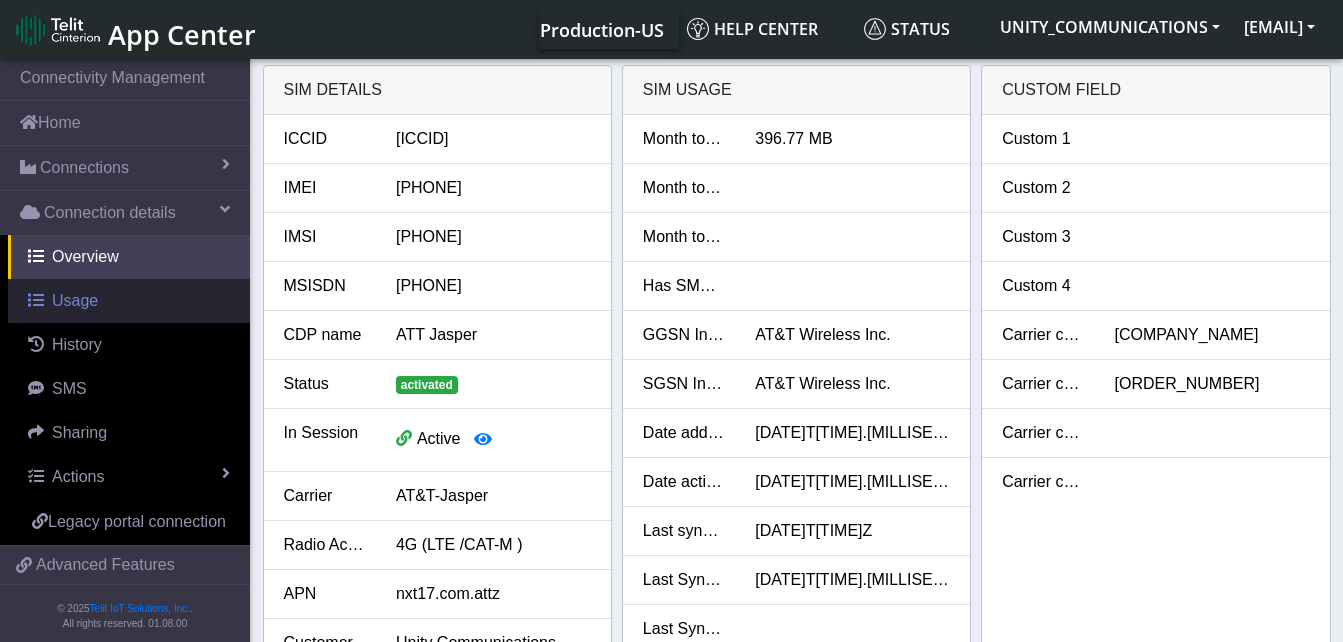 click on "Usage" at bounding box center [75, 300] 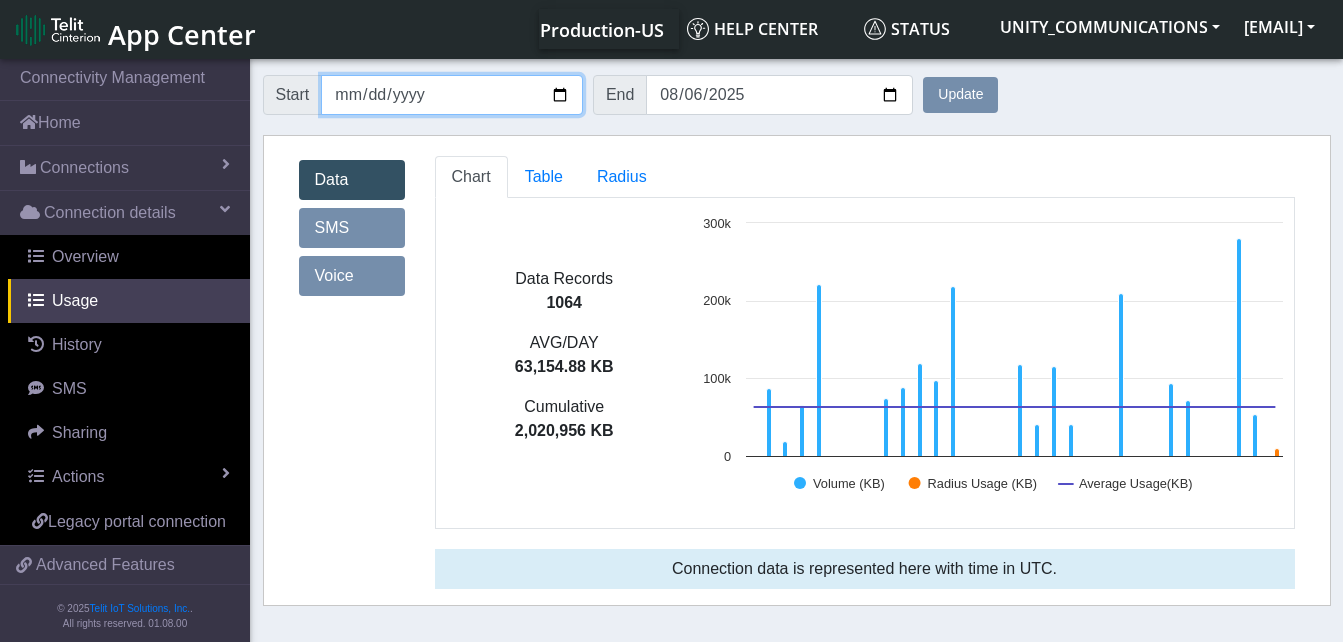 click on "[DATE]" at bounding box center [452, 95] 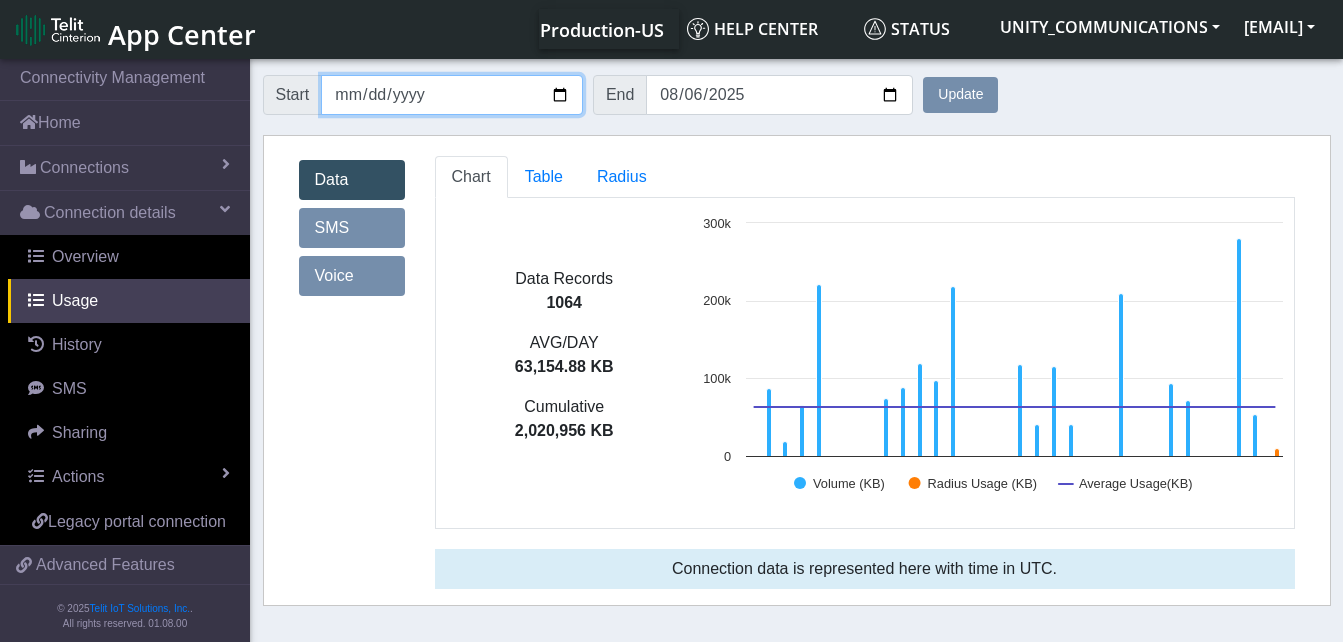 type on "[DATE]" 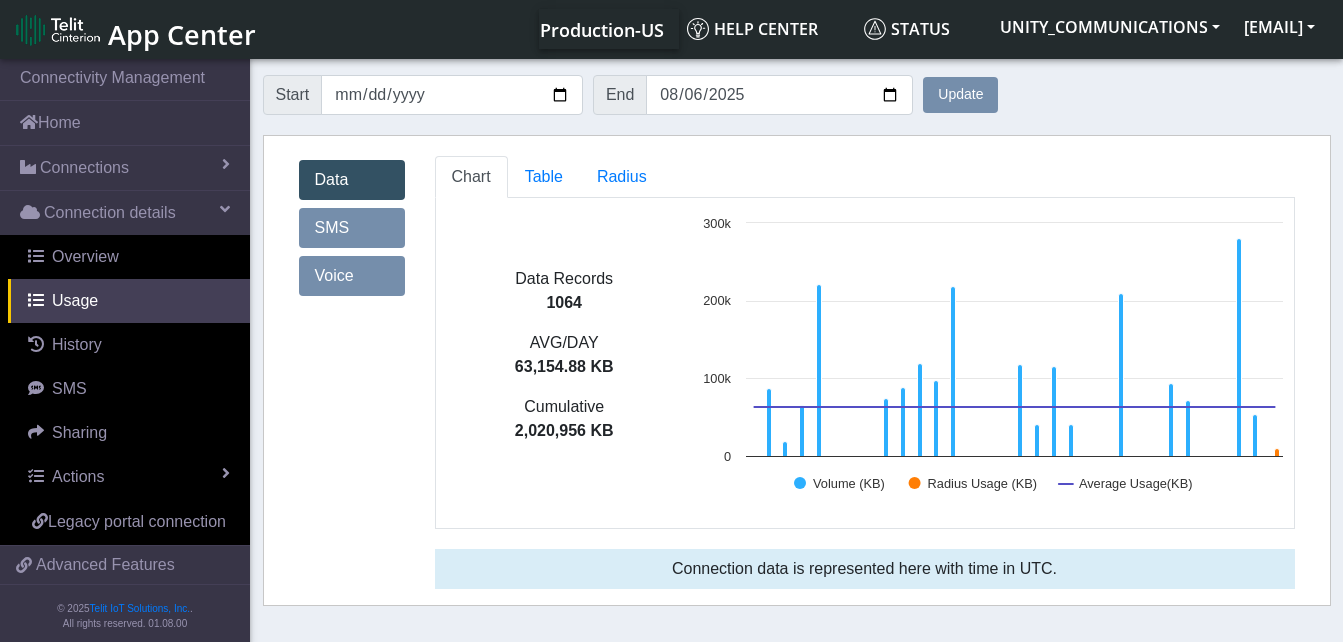 click on "Update" 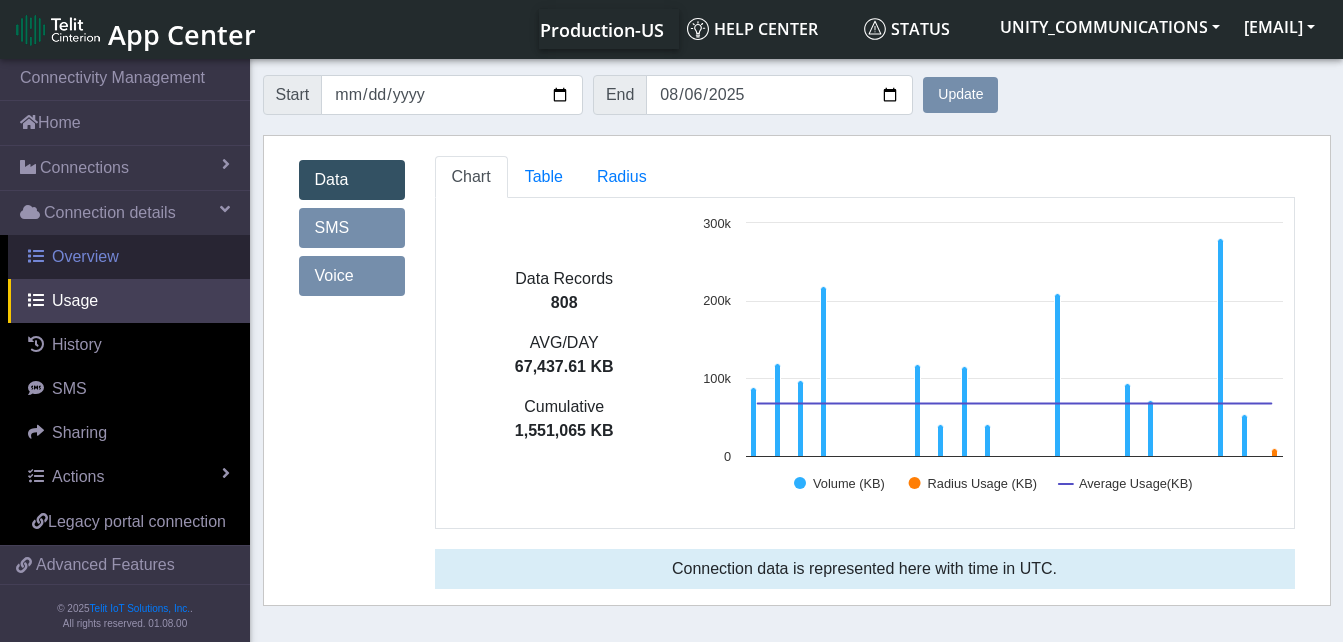 click on "Overview" at bounding box center (85, 256) 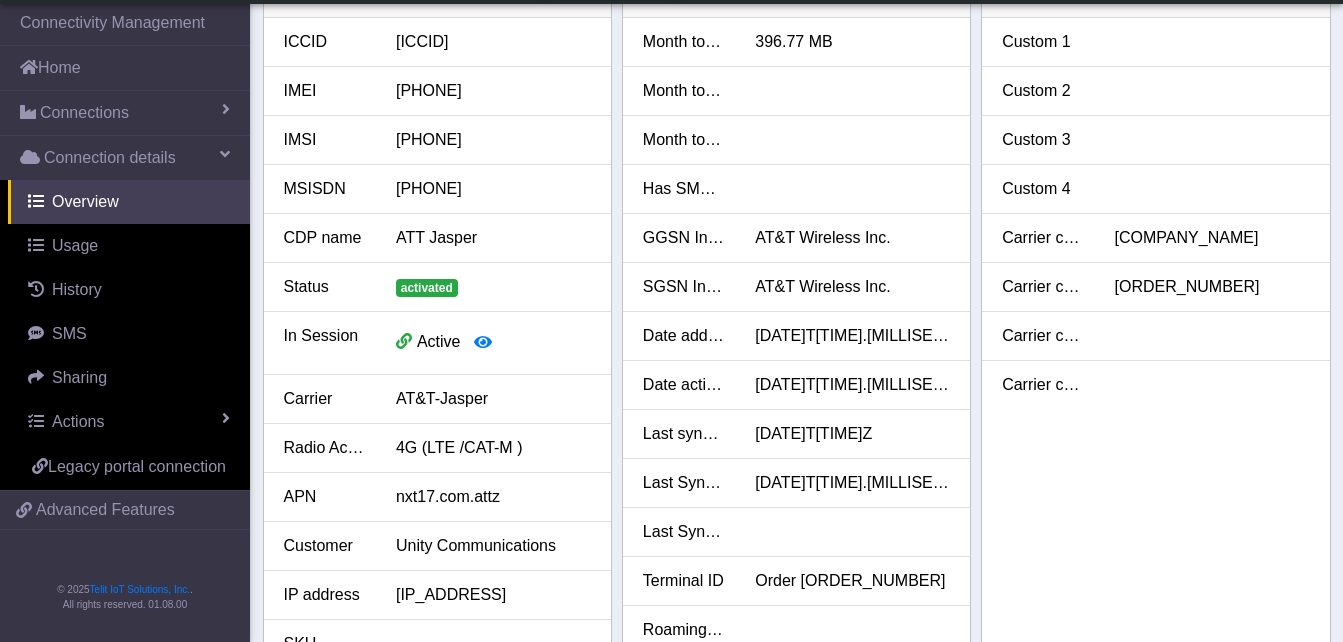 scroll, scrollTop: 0, scrollLeft: 0, axis: both 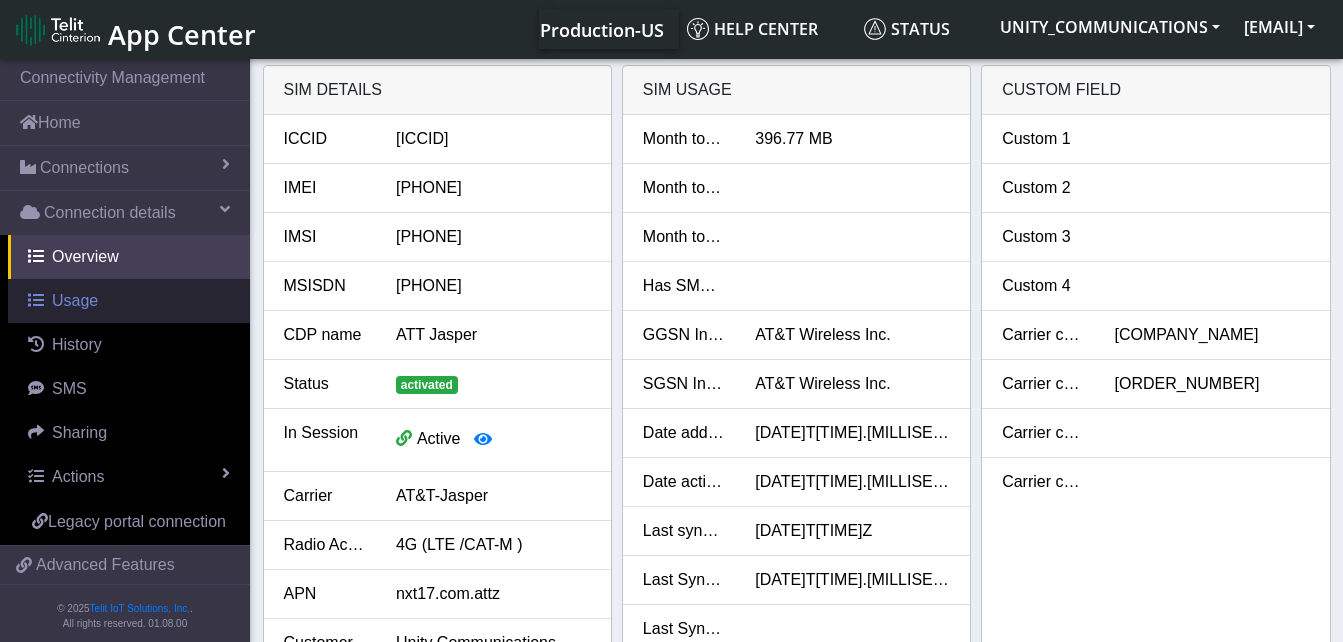 click on "Usage" at bounding box center [75, 300] 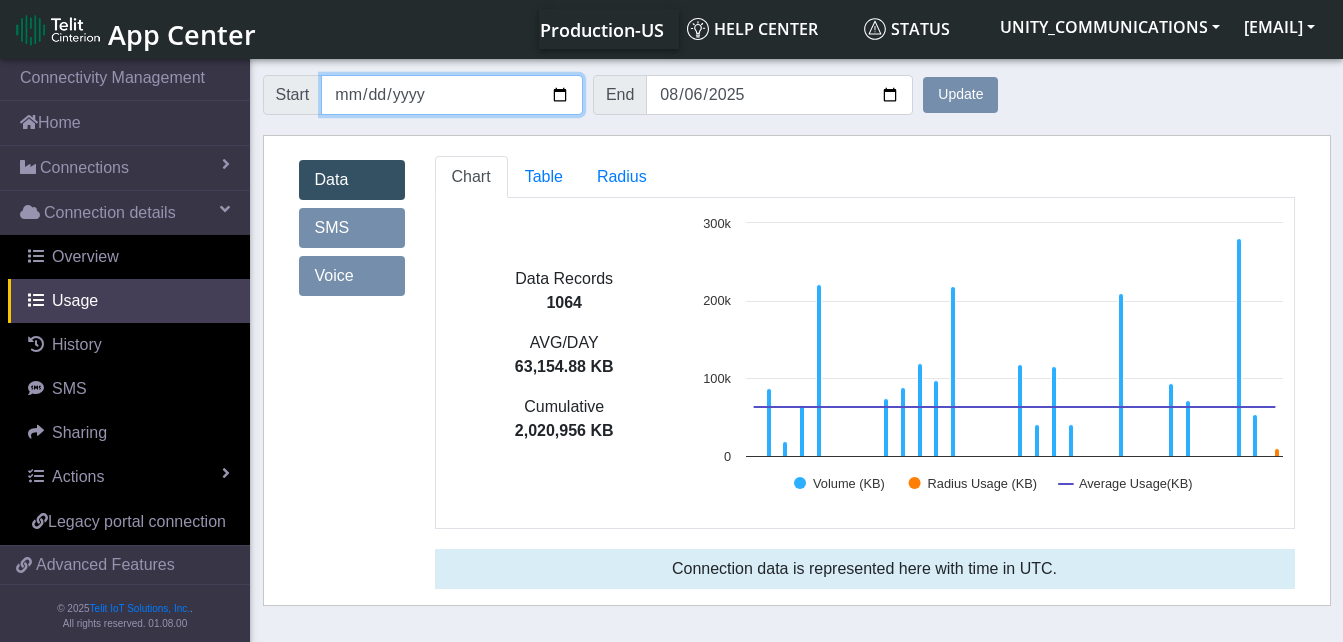 click on "[DATE]" at bounding box center (452, 95) 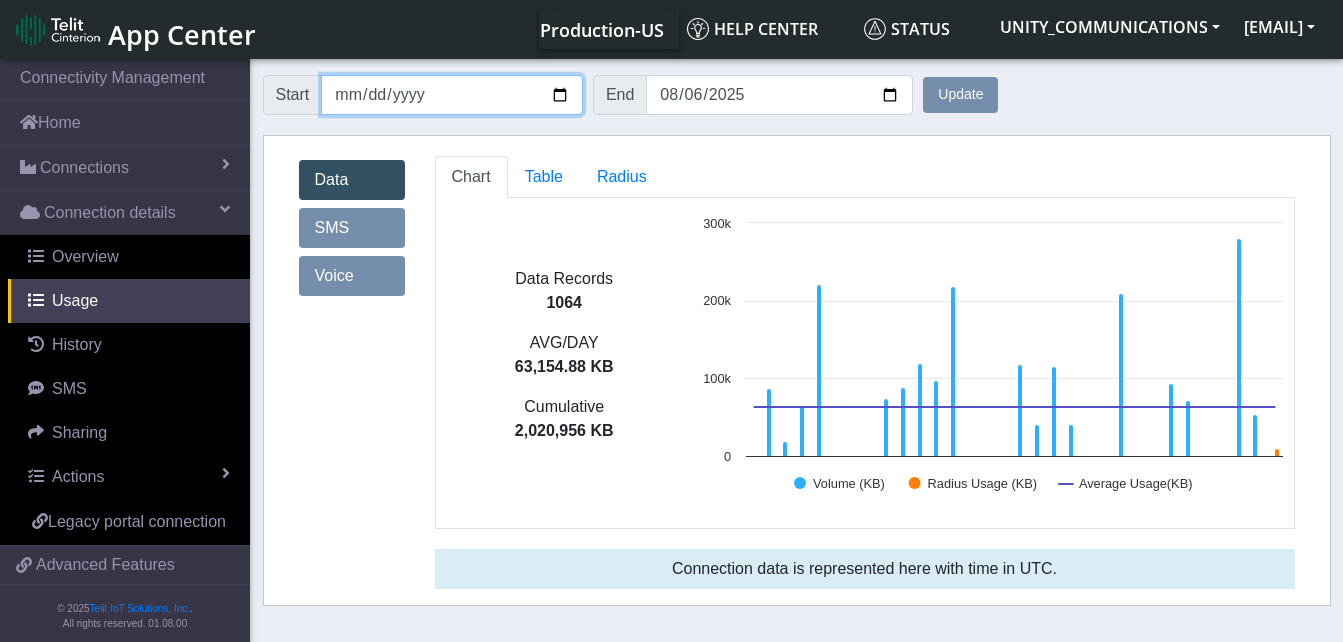 type on "[DATE]" 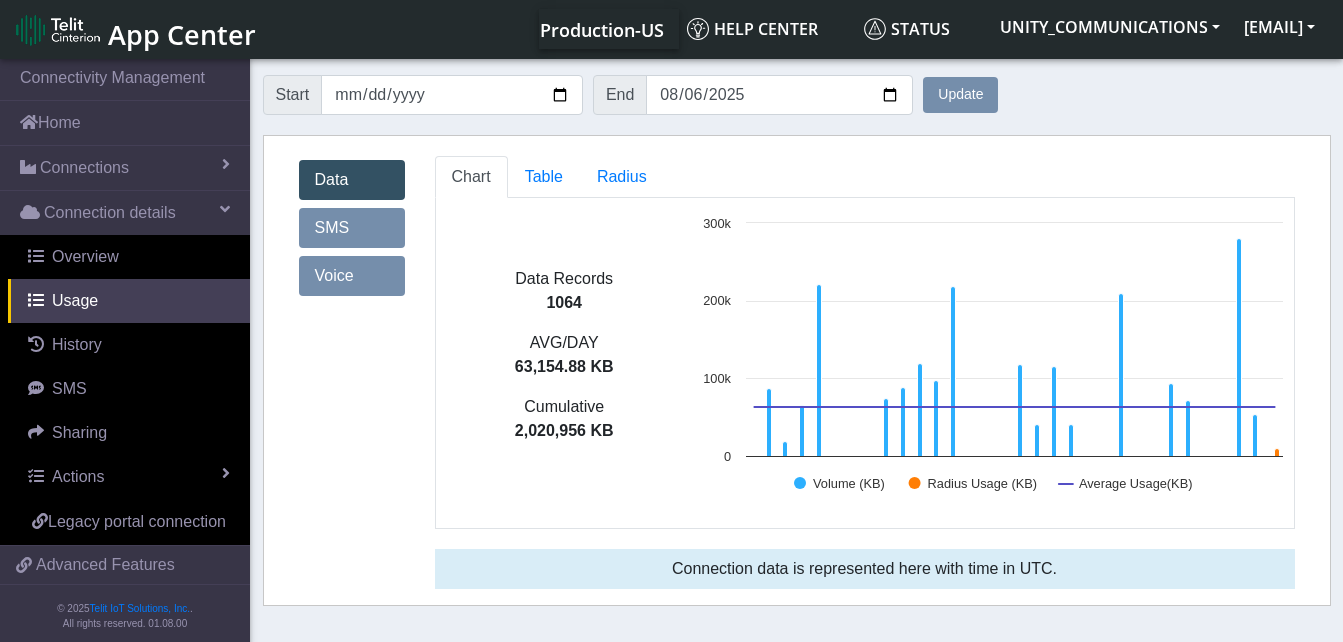 click on "Update" 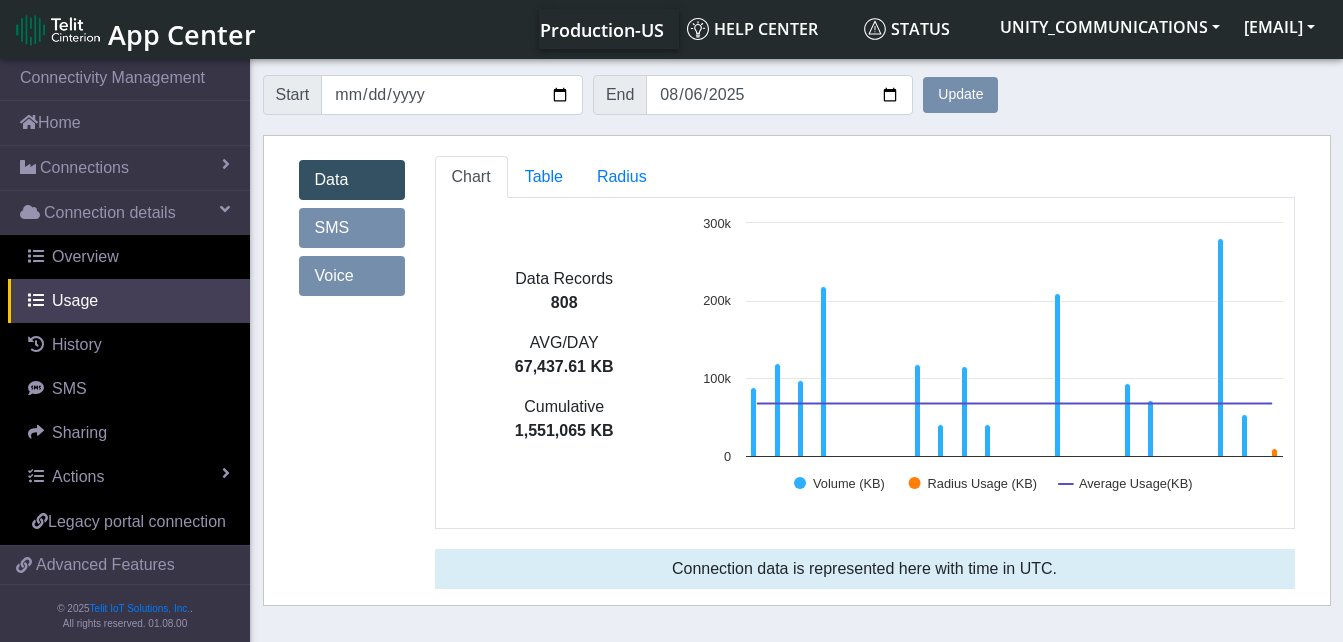 type 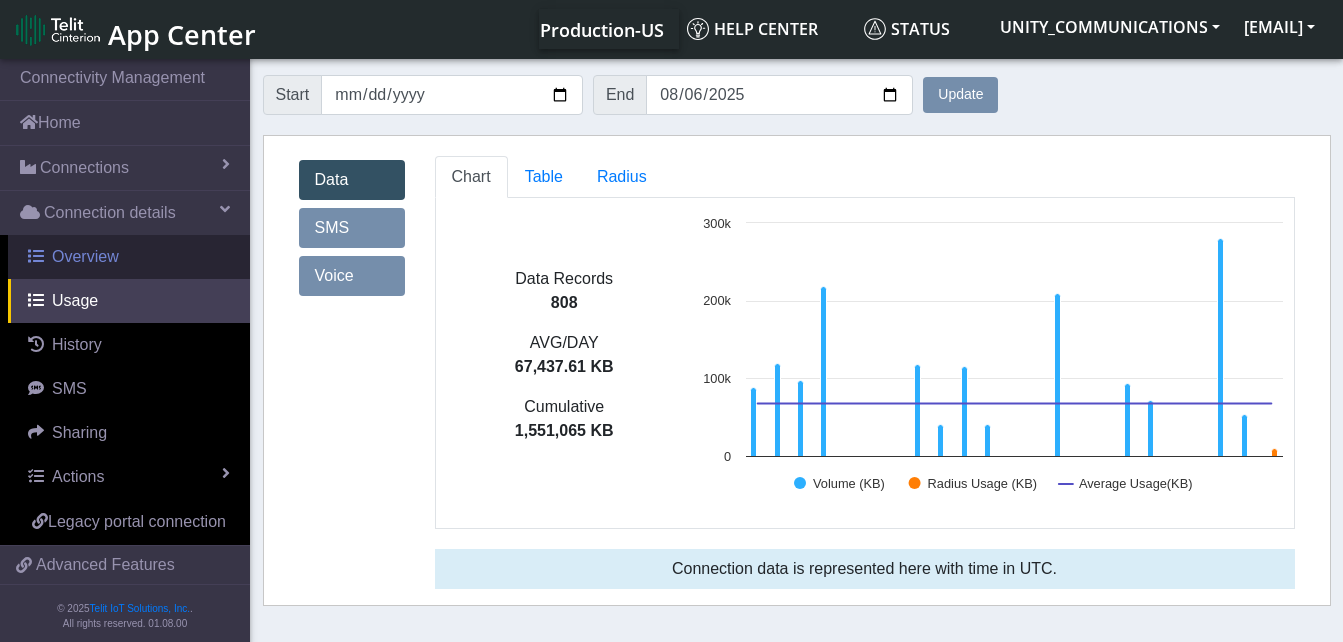 click on "Overview" at bounding box center (129, 257) 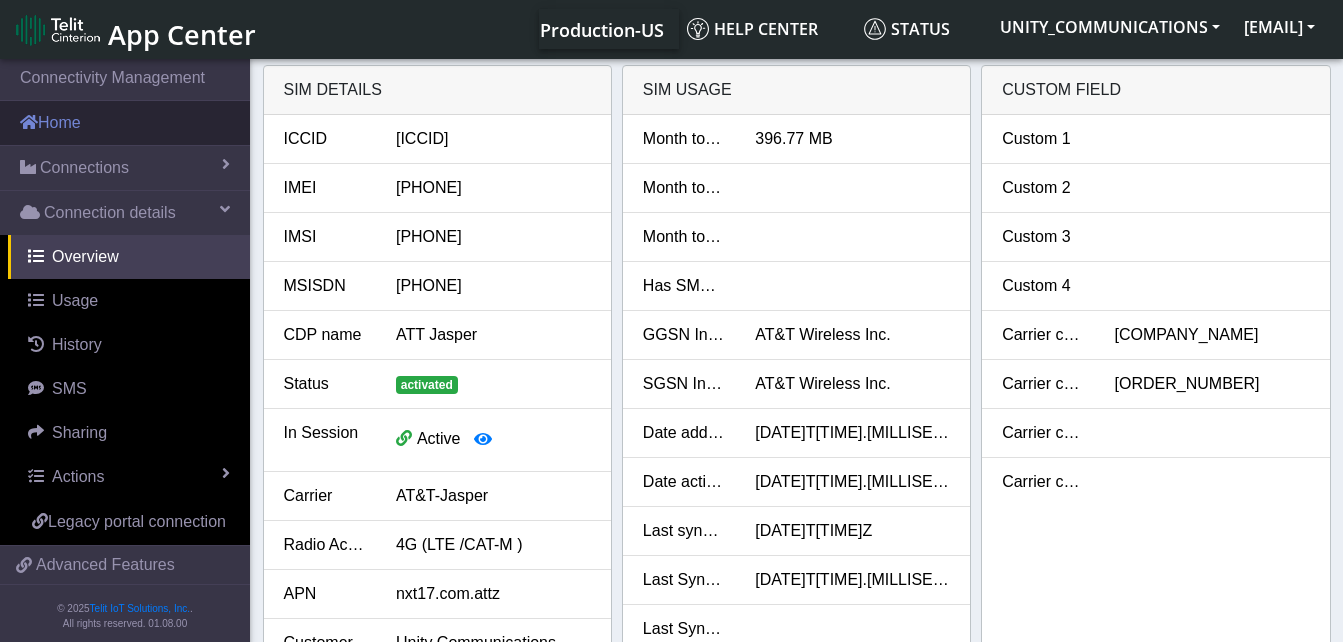 click on "Home" at bounding box center (125, 123) 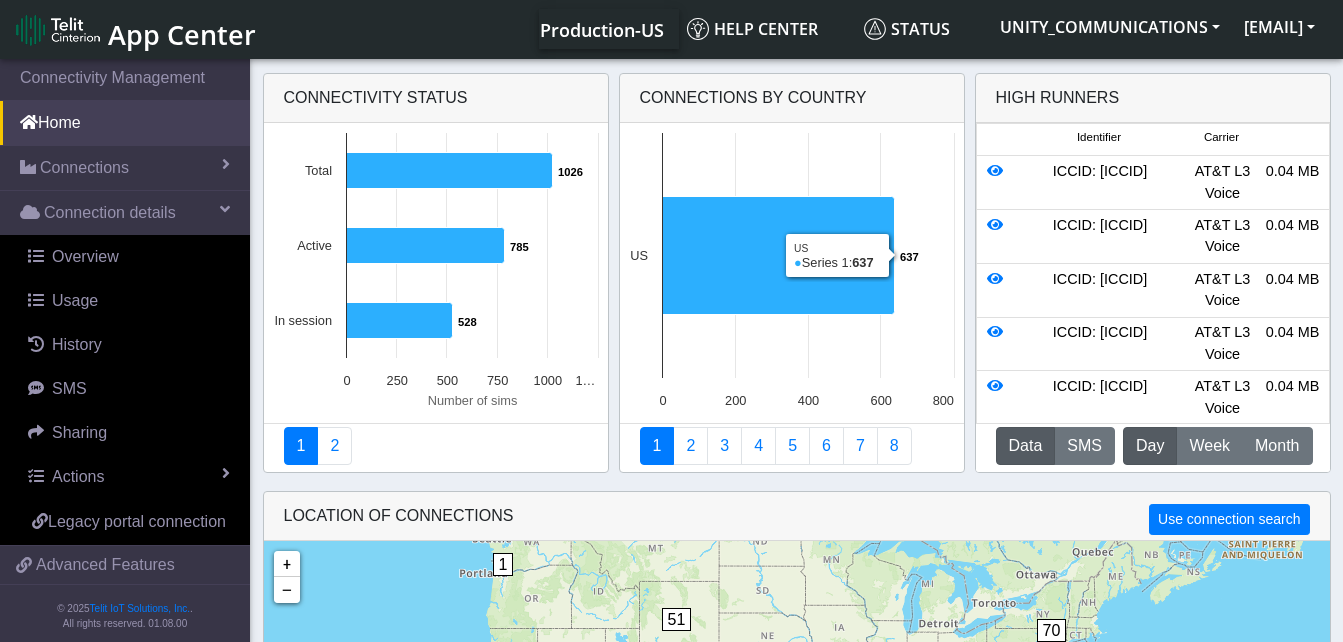 click on "Data" 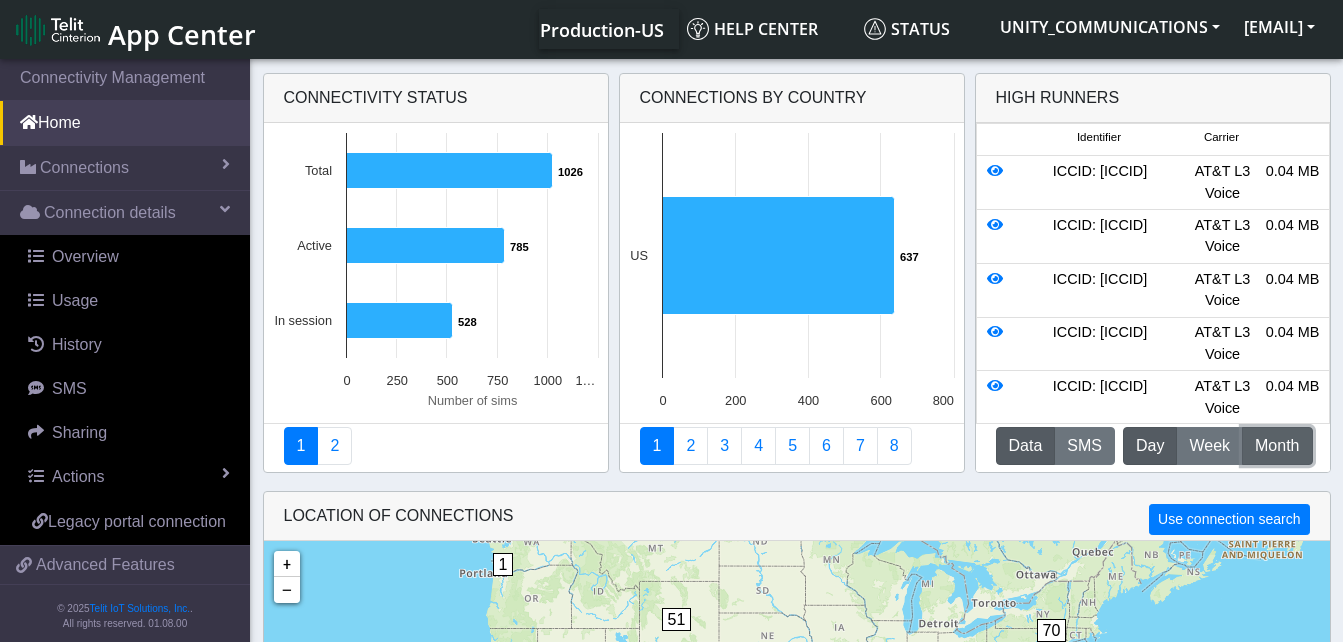 click on "Month" 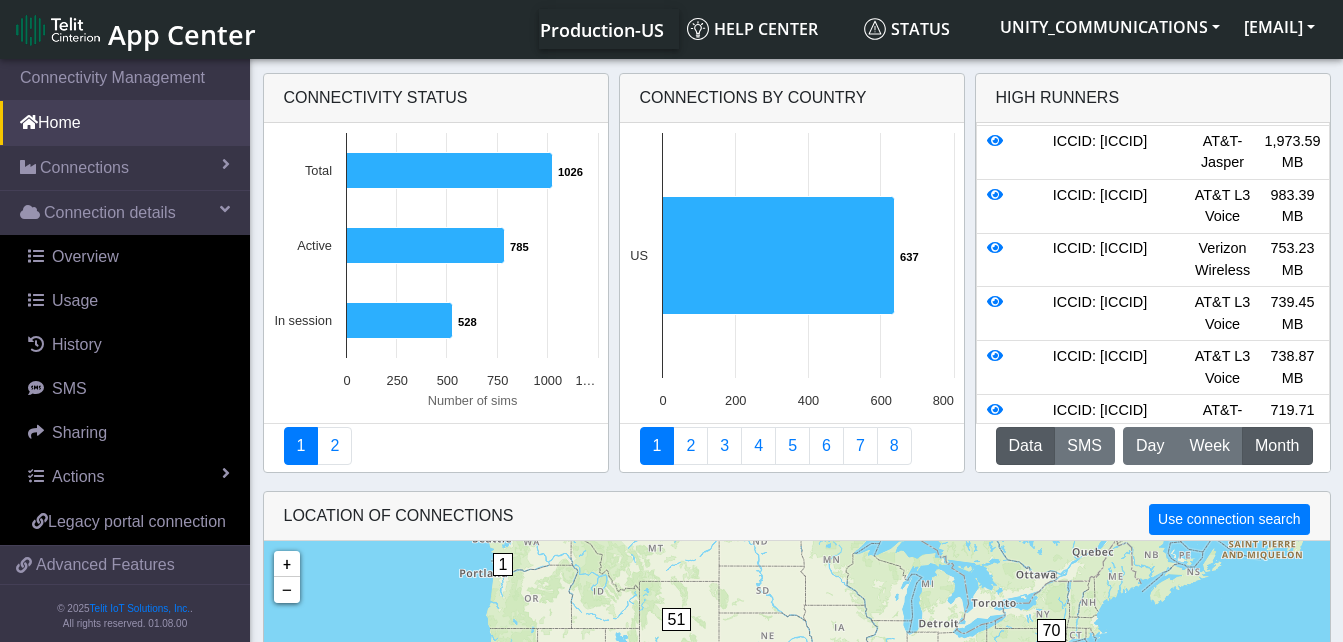 scroll, scrollTop: 86, scrollLeft: 0, axis: vertical 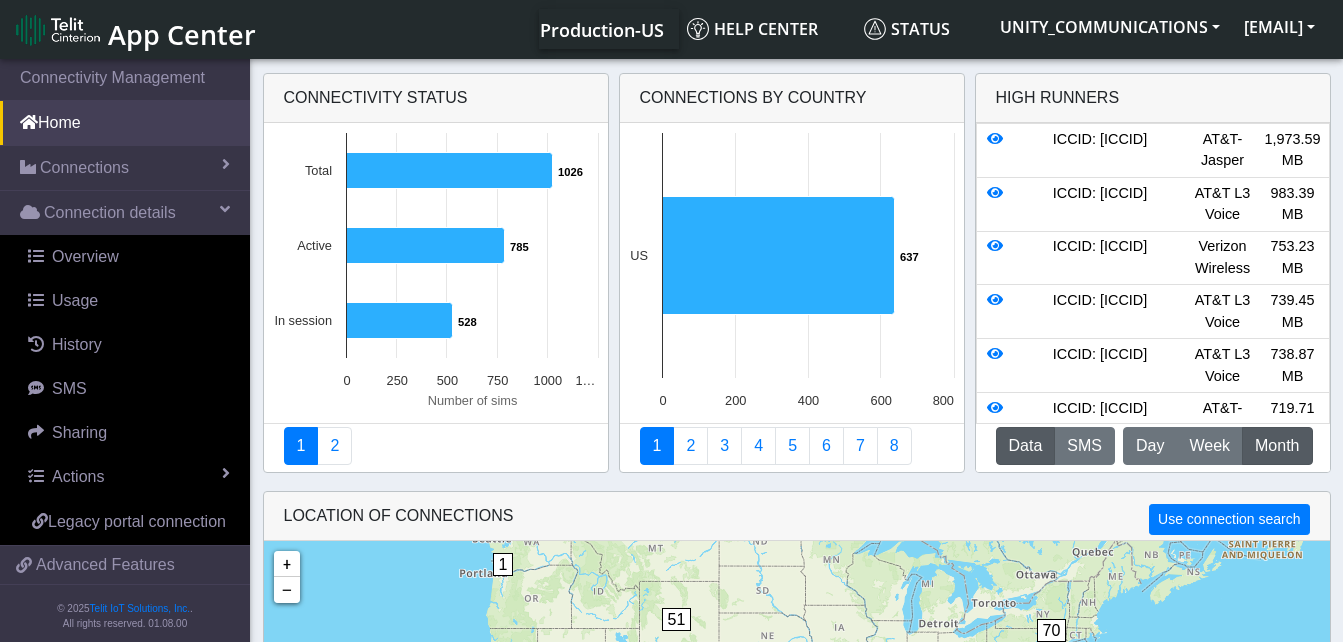 drag, startPoint x: 1175, startPoint y: 160, endPoint x: 1020, endPoint y: 170, distance: 155.32225 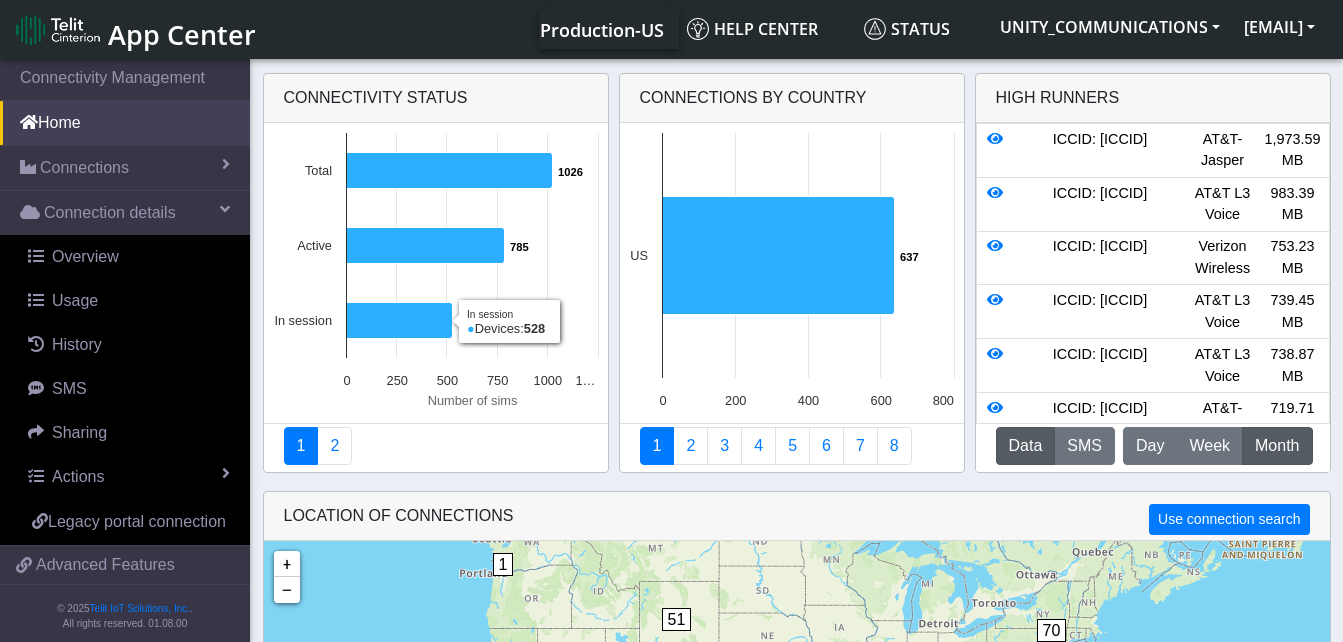 click at bounding box center (58, 30) 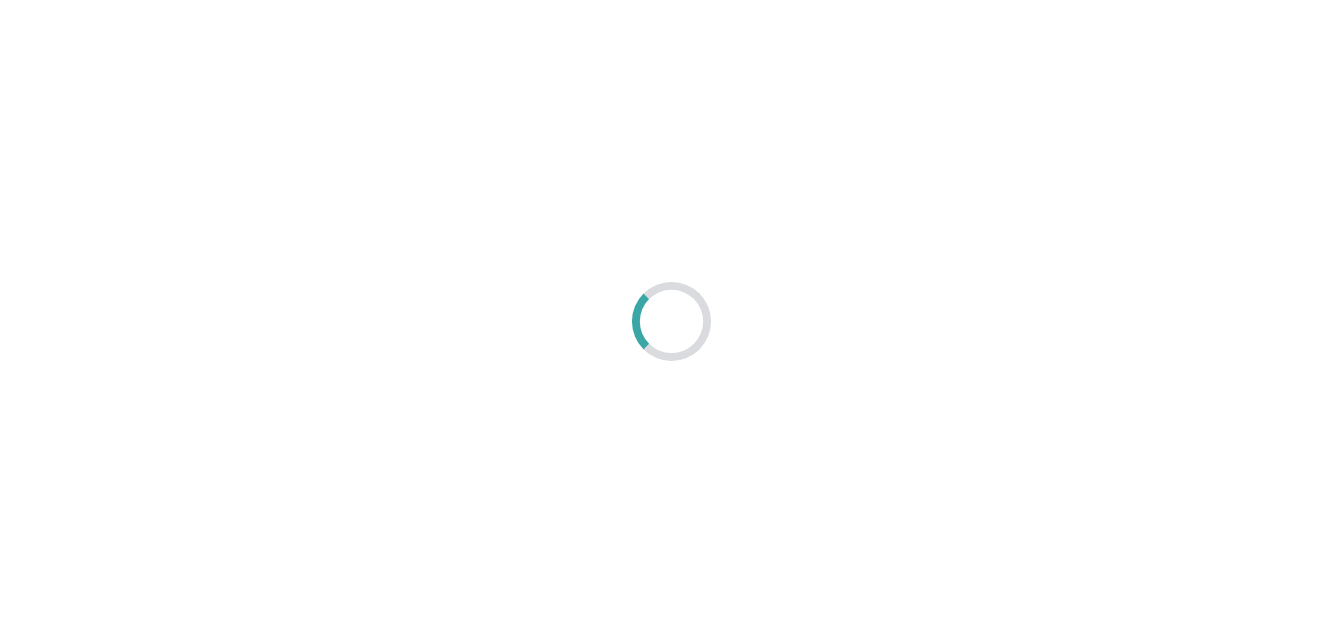 scroll, scrollTop: 0, scrollLeft: 0, axis: both 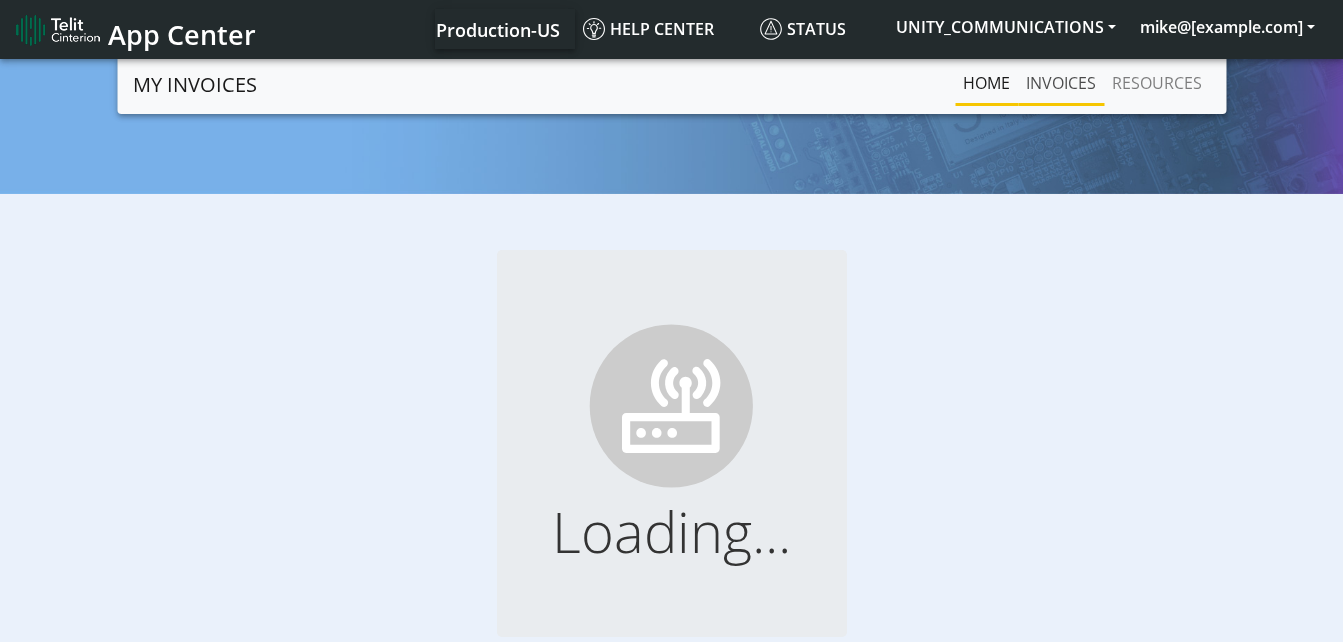 click on "INVOICES" 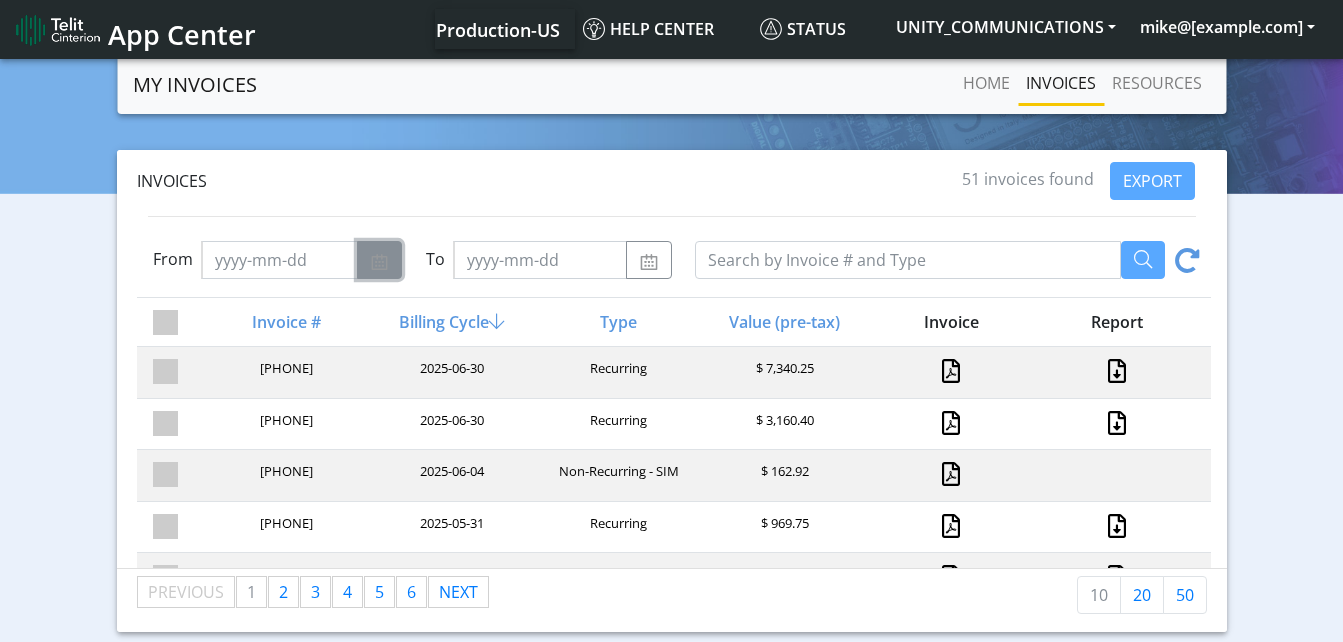 click 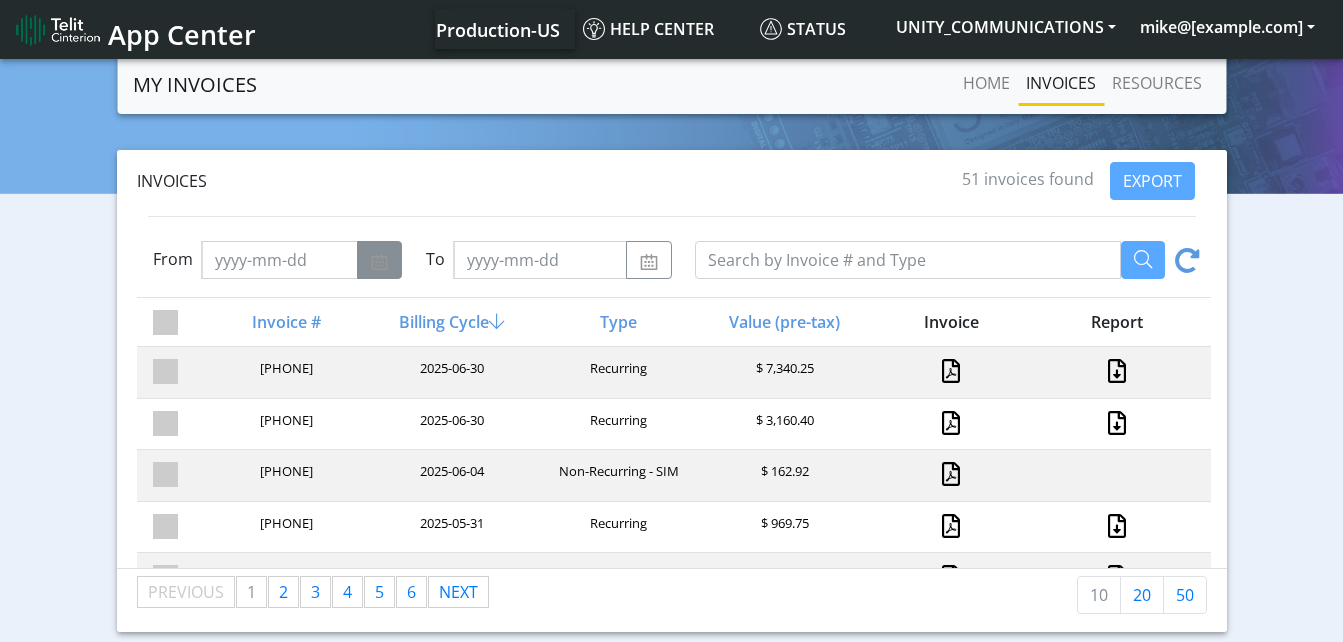 select on "8" 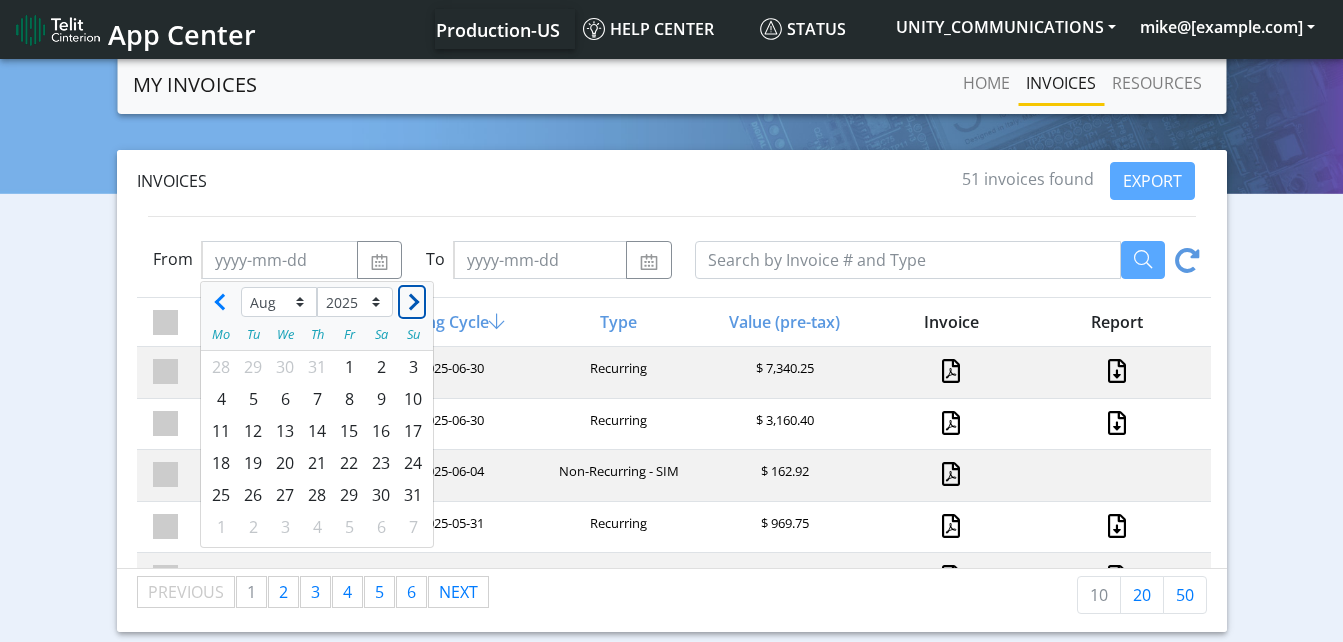 click 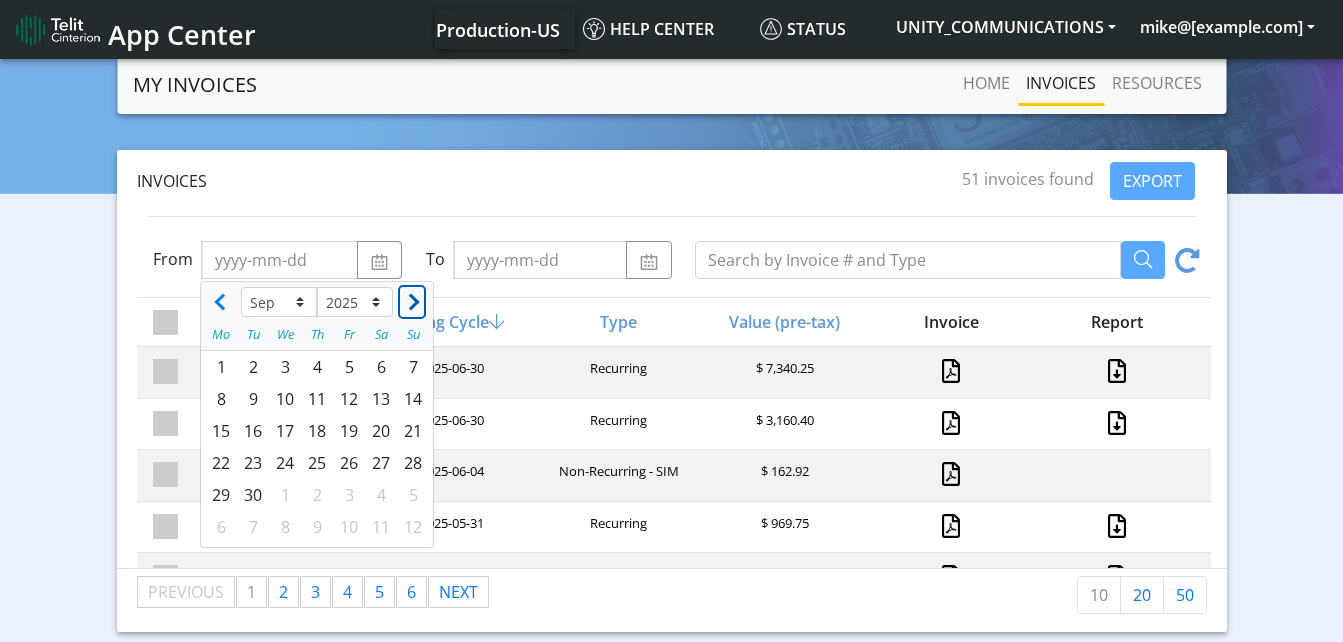 click 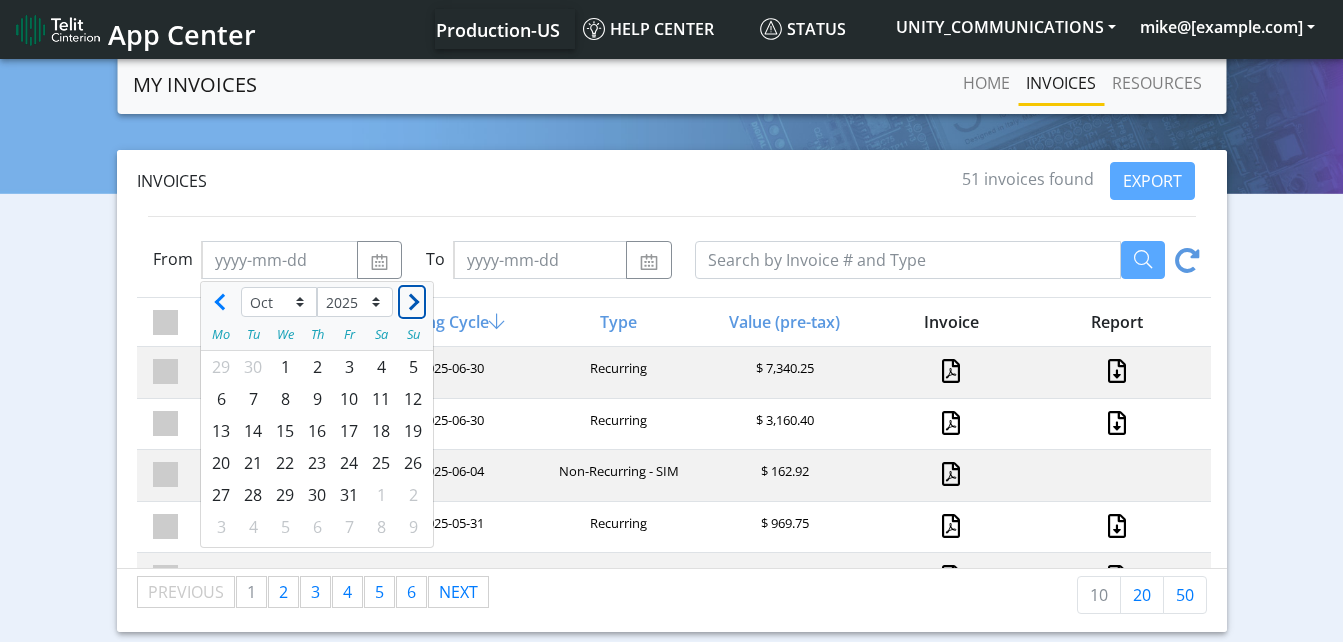 click 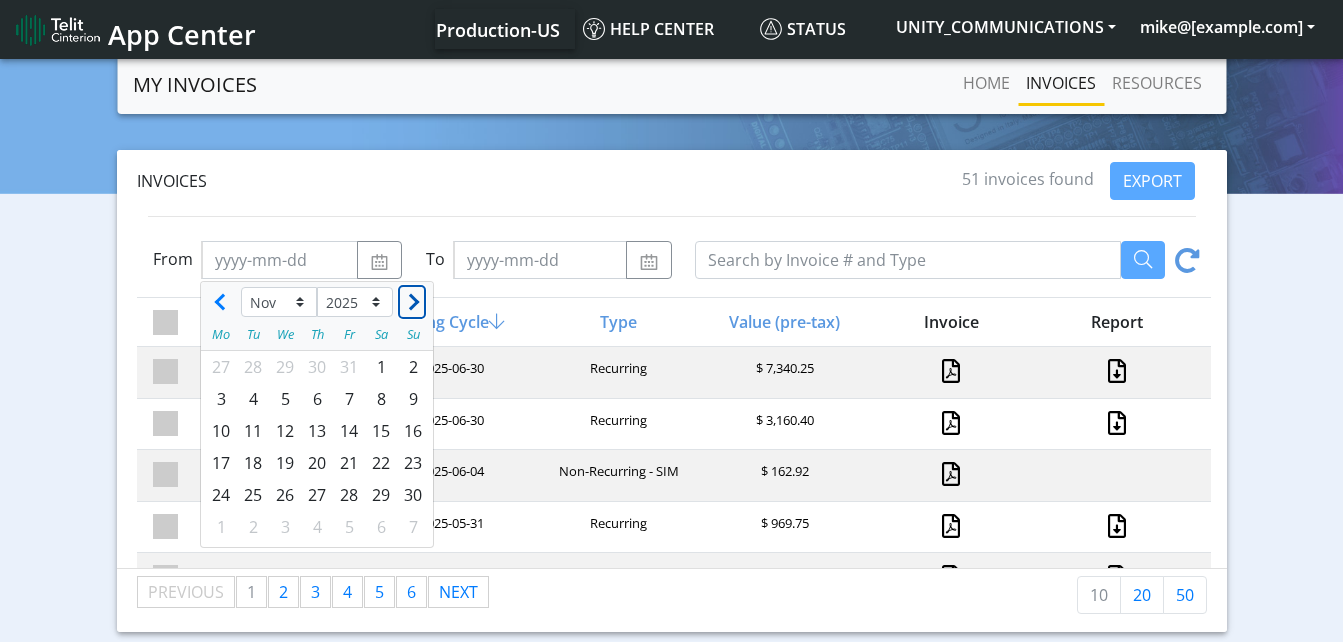 click 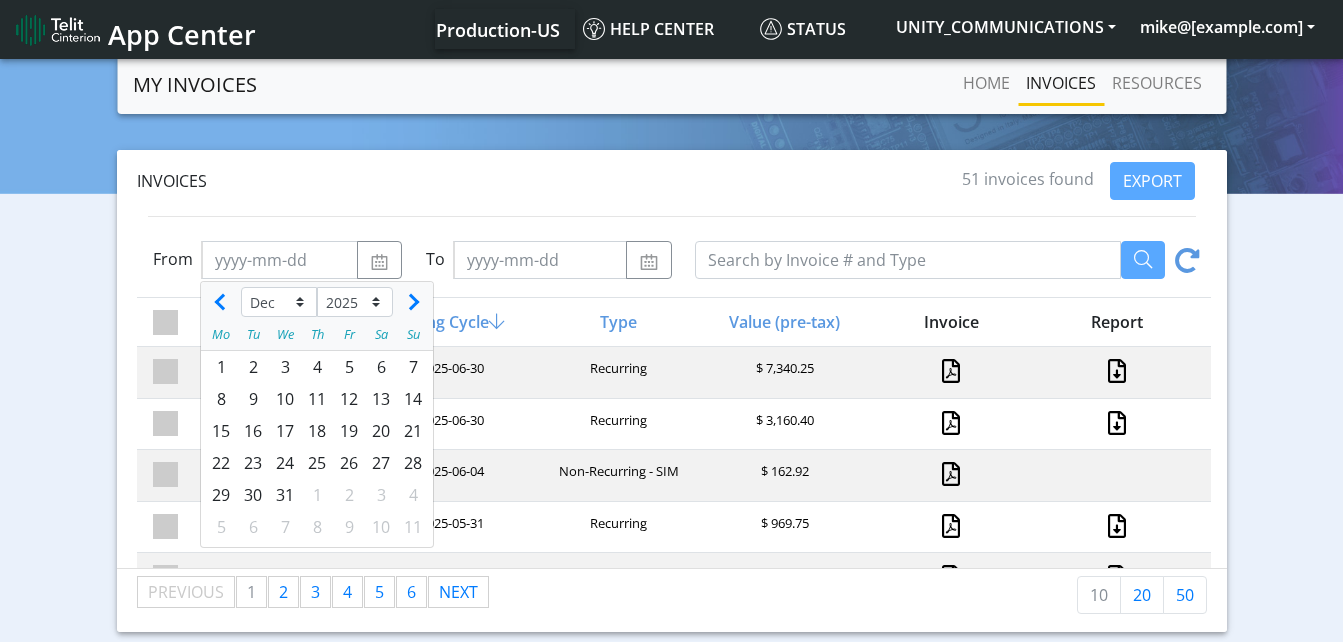 click on "Invoices" 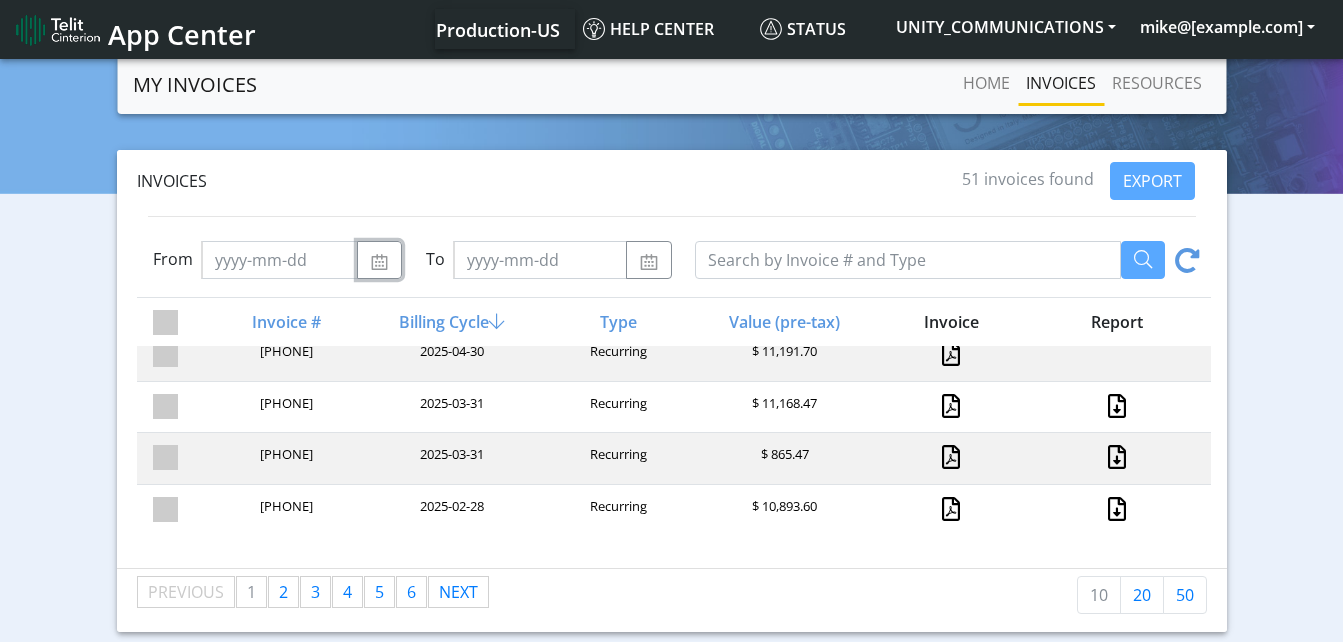 scroll, scrollTop: 336, scrollLeft: 0, axis: vertical 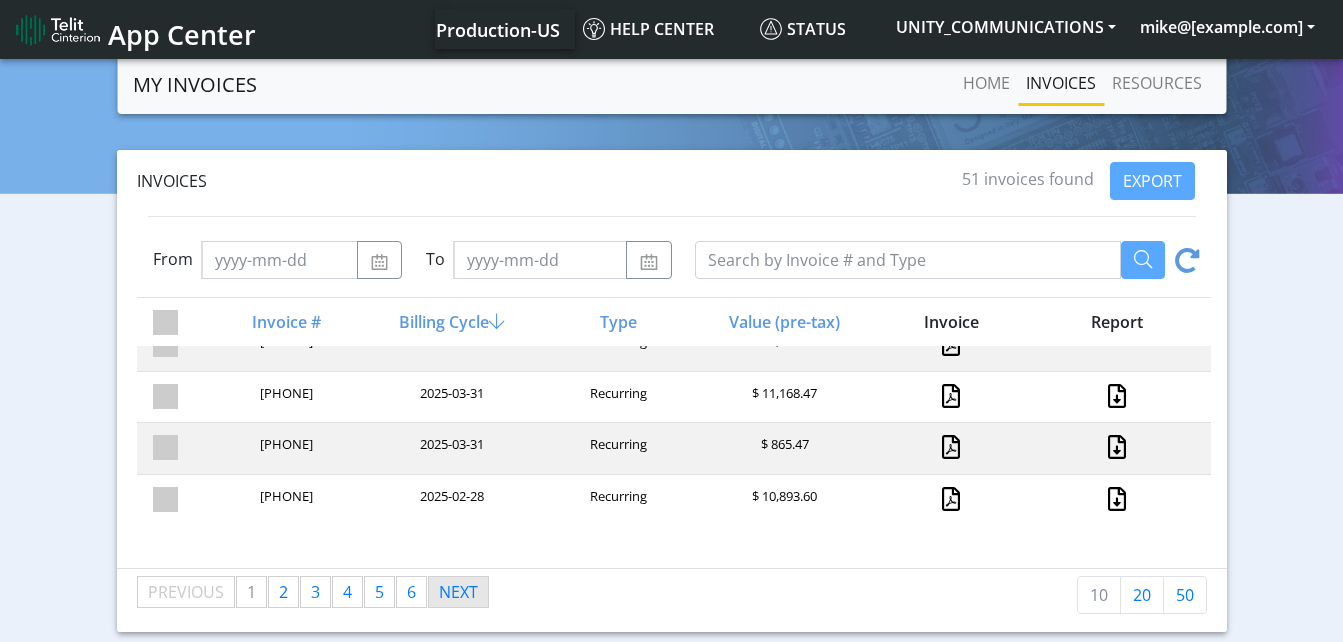 click on "Next  page" 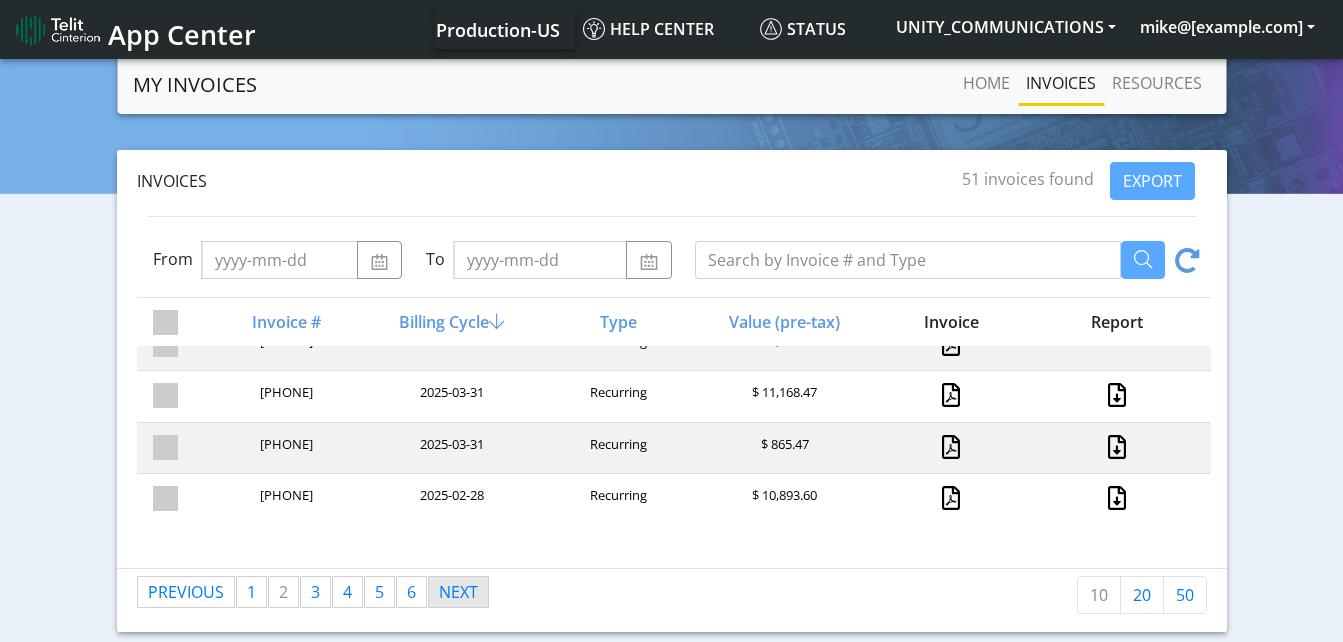 scroll, scrollTop: 336, scrollLeft: 0, axis: vertical 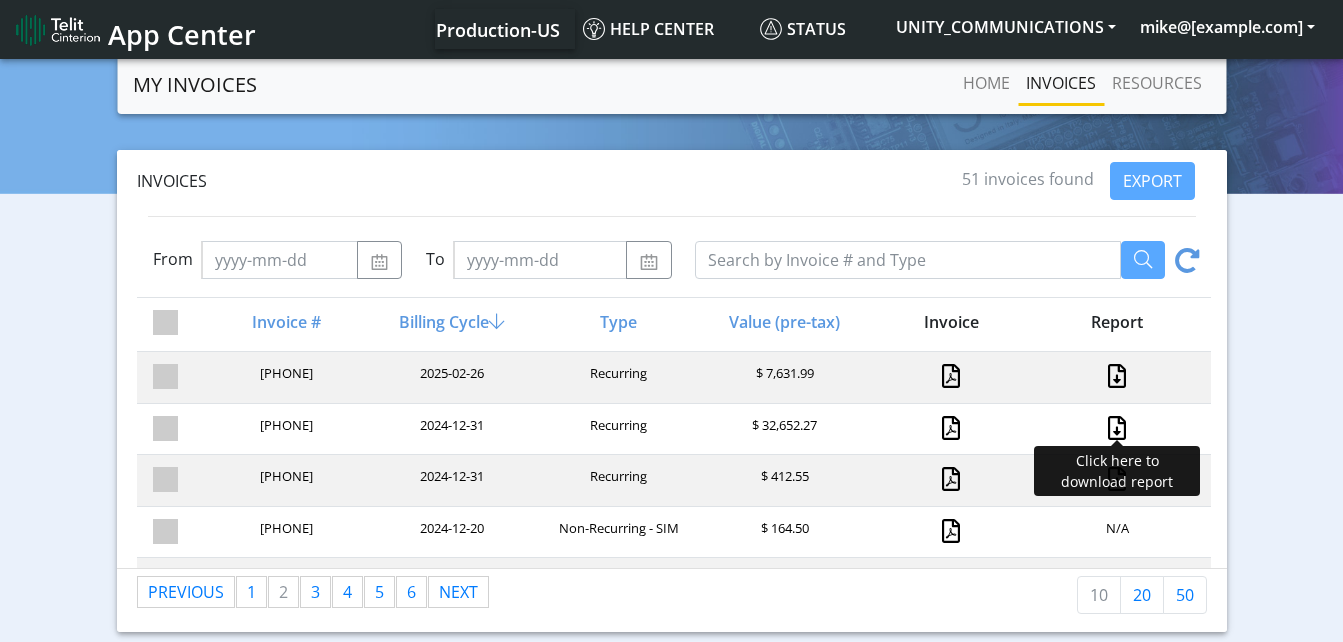click 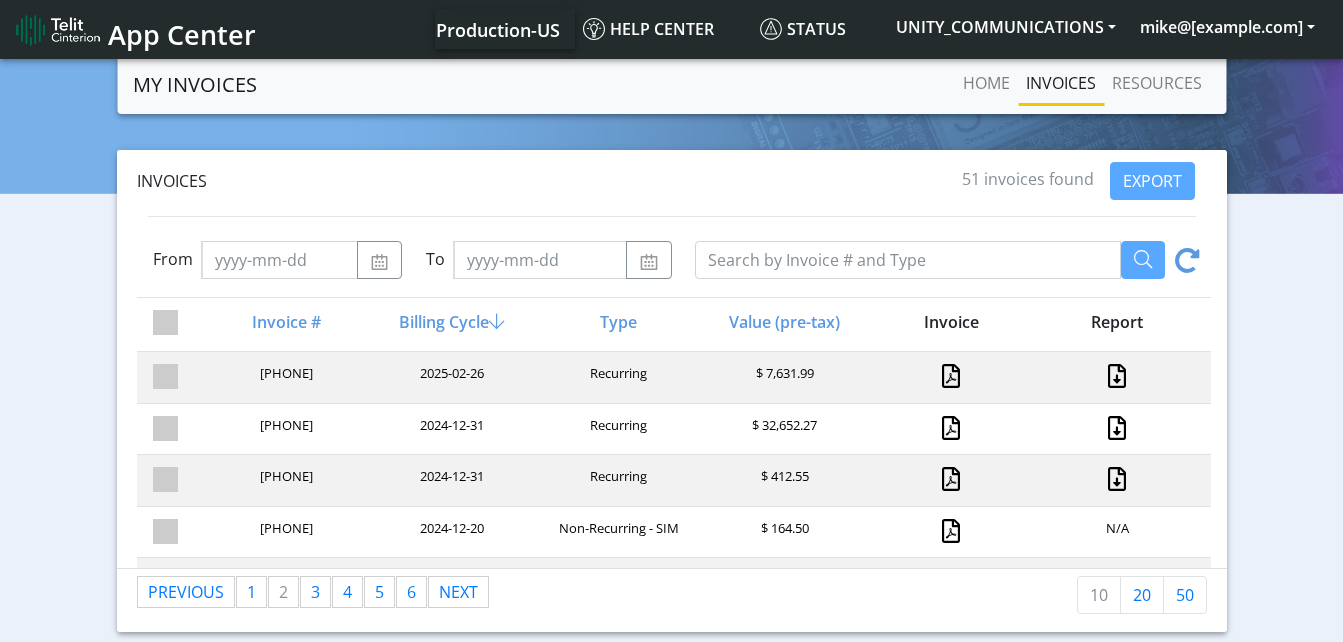 click on "App Center" at bounding box center [134, 29] 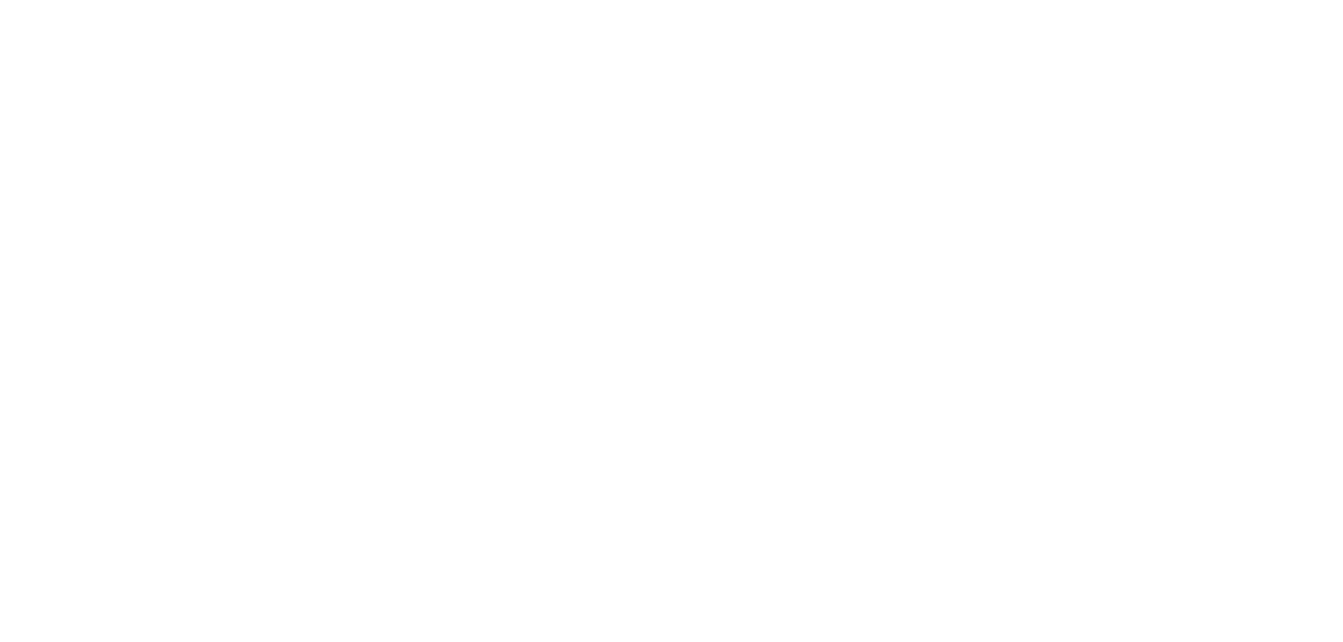 scroll, scrollTop: 0, scrollLeft: 0, axis: both 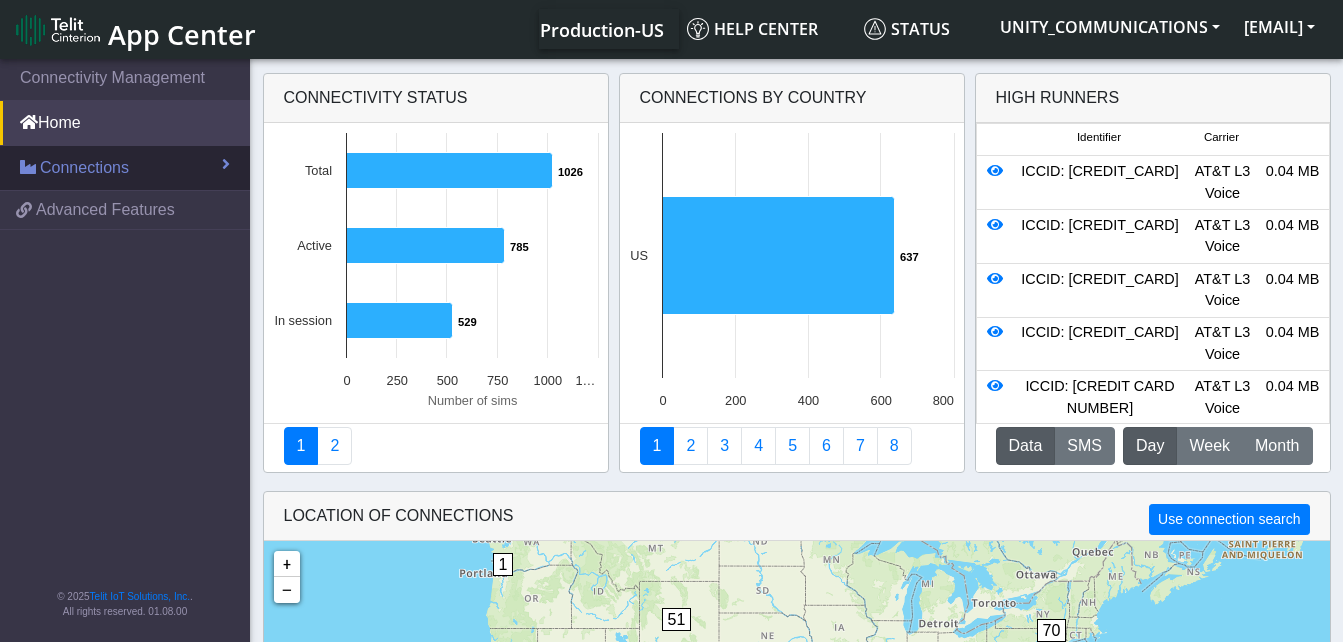 click on "Connections" at bounding box center (84, 168) 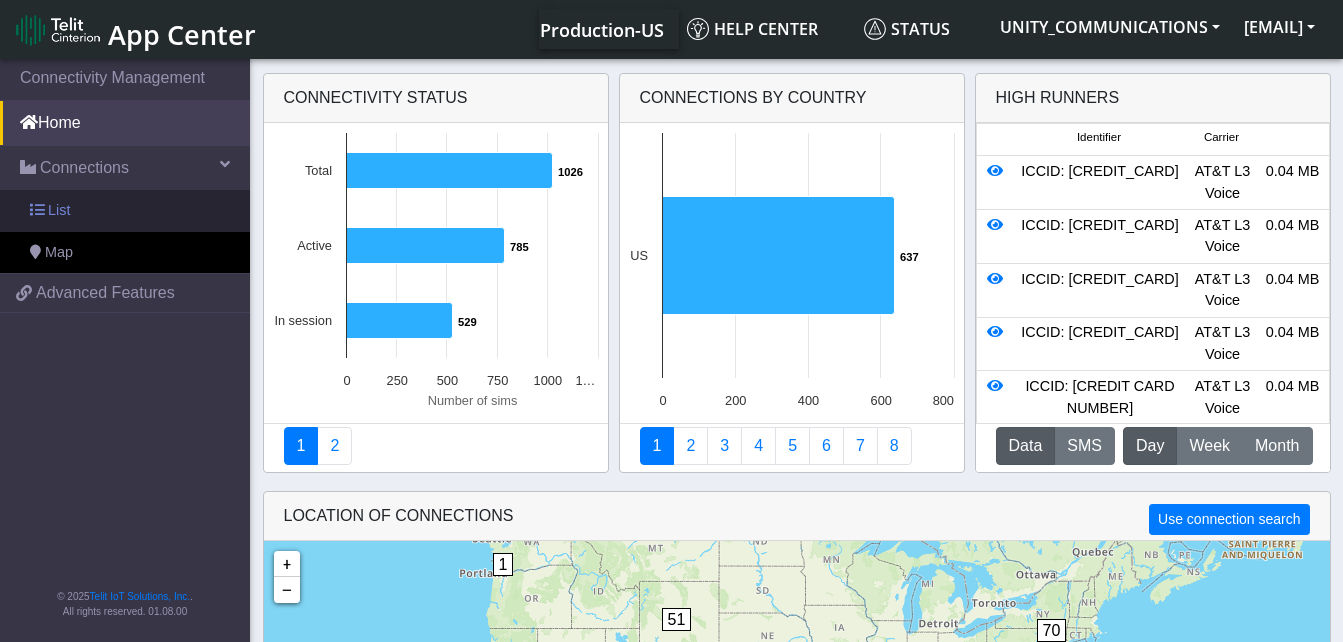 click on "List" at bounding box center [125, 211] 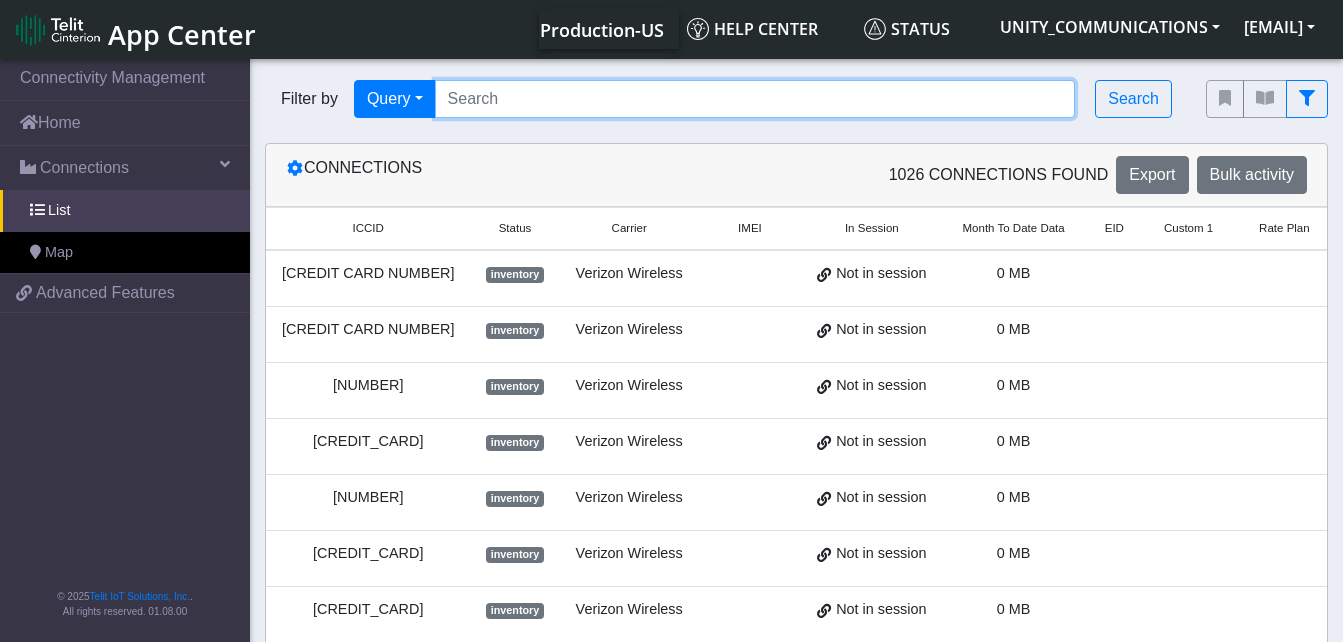 click at bounding box center [755, 99] 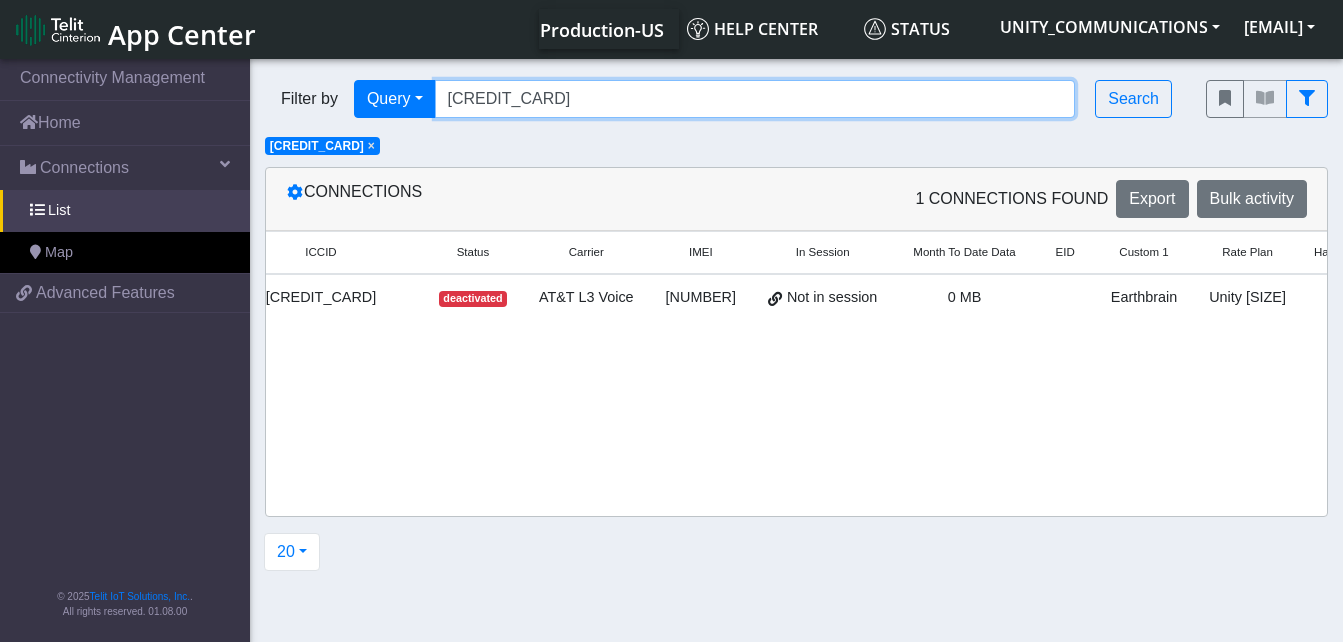 scroll, scrollTop: 0, scrollLeft: 0, axis: both 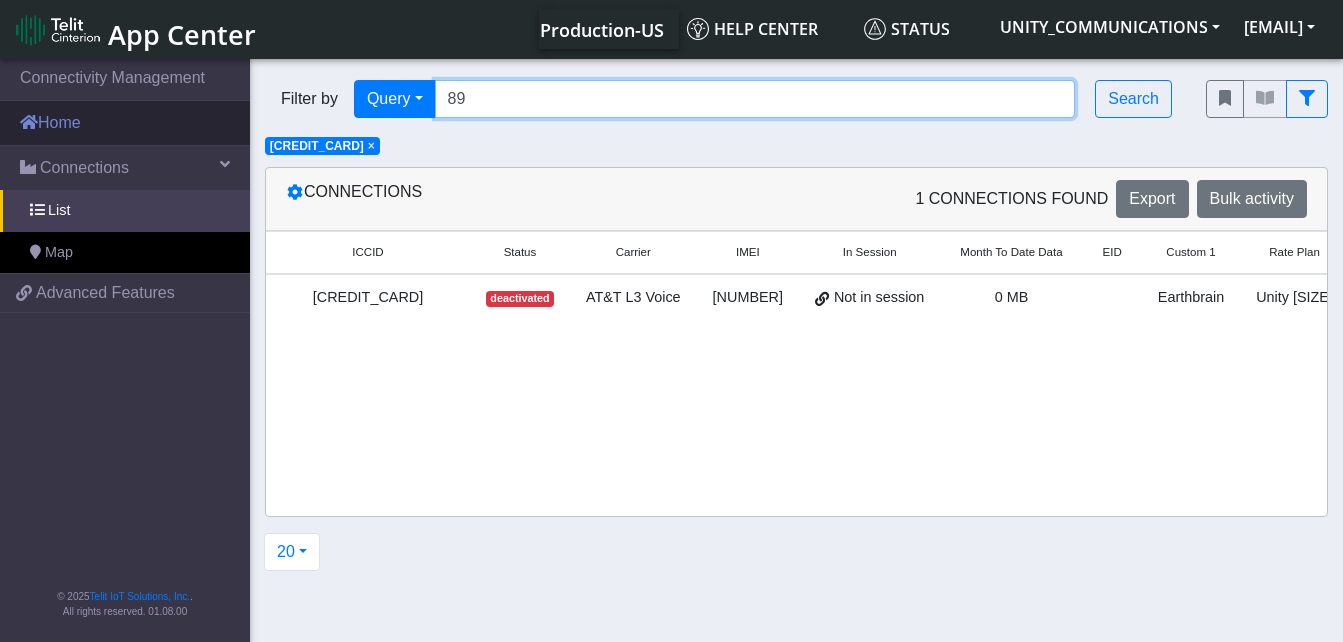 type on "8" 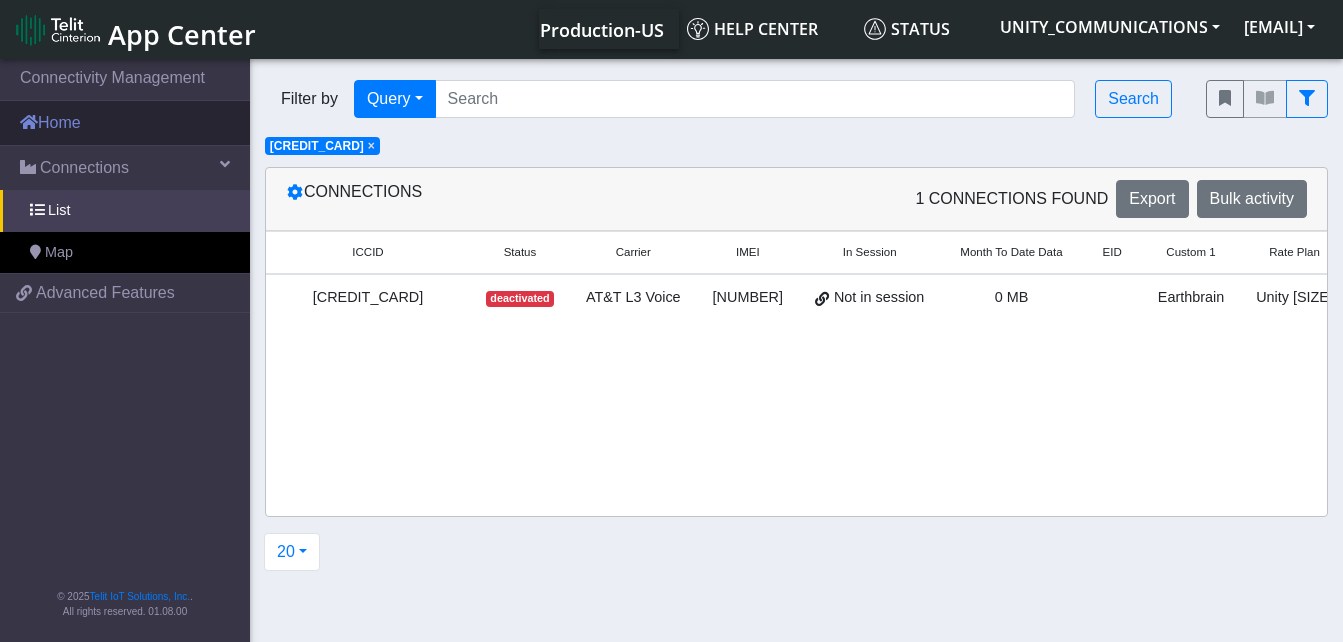 click on "Home" at bounding box center (125, 123) 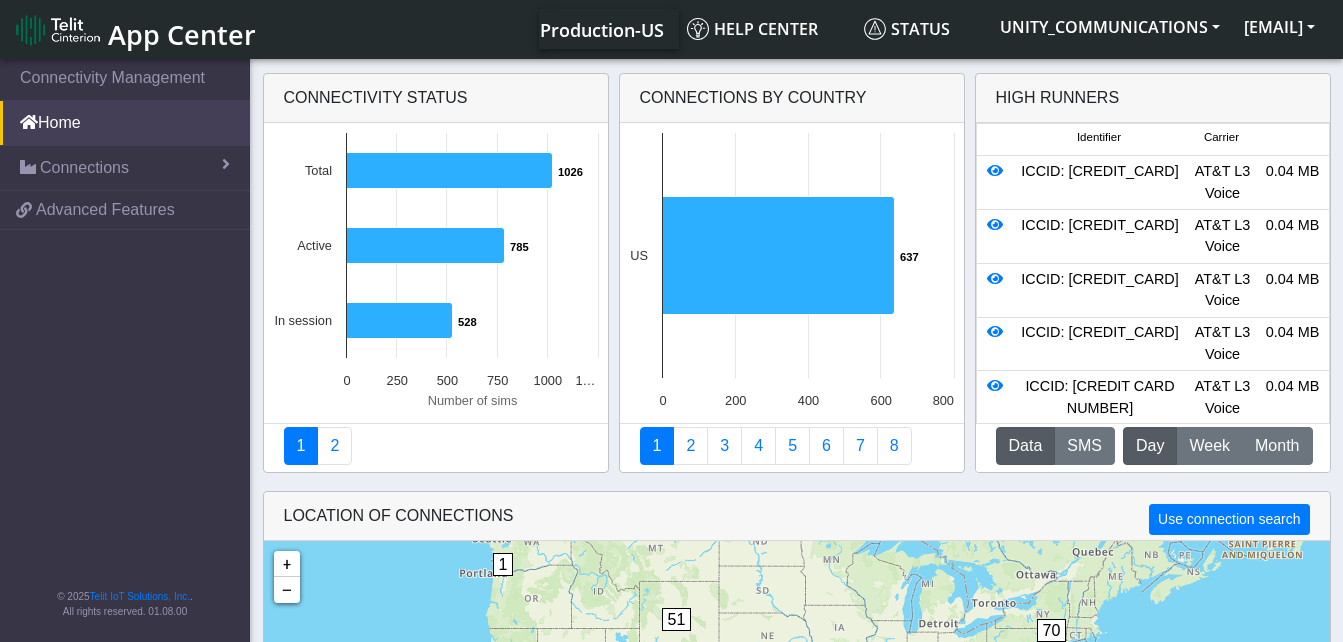 click on "Data" 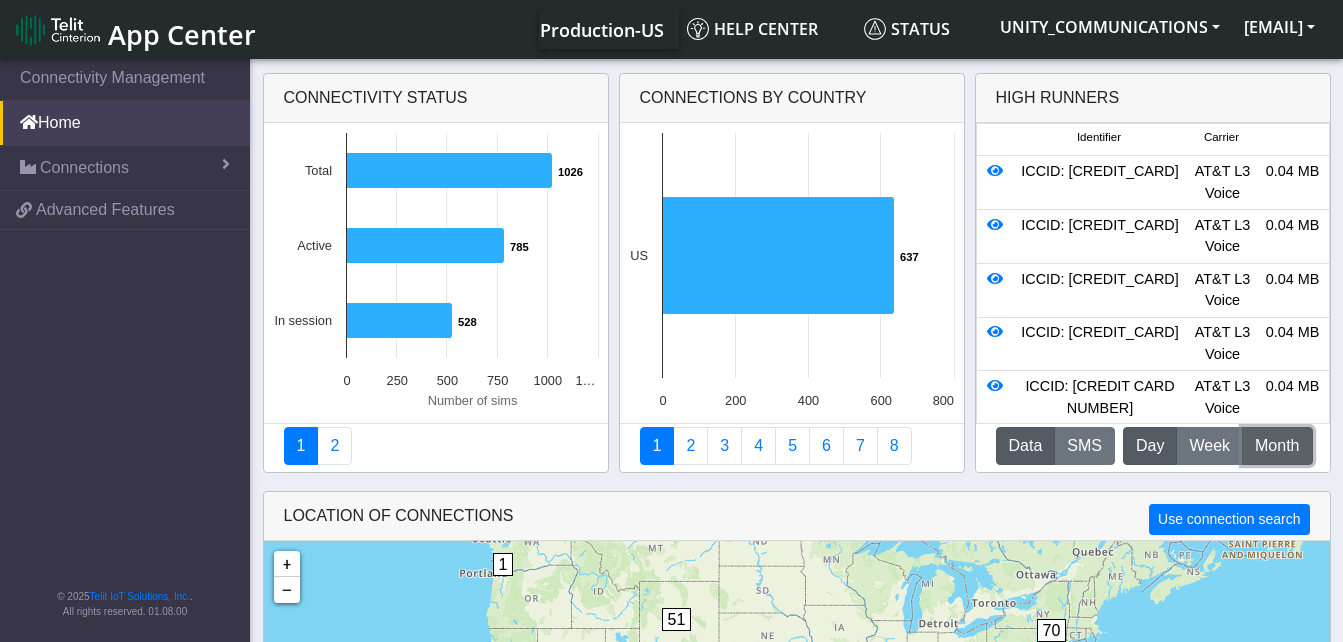 click on "Month" 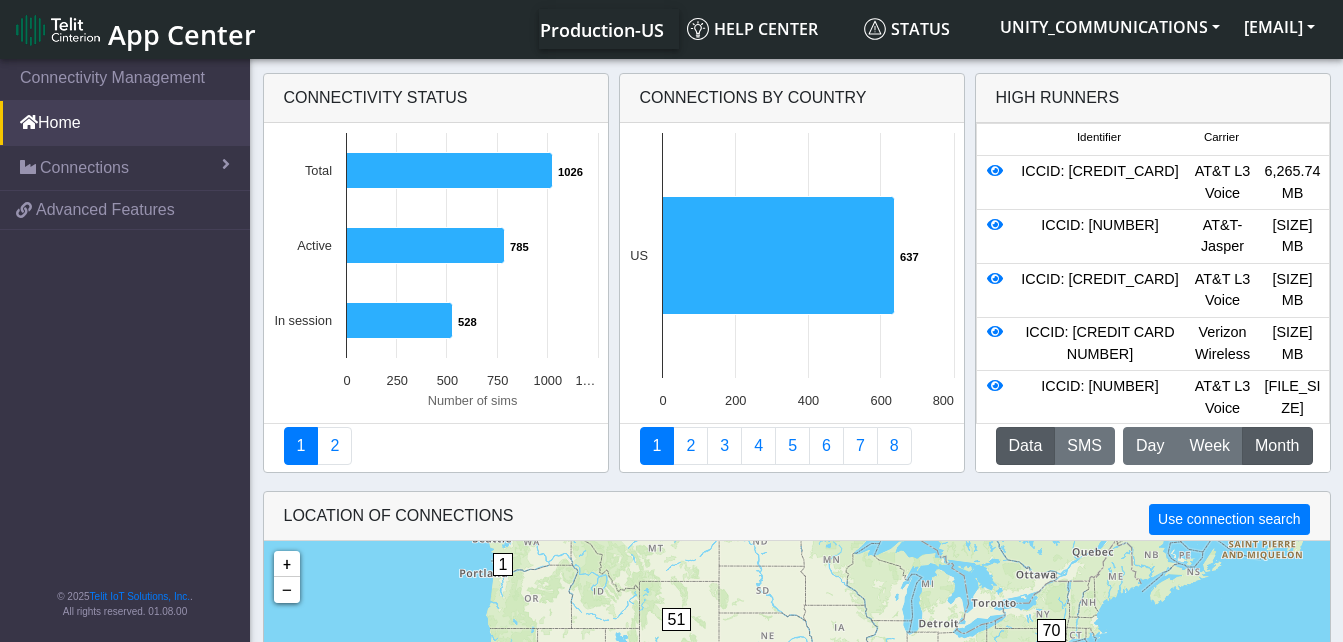 drag, startPoint x: 1172, startPoint y: 246, endPoint x: 1019, endPoint y: 253, distance: 153.16005 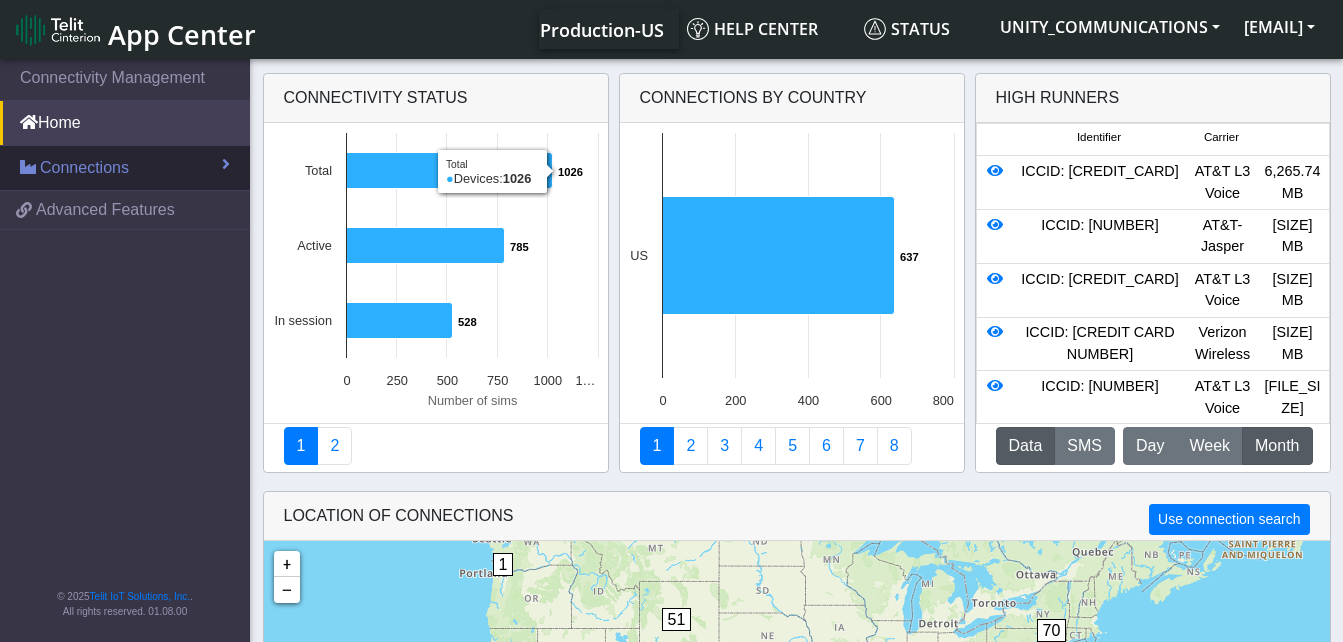 click on "Connections" at bounding box center (84, 168) 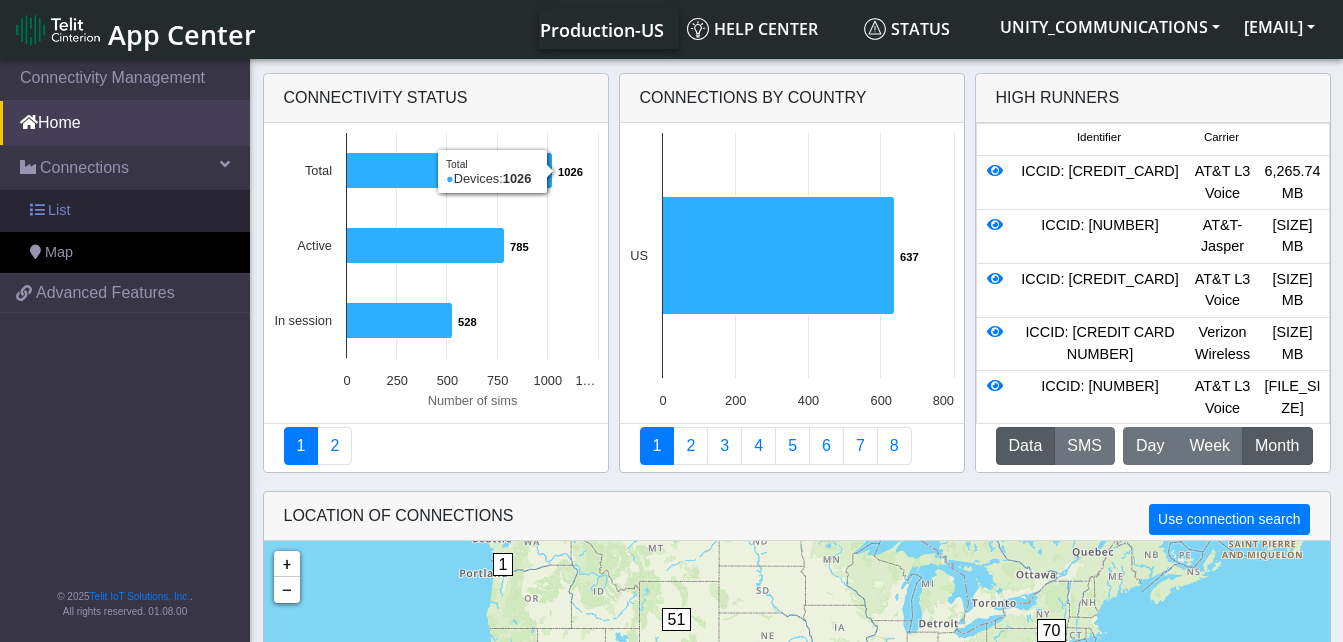 click on "List" at bounding box center [125, 211] 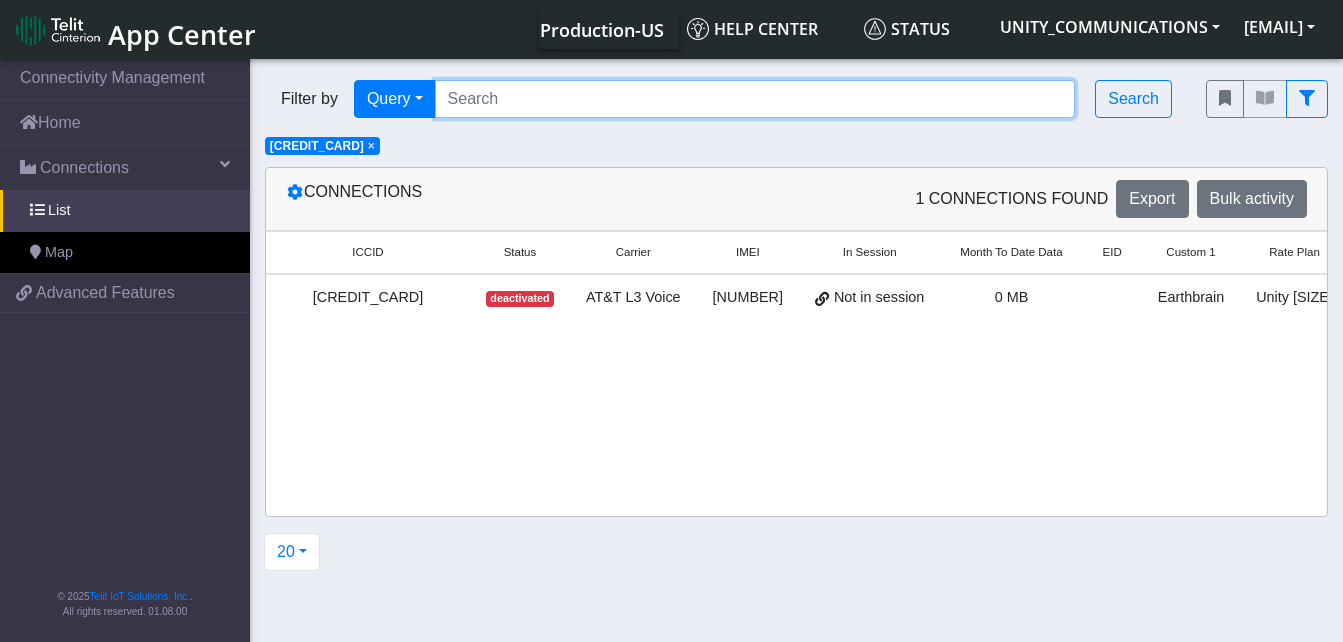 click at bounding box center (755, 99) 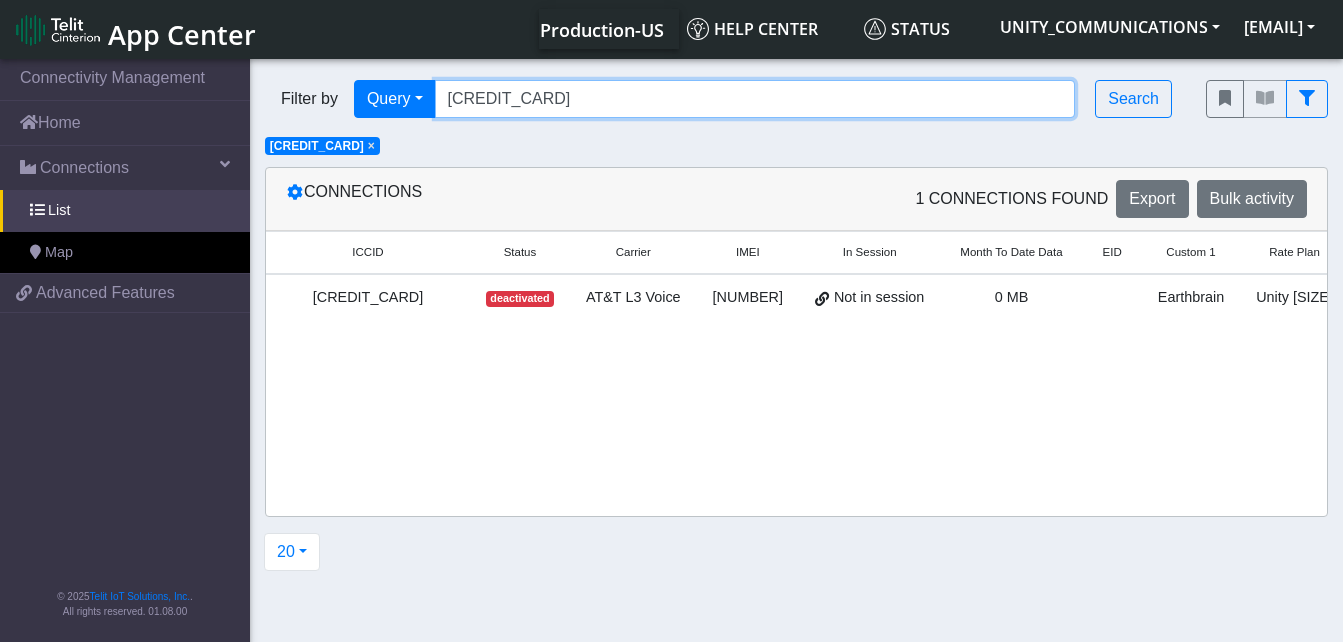 type on "[CREDIT_CARD]" 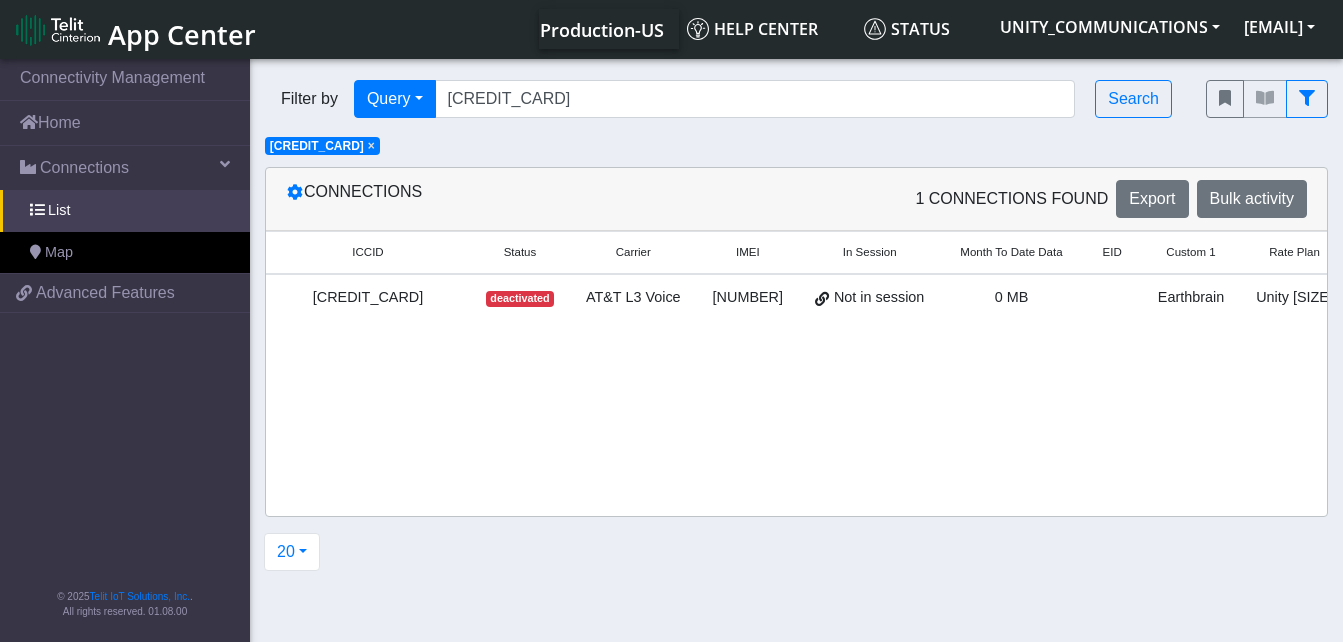 click on "×" 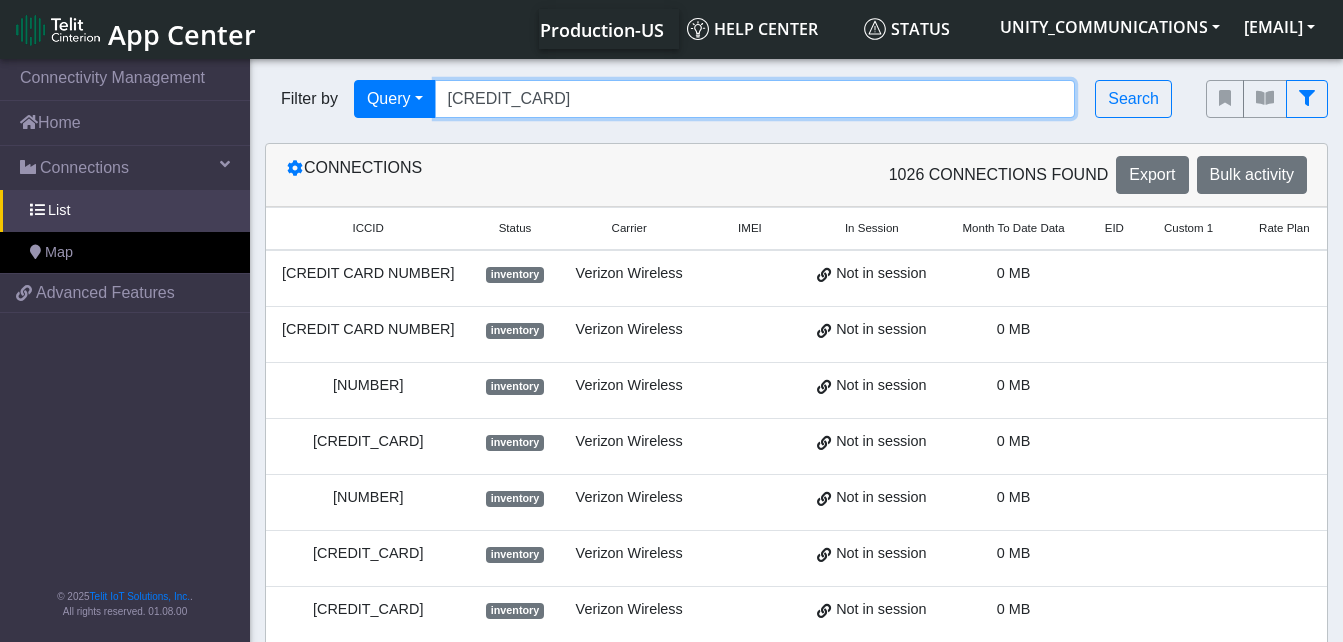 click on "[CREDIT_CARD]" at bounding box center [755, 99] 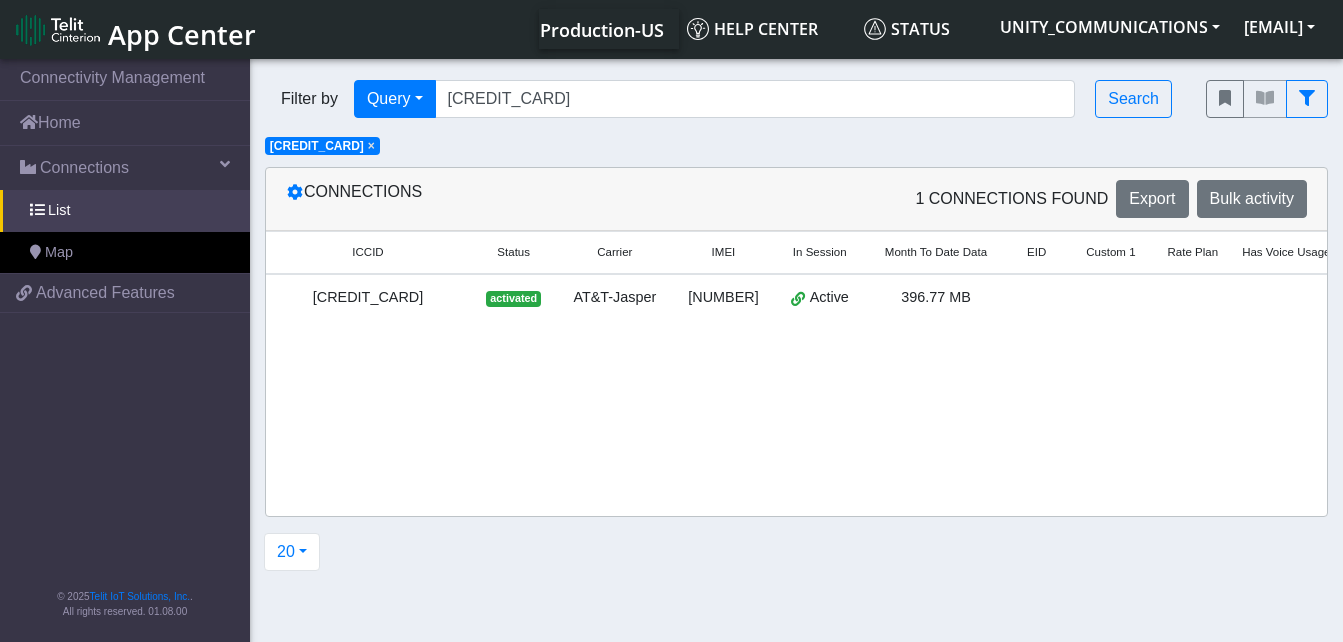 click on "20 20 50 100 200 500 1000 2000" 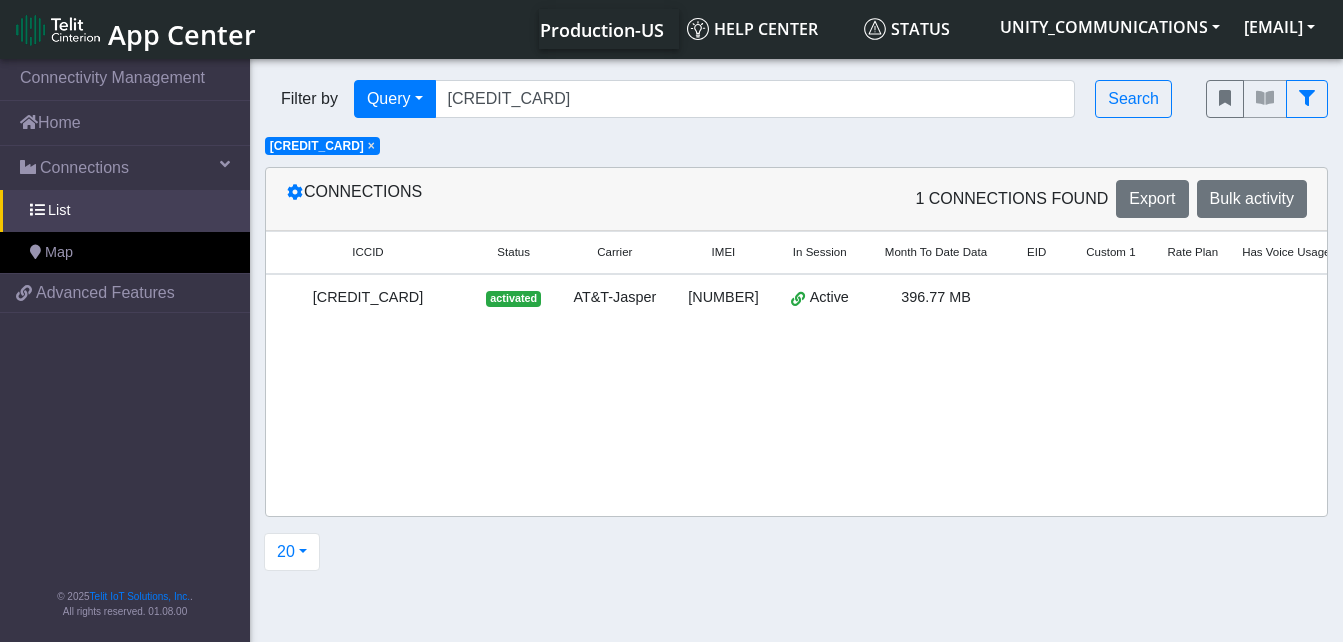 scroll, scrollTop: 0, scrollLeft: 126, axis: horizontal 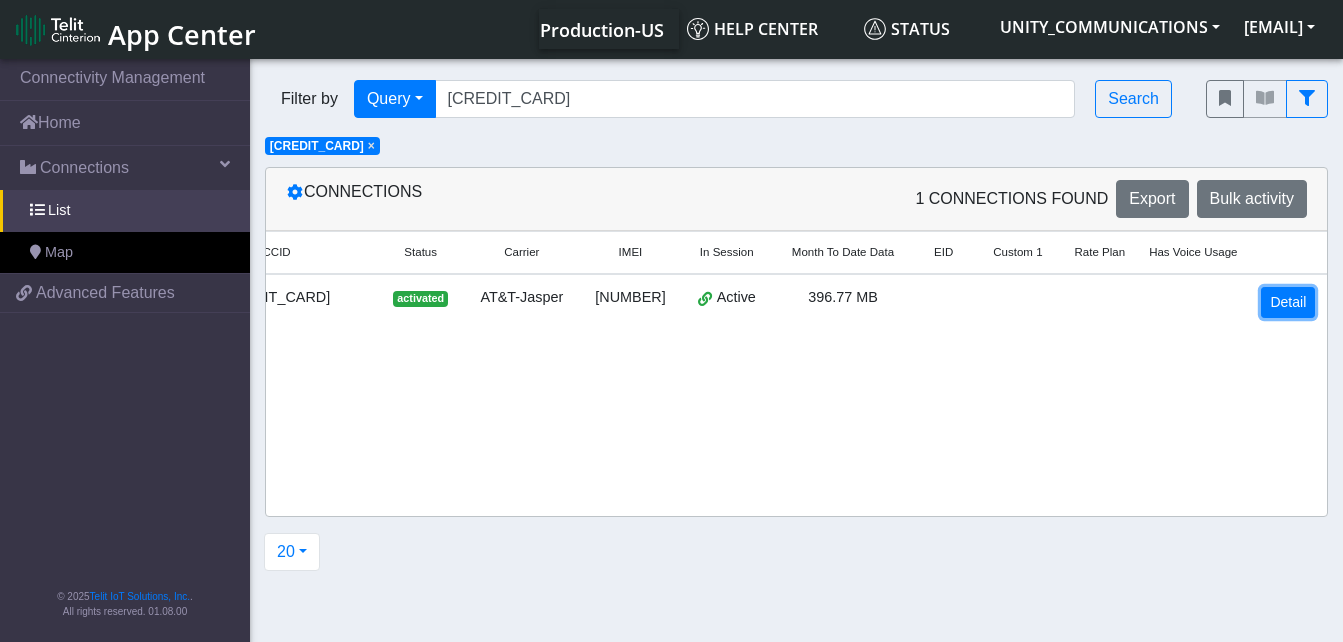 click on "Detail" at bounding box center [1288, 302] 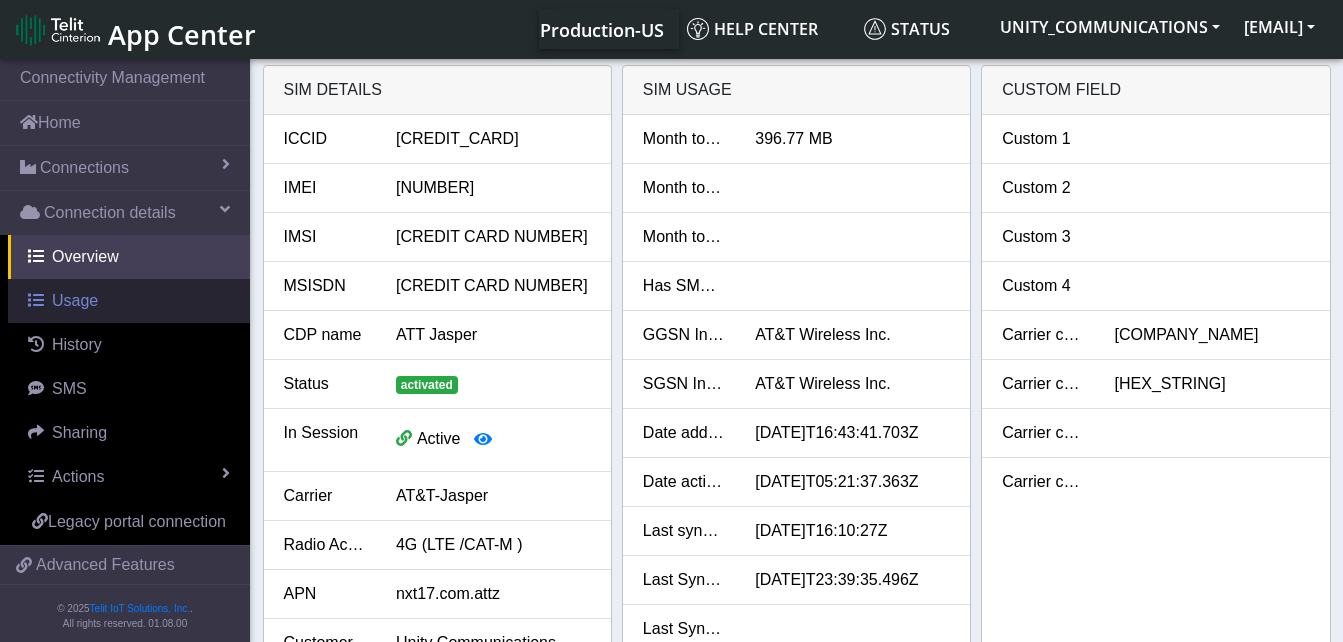 click on "Usage" at bounding box center (129, 301) 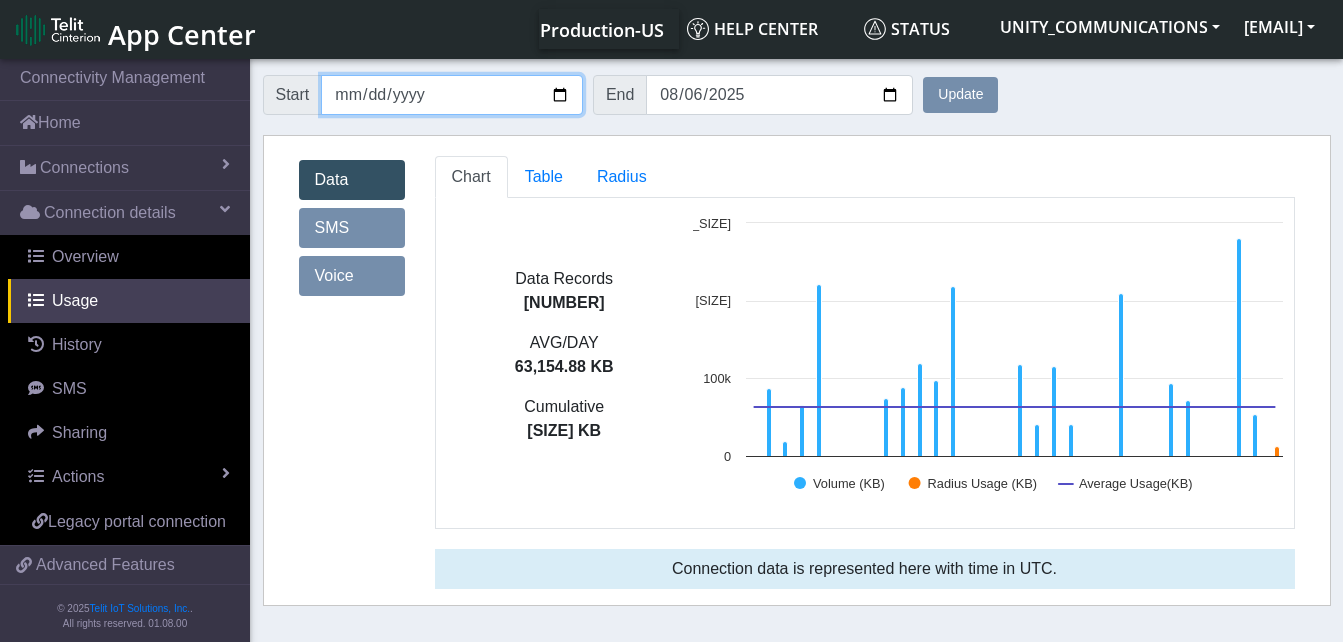 click on "[DATE]" at bounding box center (452, 95) 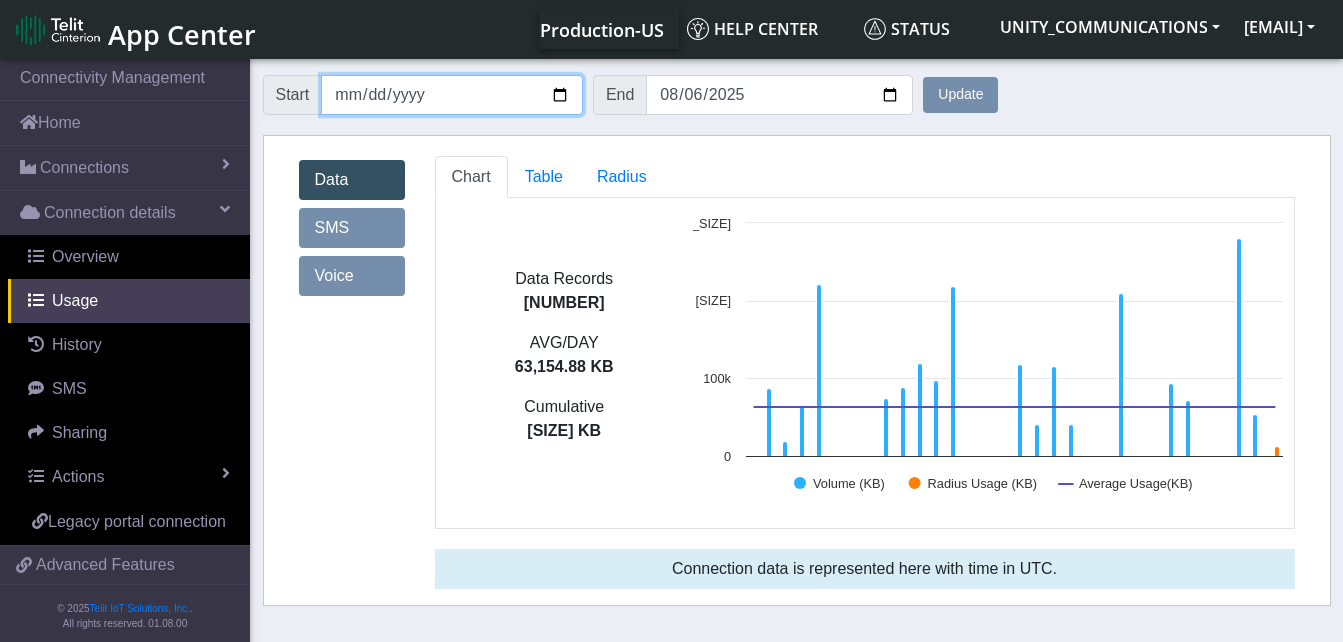 type on "[DATE]" 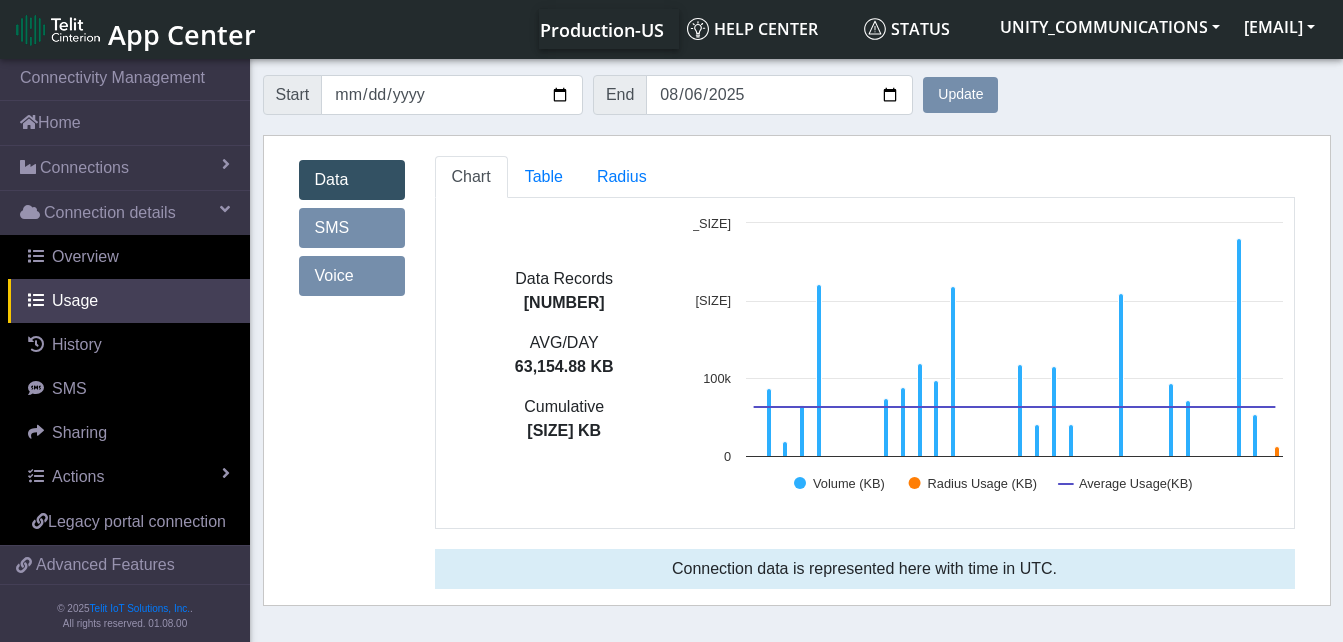 click on "Update" 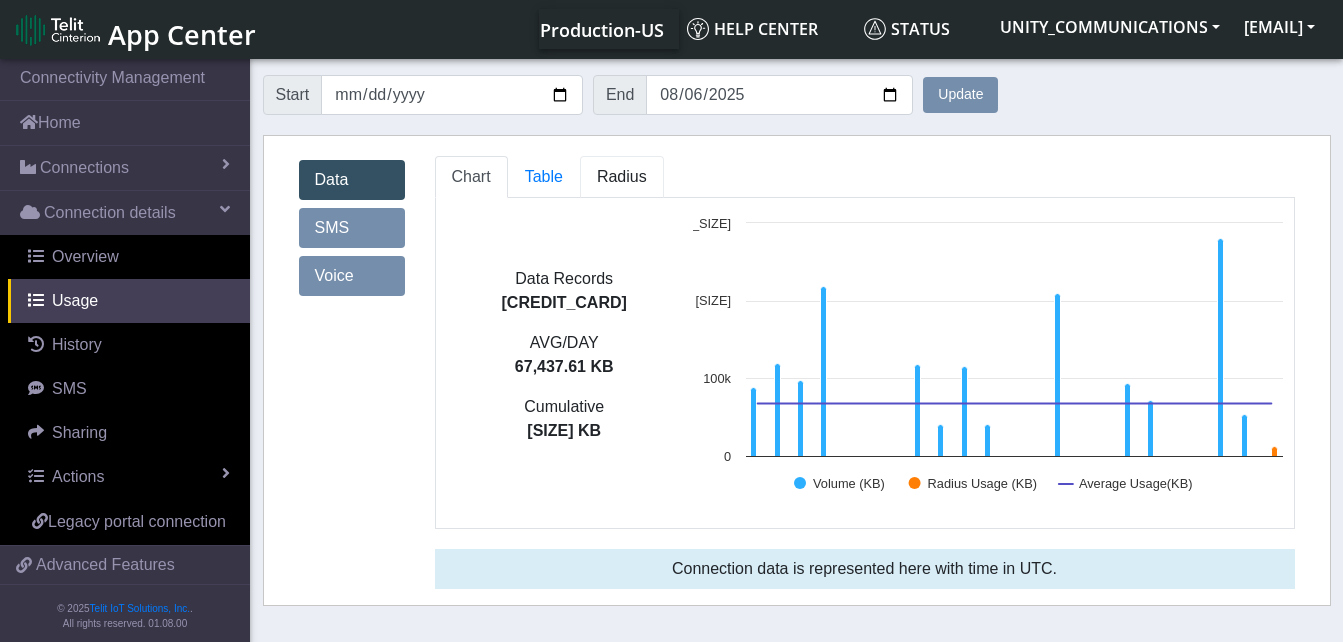 click on "Radius" at bounding box center [544, 176] 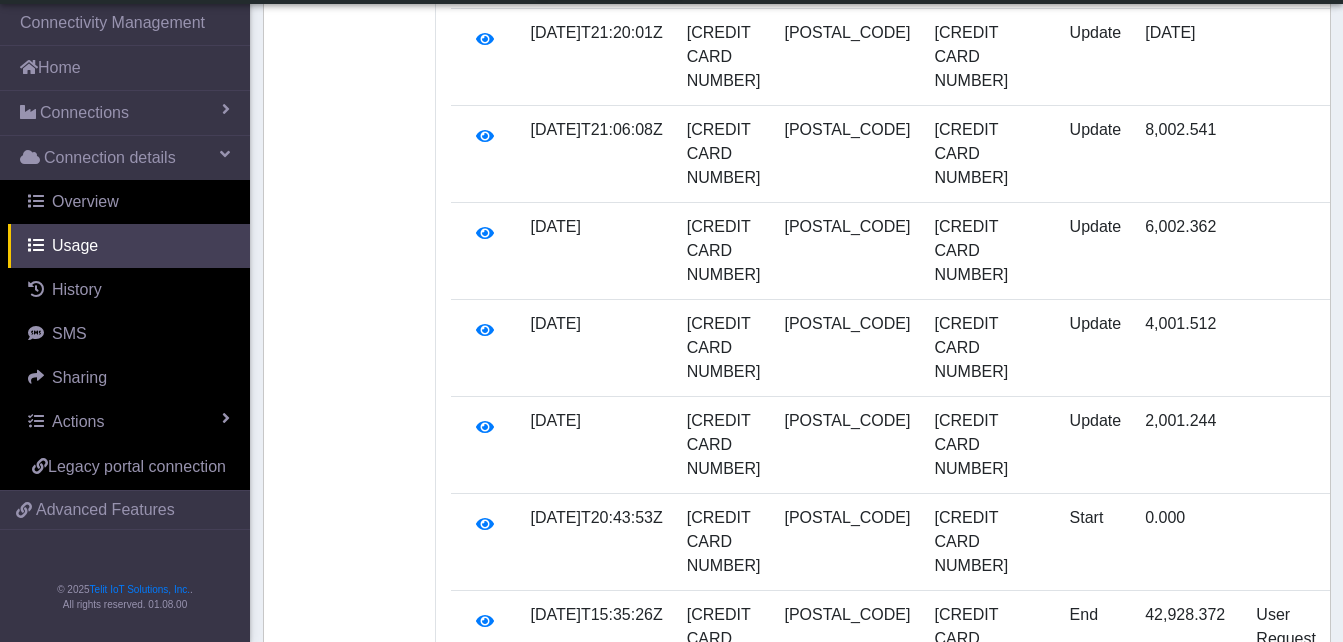scroll, scrollTop: 1278, scrollLeft: 0, axis: vertical 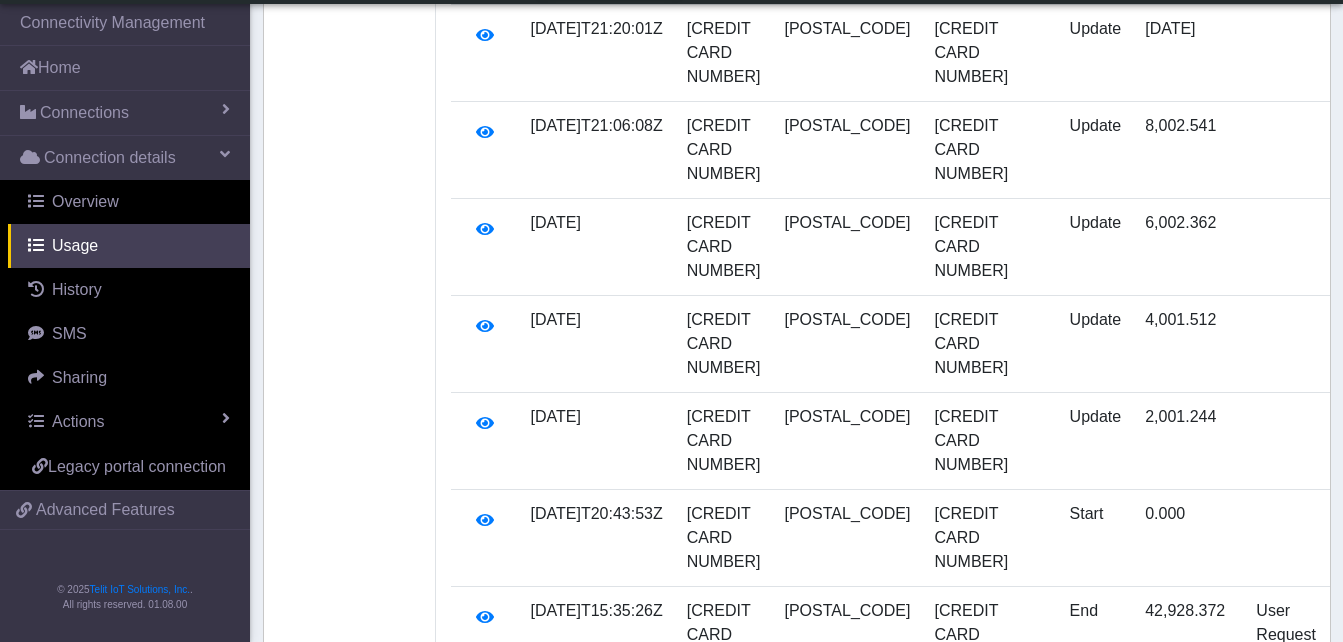 click on "page  [NUMBER]" at bounding box center [754, 1022] 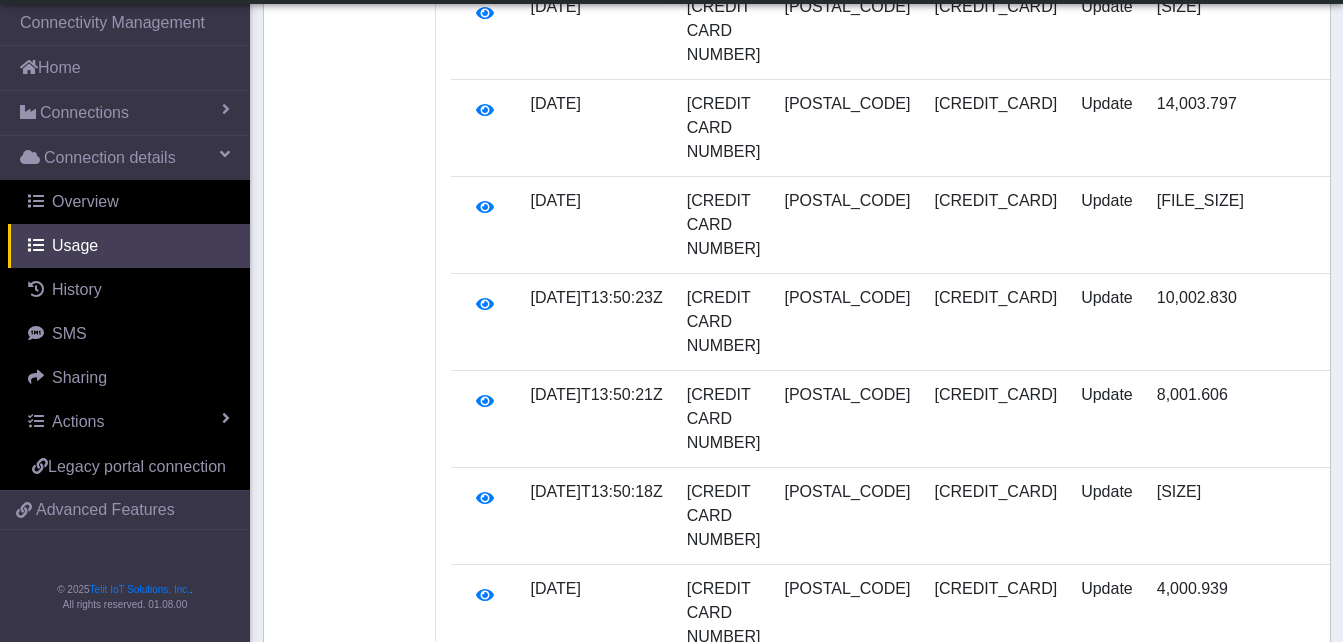 scroll, scrollTop: 902, scrollLeft: 0, axis: vertical 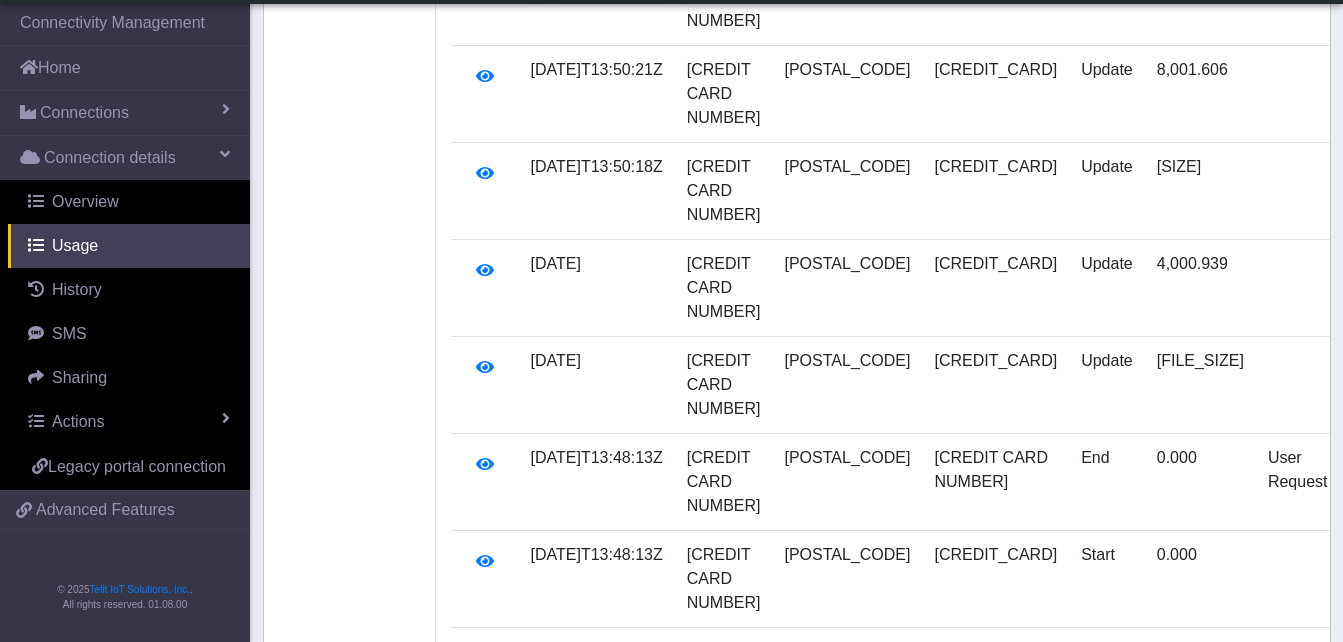 click on "54" at bounding box center [748, 965] 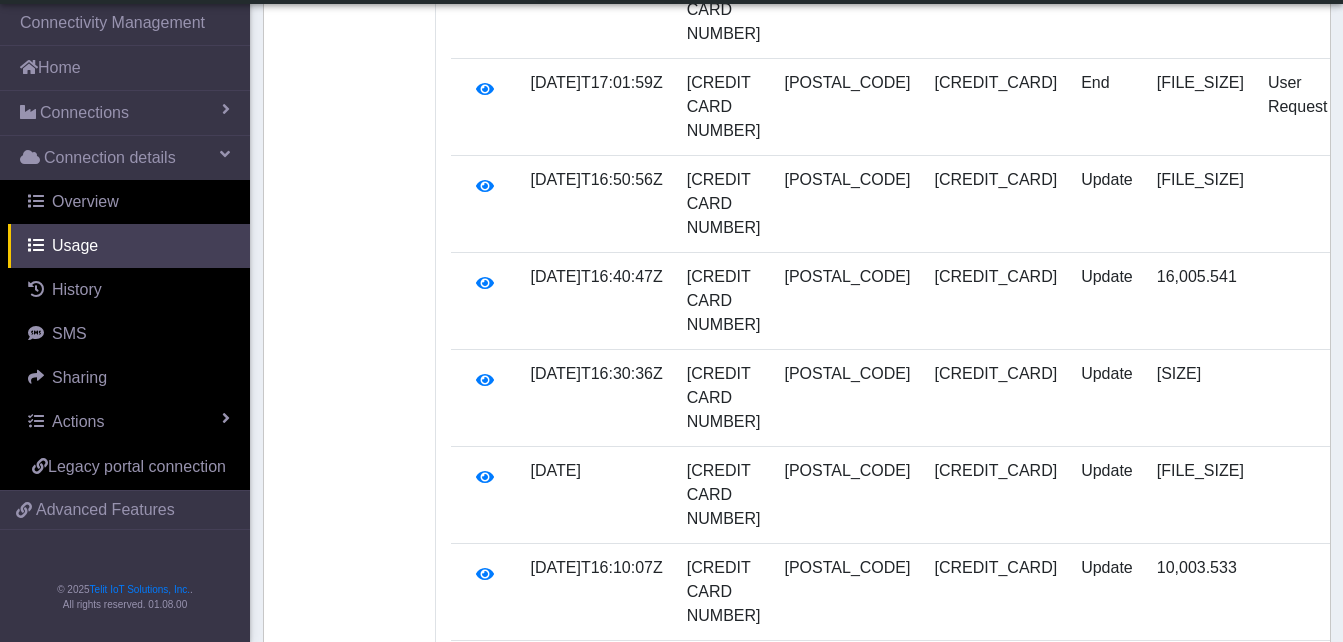 scroll, scrollTop: 1234, scrollLeft: 0, axis: vertical 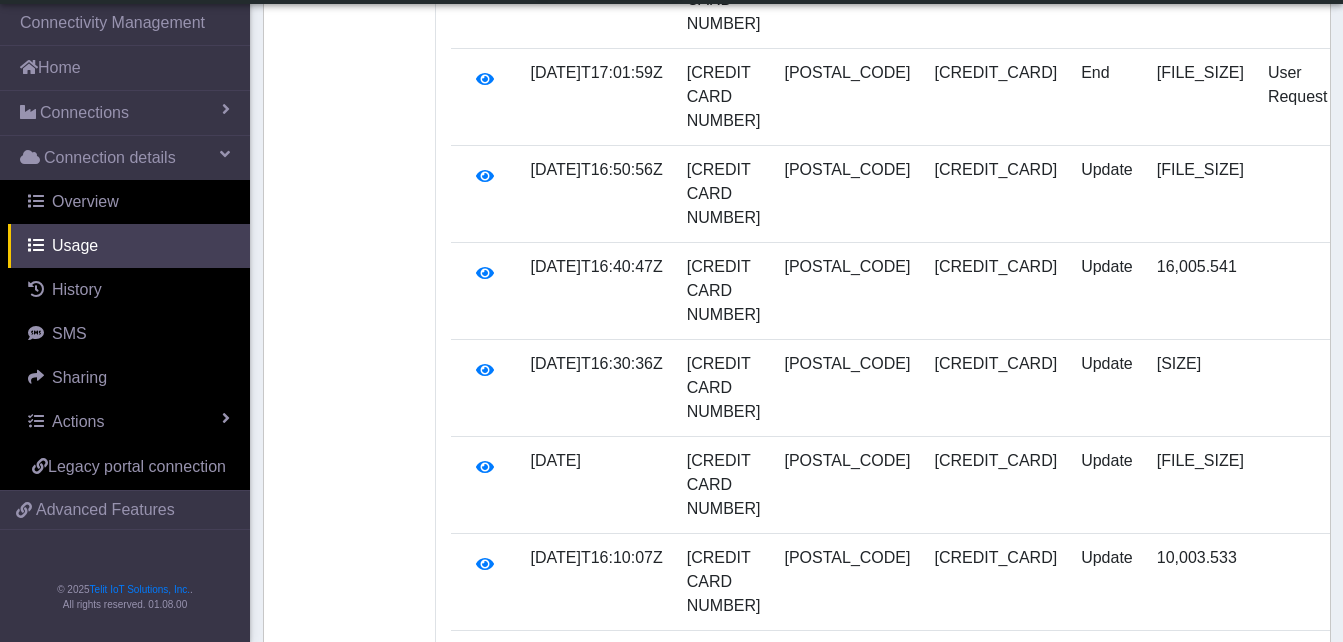 click on "page  [NUMBER]" at bounding box center [708, 1066] 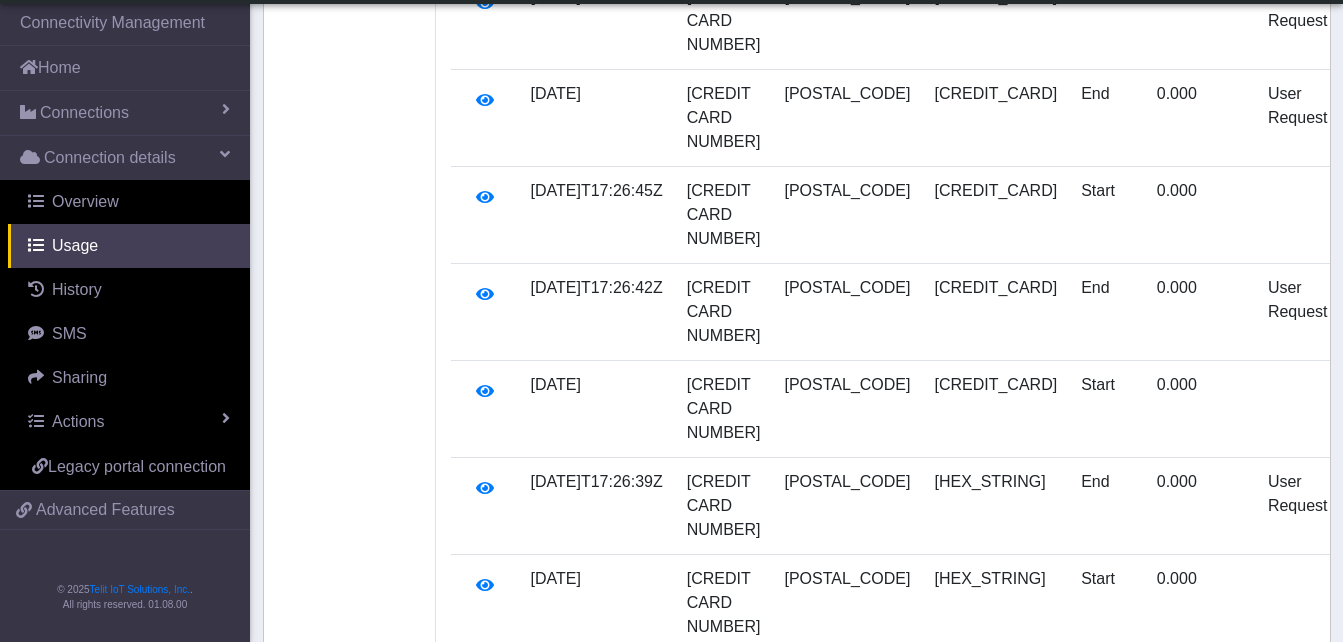 scroll, scrollTop: 1310, scrollLeft: 0, axis: vertical 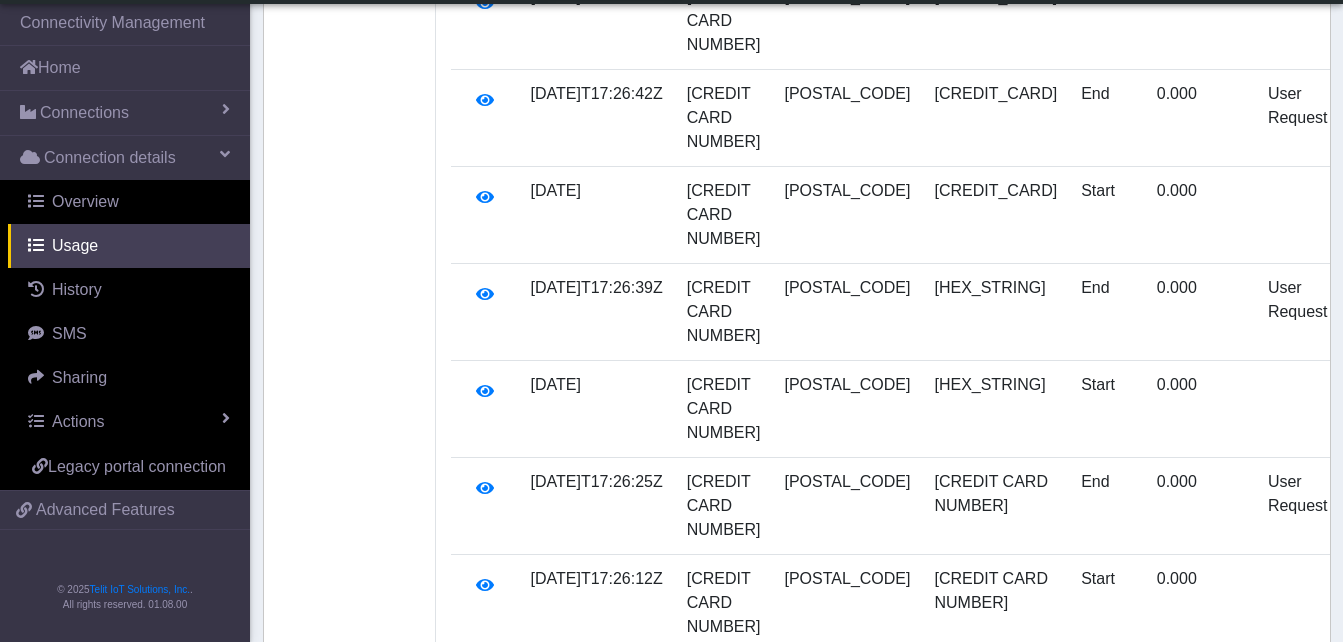 click on "52" at bounding box center [667, 989] 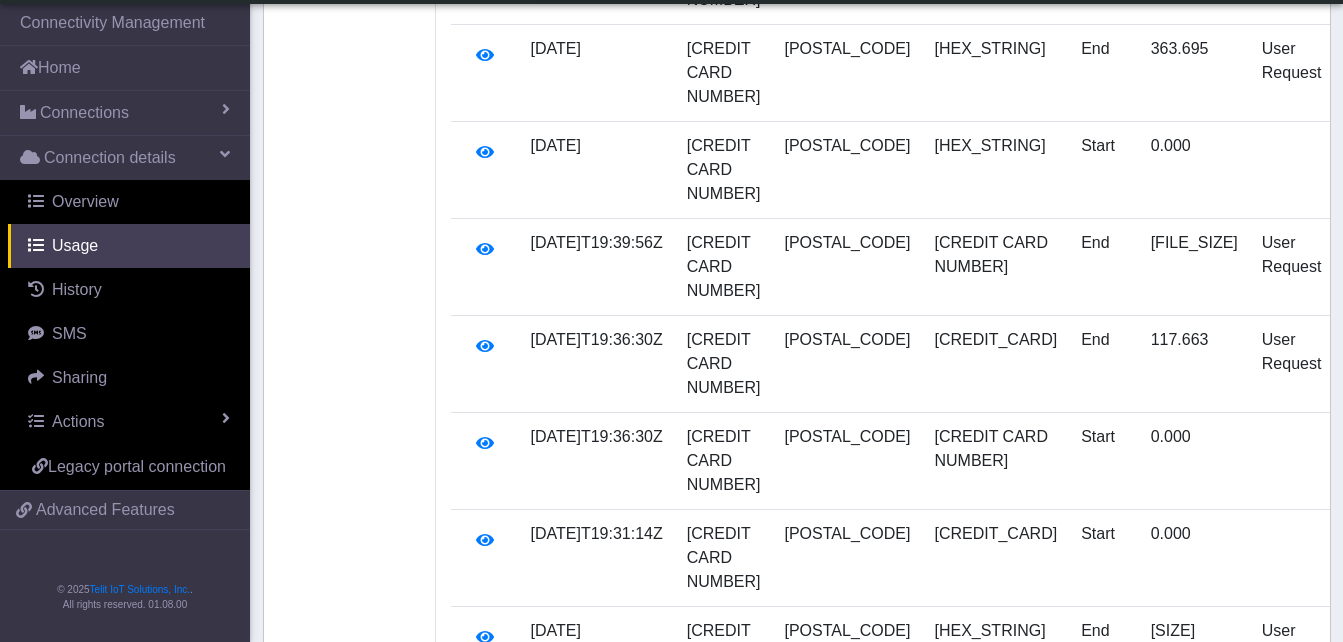 scroll, scrollTop: 1281, scrollLeft: 0, axis: vertical 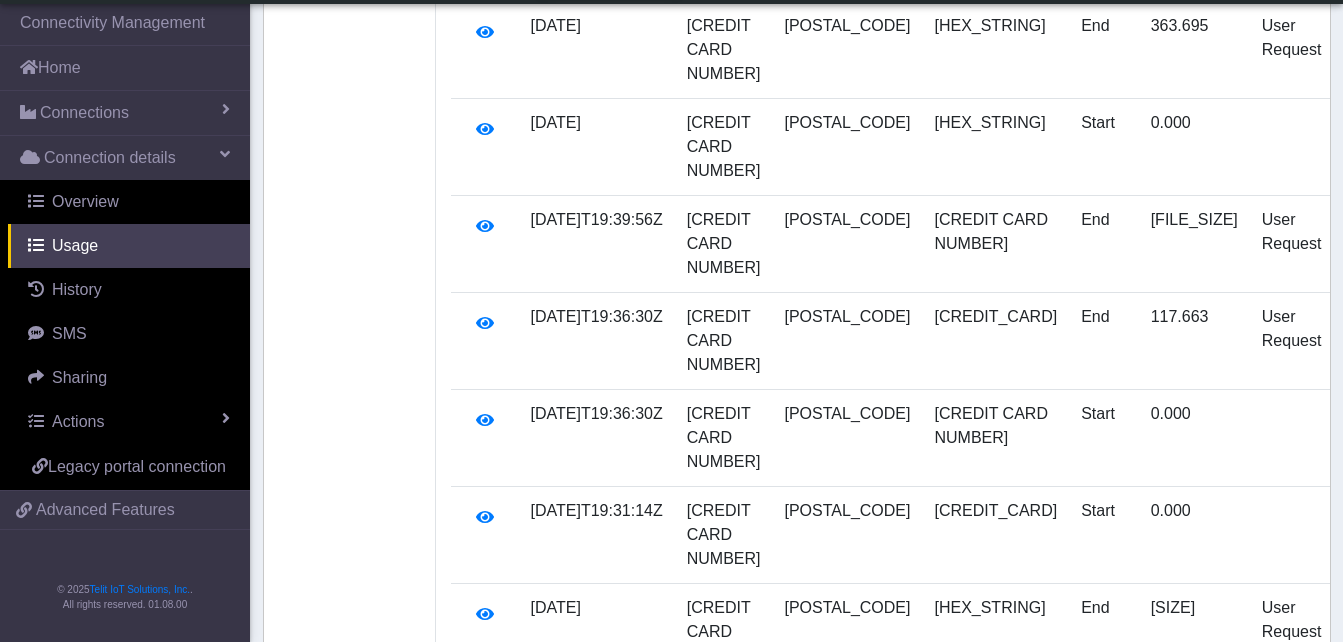 click on "51" at bounding box center (626, 1018) 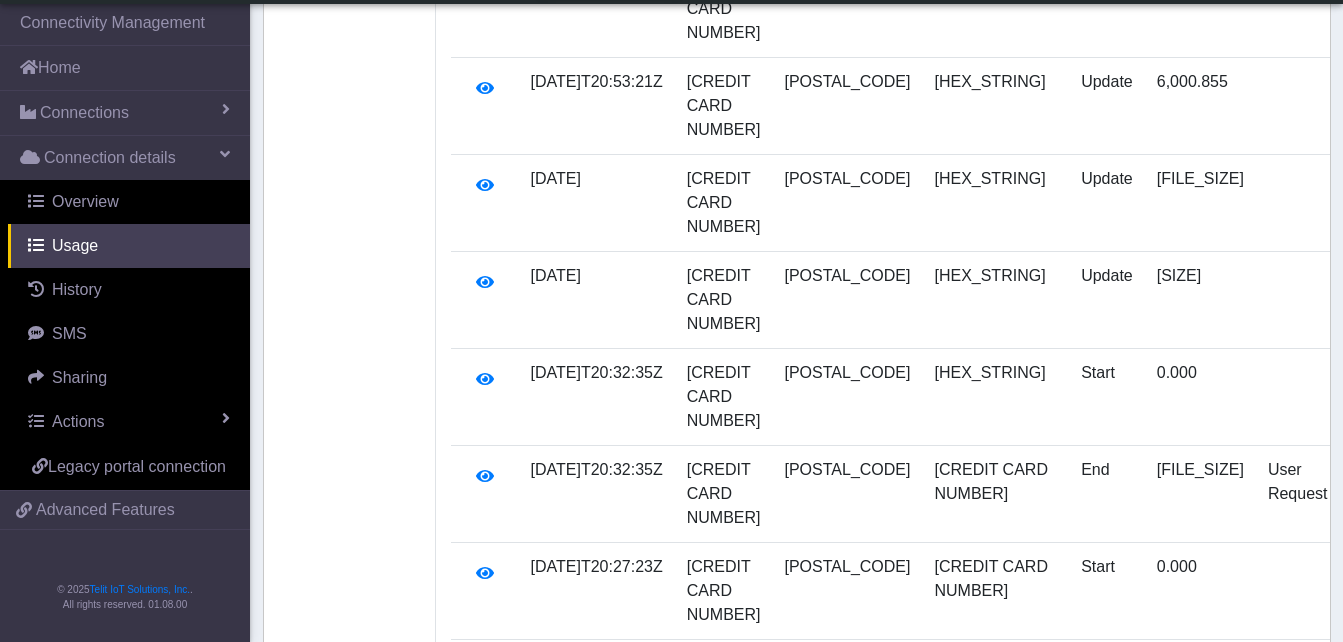 scroll, scrollTop: 1228, scrollLeft: 0, axis: vertical 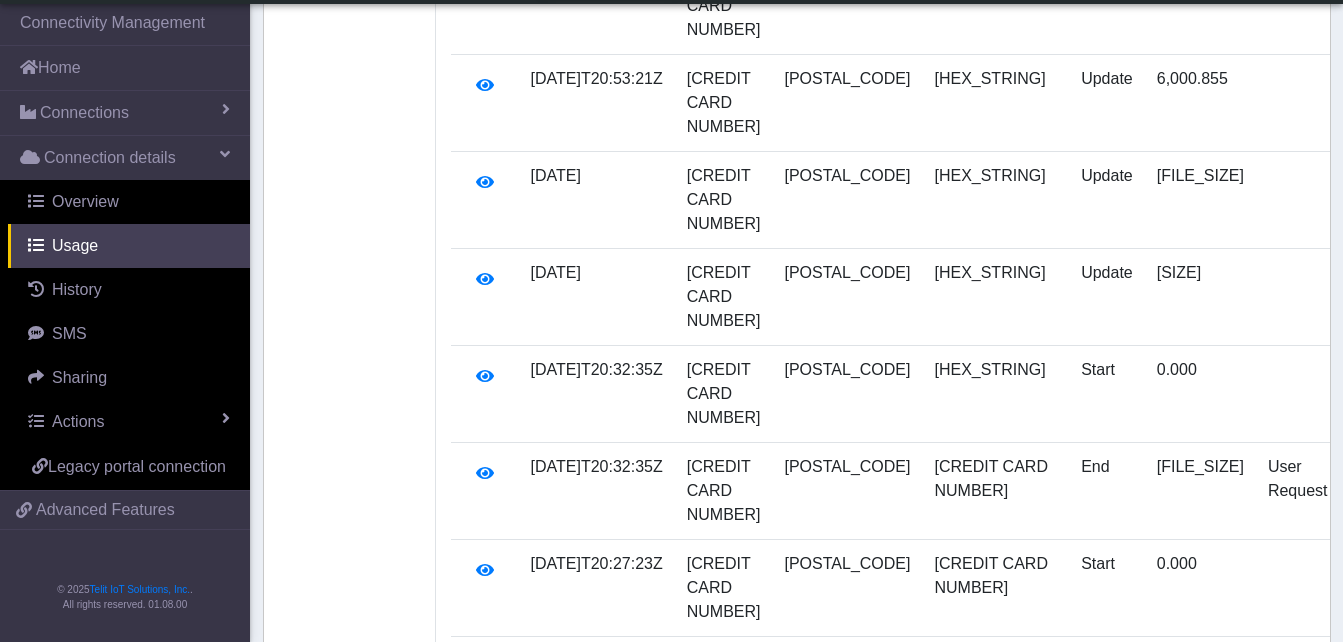 click on "50" at bounding box center (626, 1071) 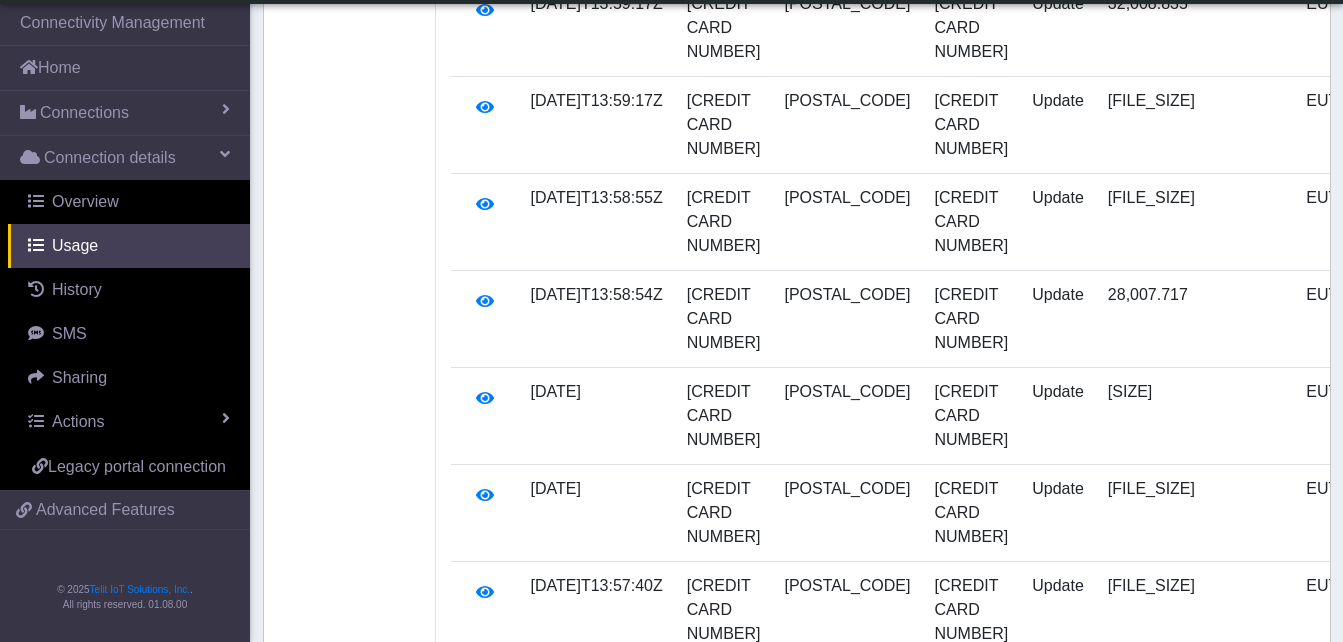 scroll, scrollTop: 1176, scrollLeft: 0, axis: vertical 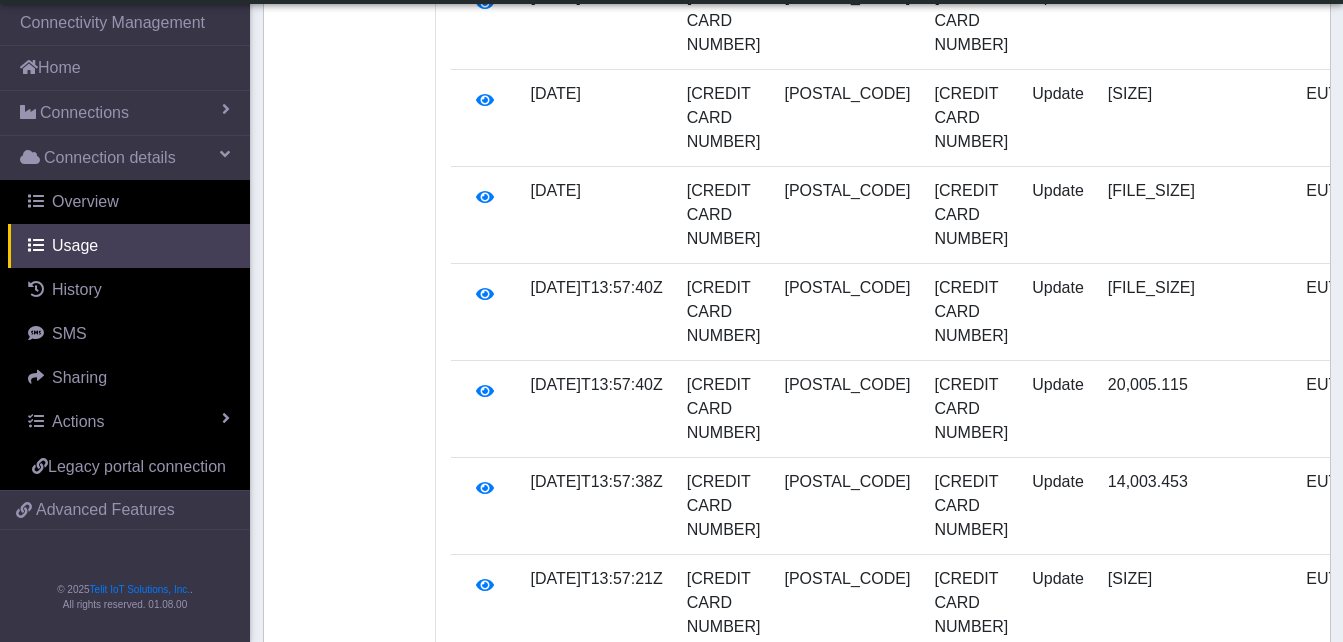 click on "Previous  page" at bounding box center (495, 990) 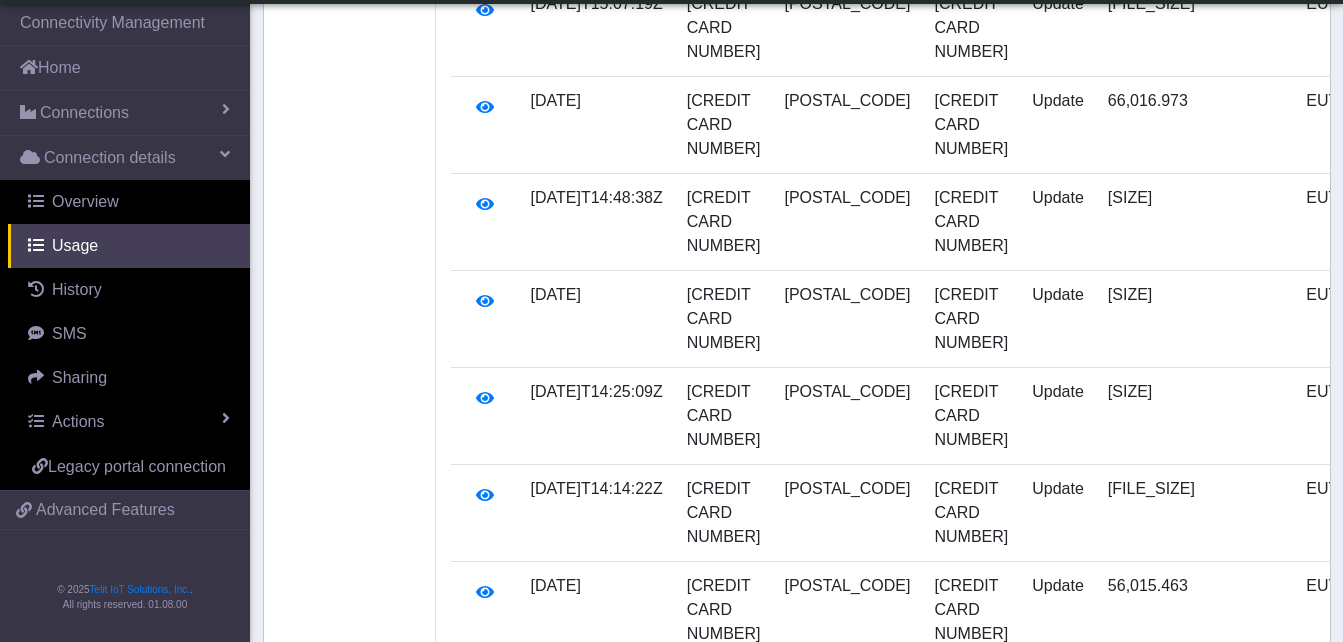 scroll, scrollTop: 1307, scrollLeft: 0, axis: vertical 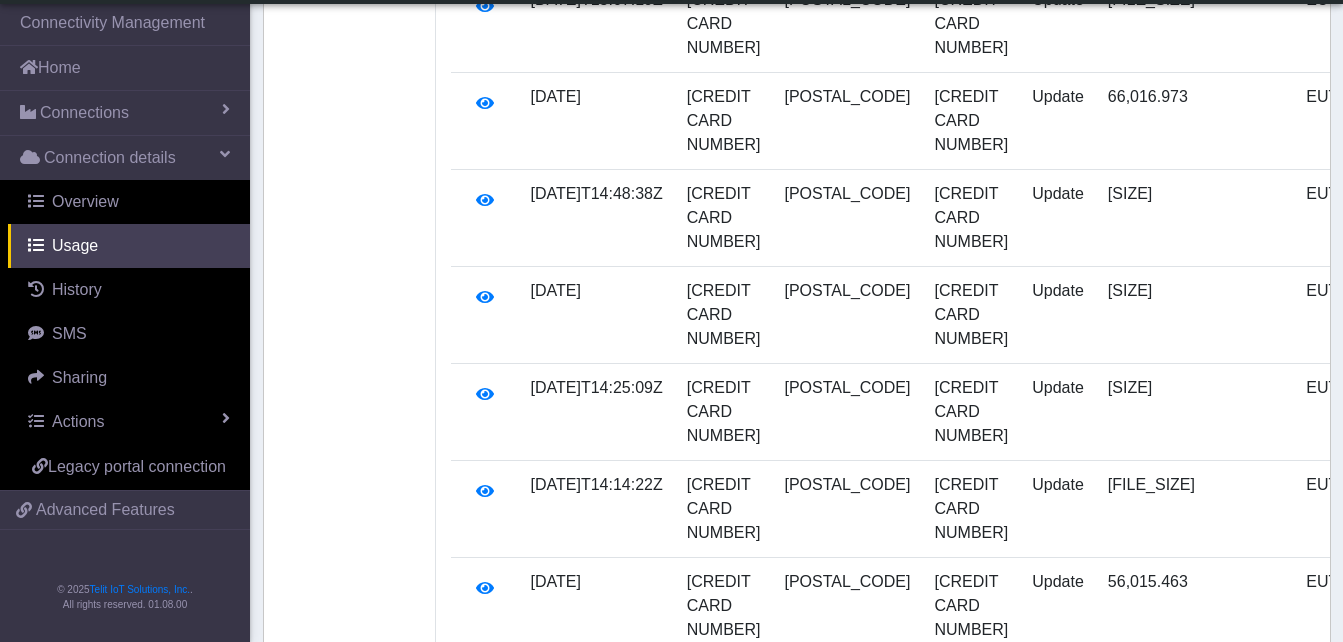 click on "50" at bounding box center [708, 992] 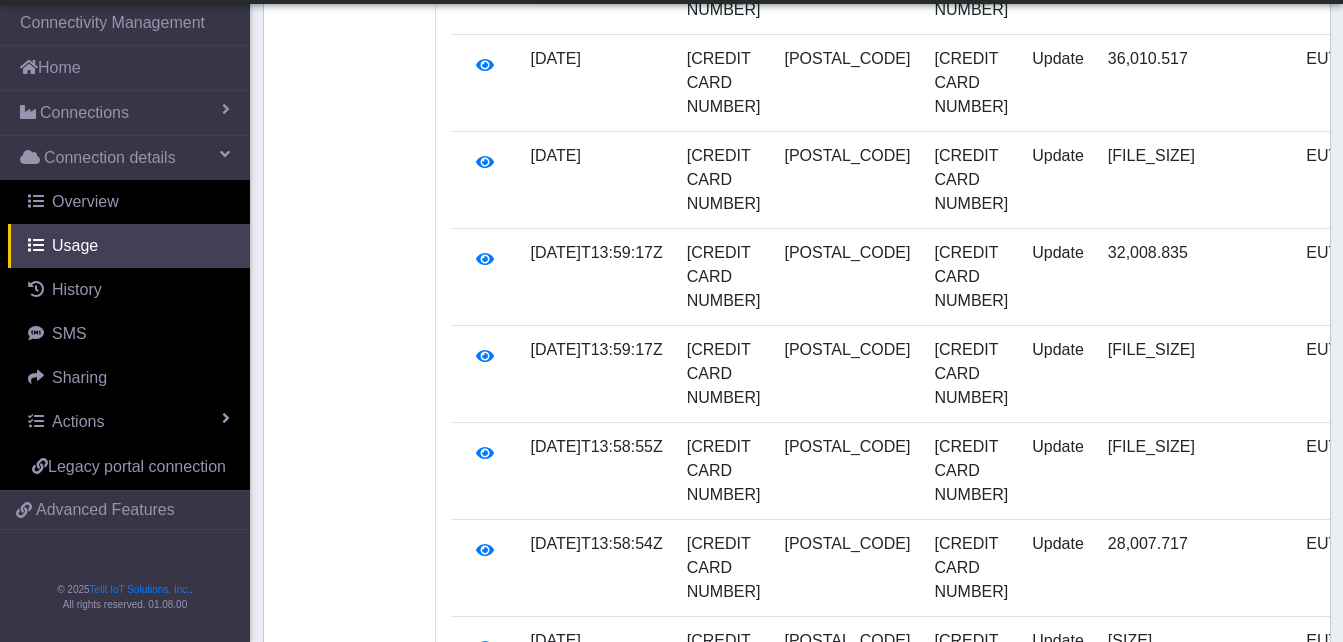 scroll, scrollTop: 698, scrollLeft: 0, axis: vertical 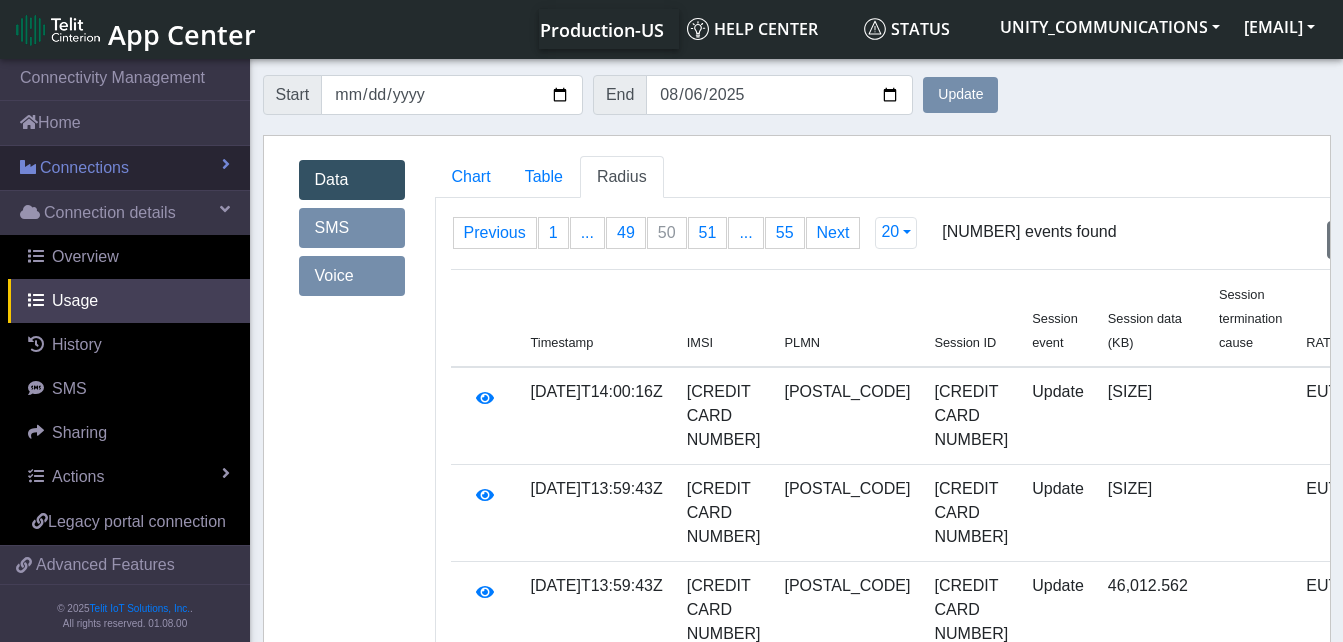 click on "Connections" at bounding box center (84, 168) 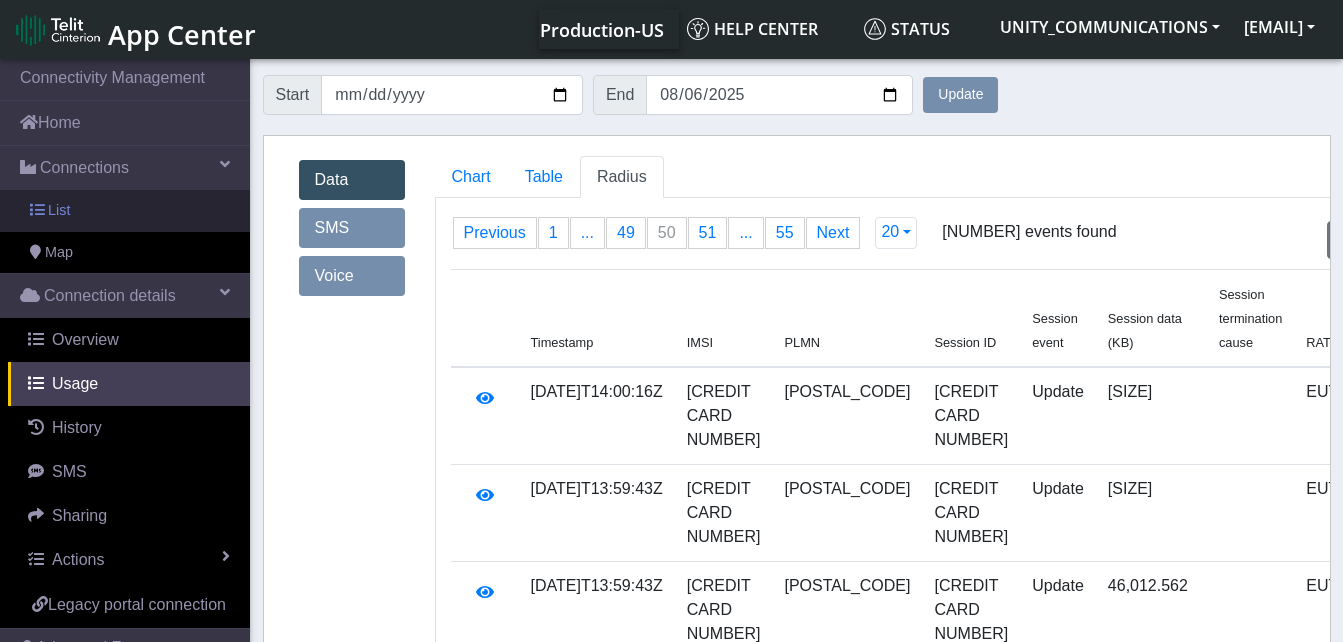 click on "List" at bounding box center [125, 211] 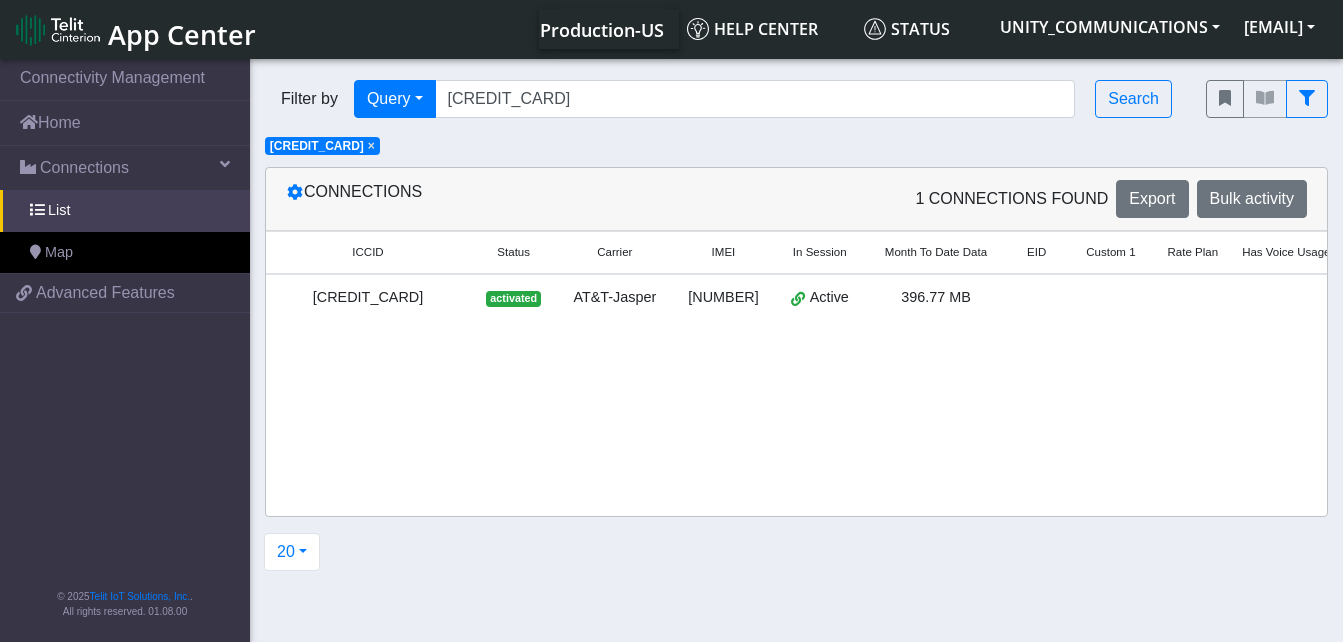 click on "×" 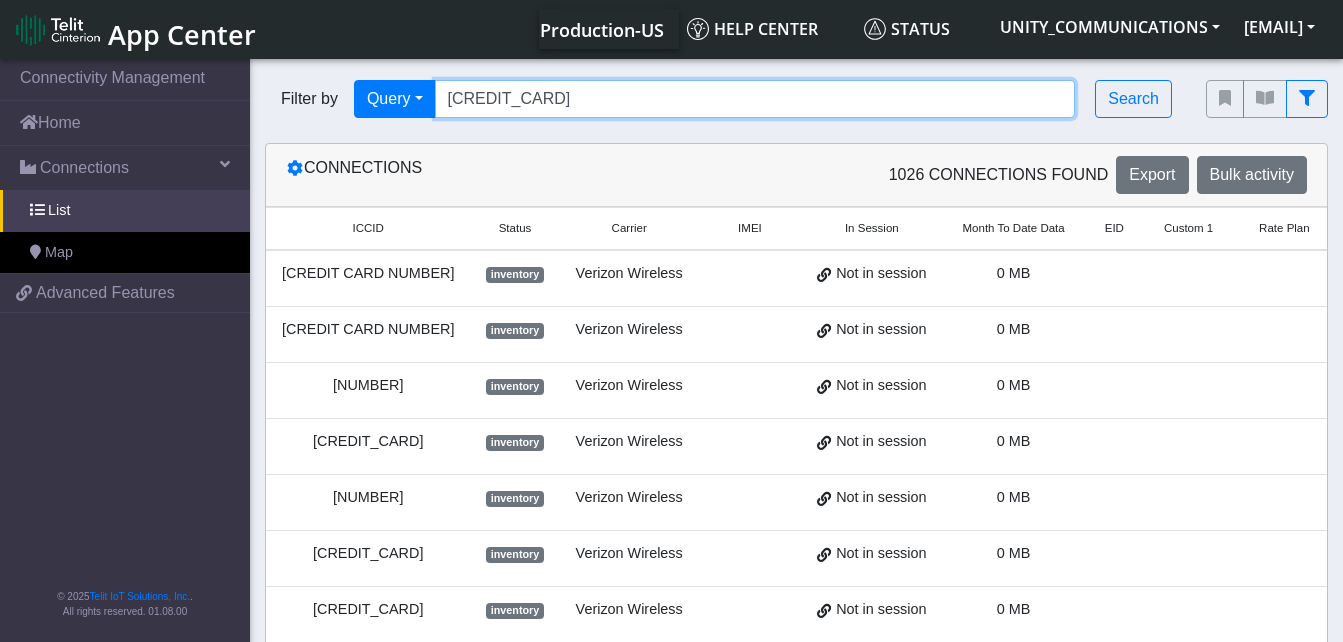 click on "[CREDIT_CARD]" at bounding box center (755, 99) 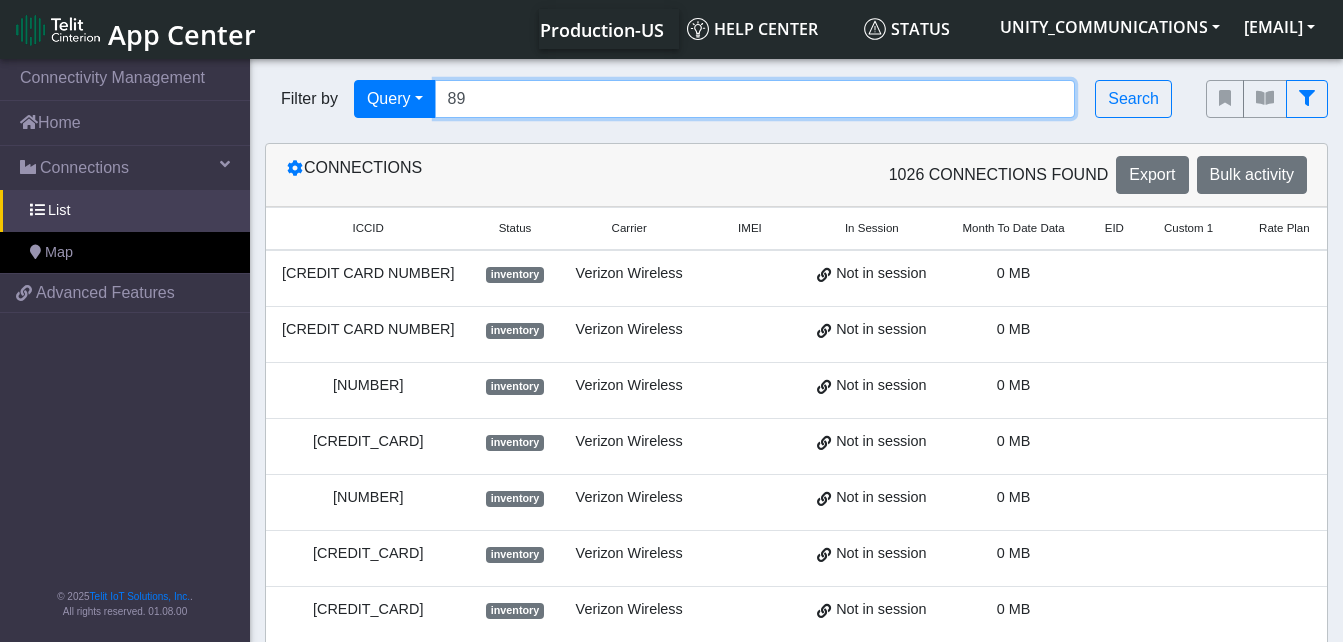 type on "8" 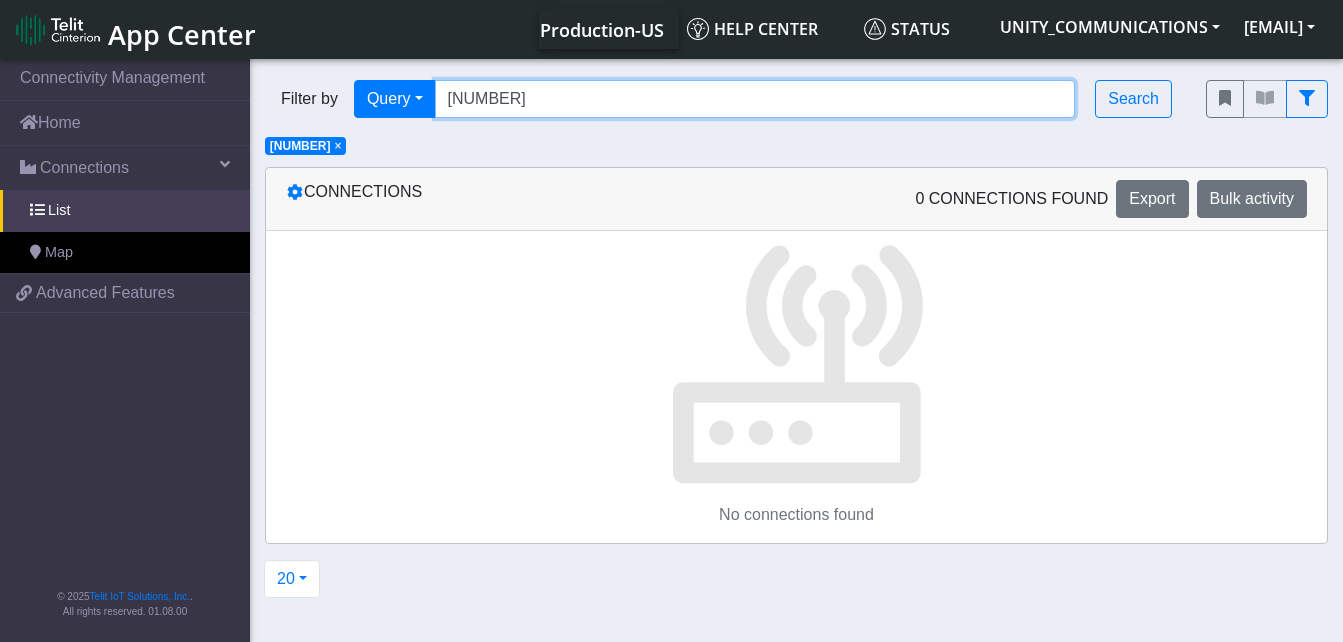 click on "[NUMBER]" at bounding box center (755, 99) 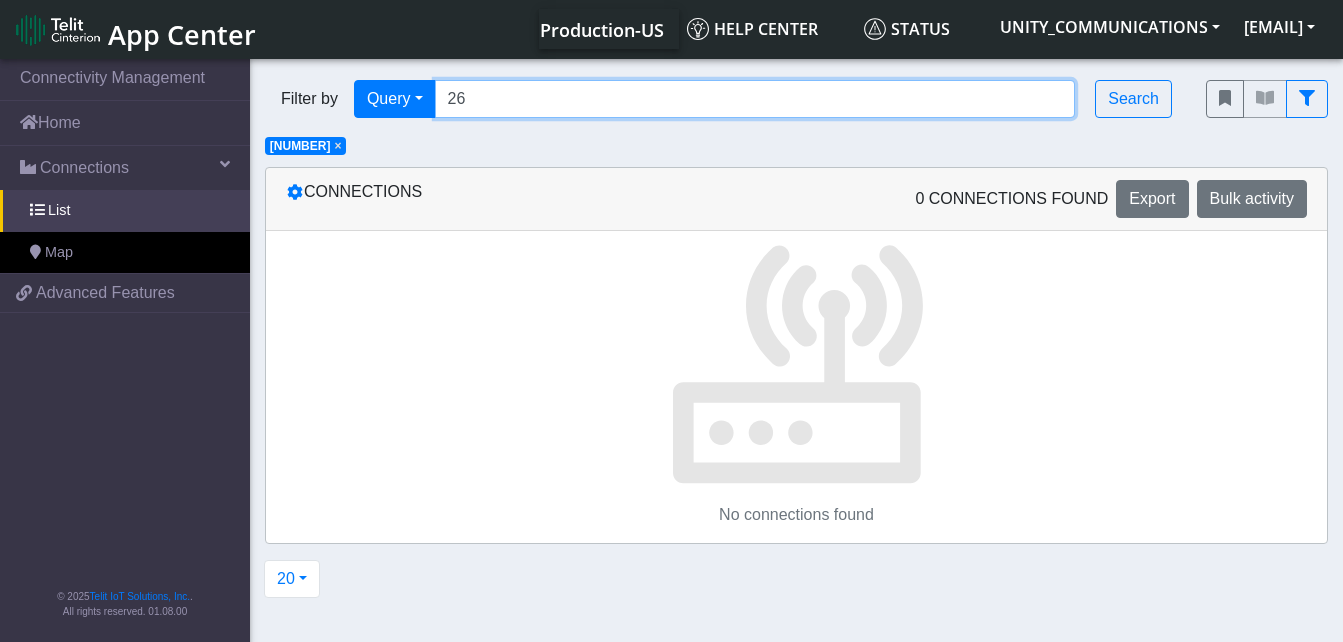 type on "2" 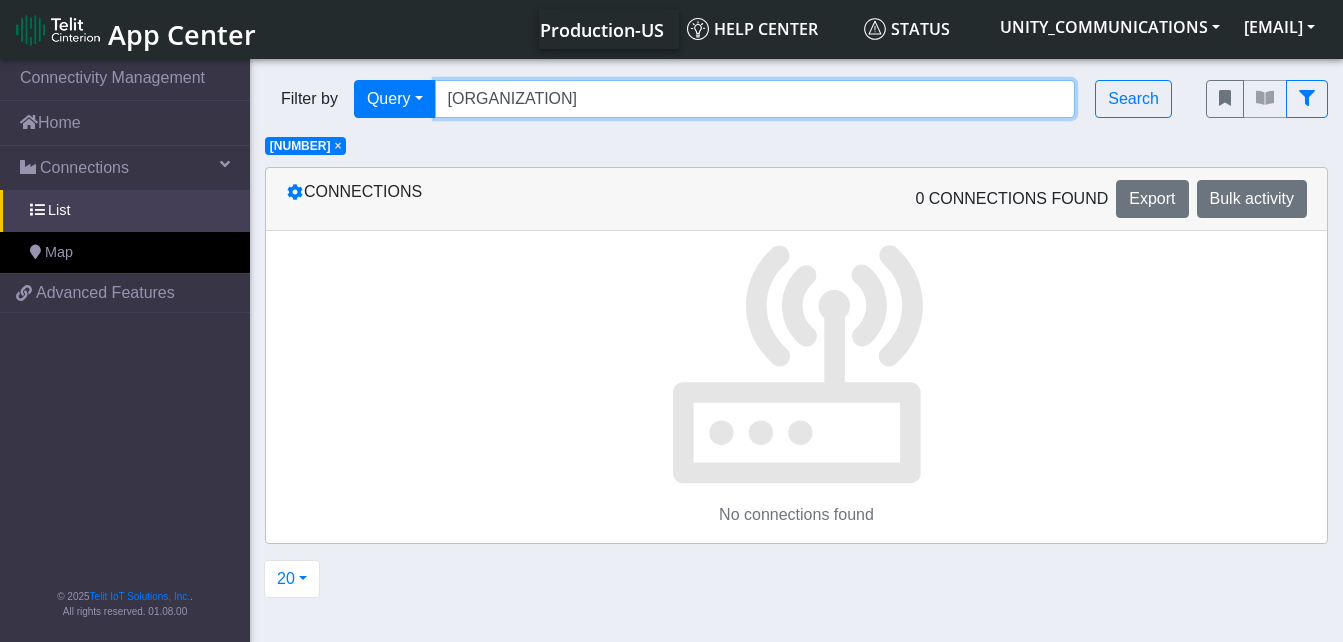 type on "[ORGANIZATION]" 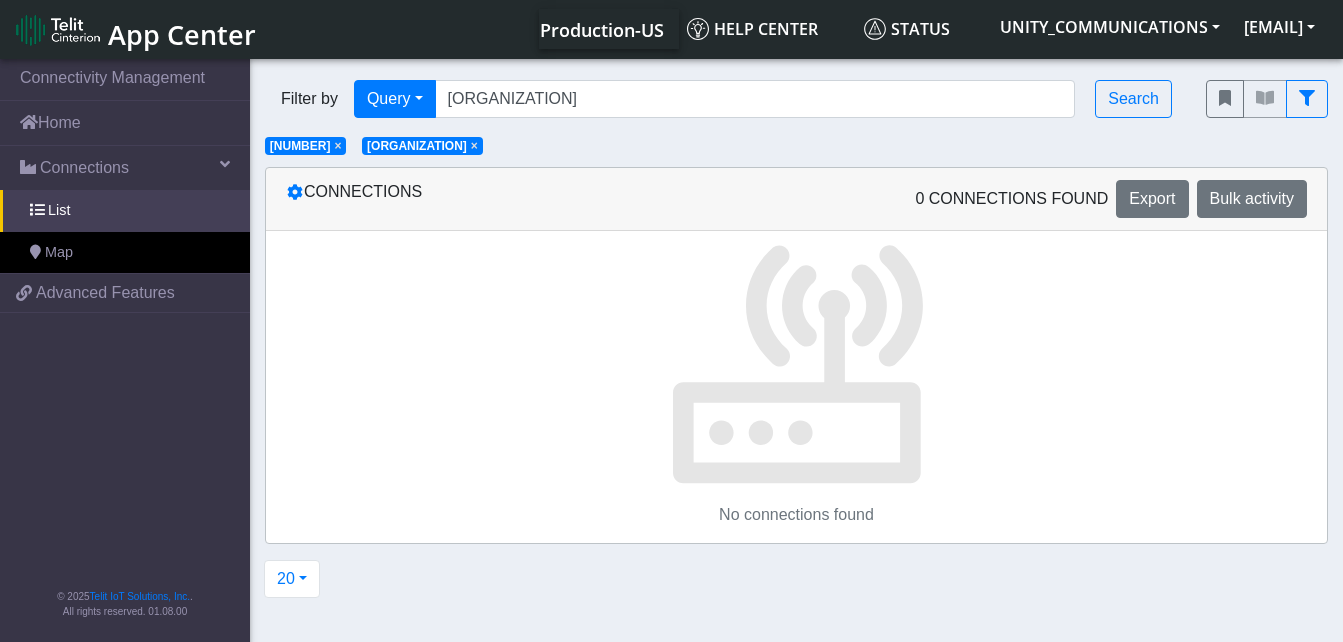 click on "×" 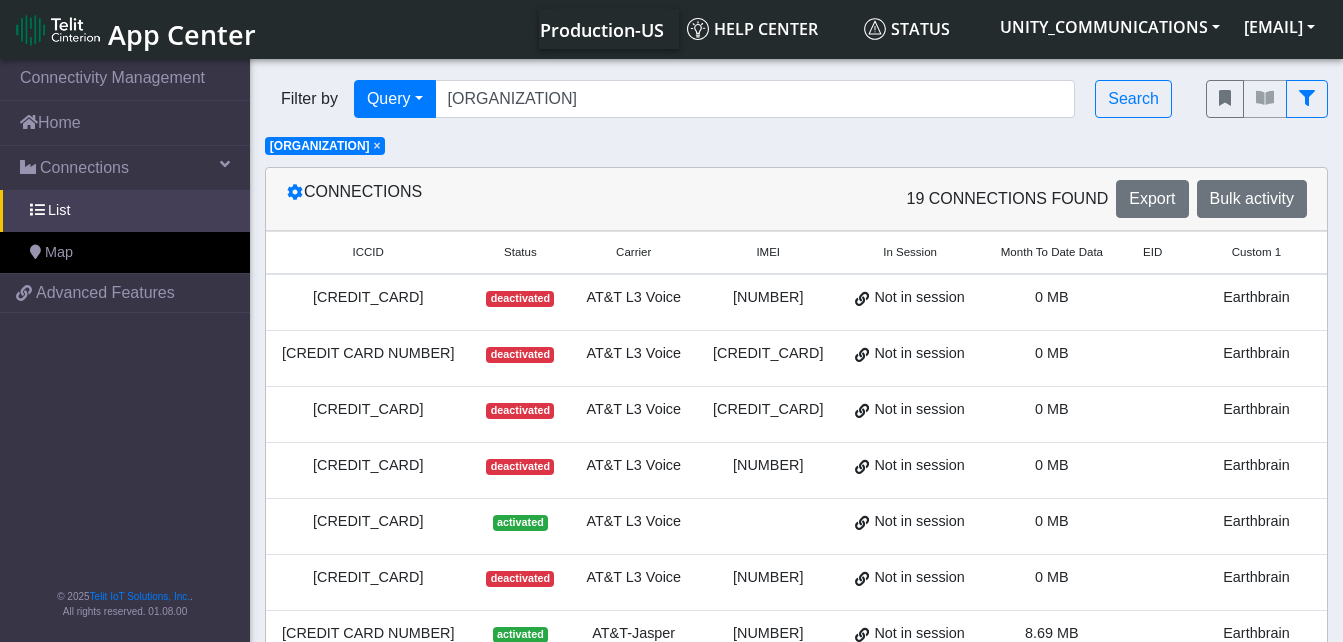 drag, startPoint x: 446, startPoint y: 466, endPoint x: 298, endPoint y: 456, distance: 148.33745 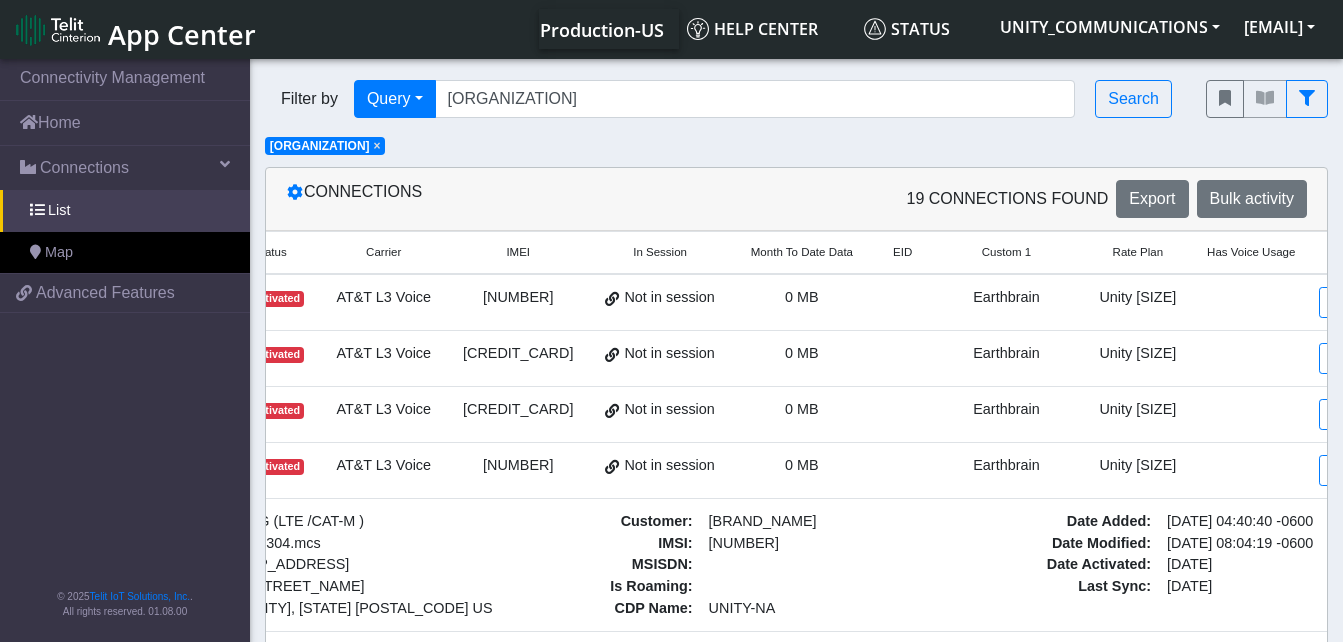 scroll, scrollTop: 0, scrollLeft: 255, axis: horizontal 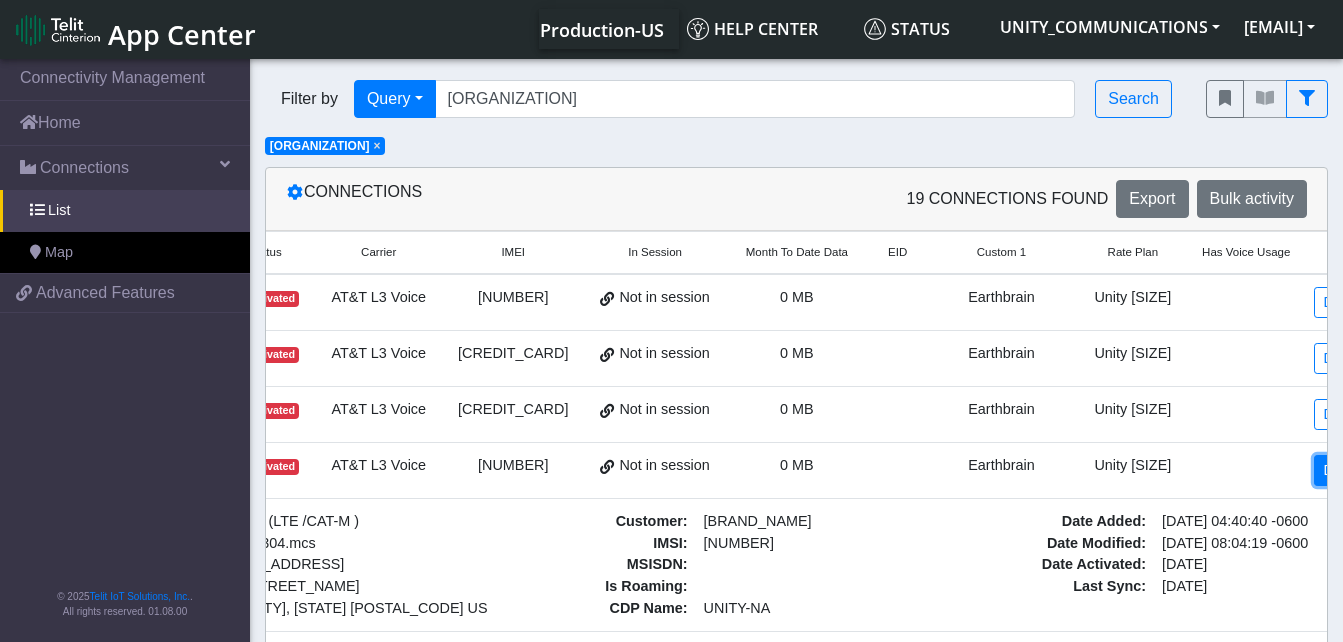 click on "Detail" at bounding box center [1341, 470] 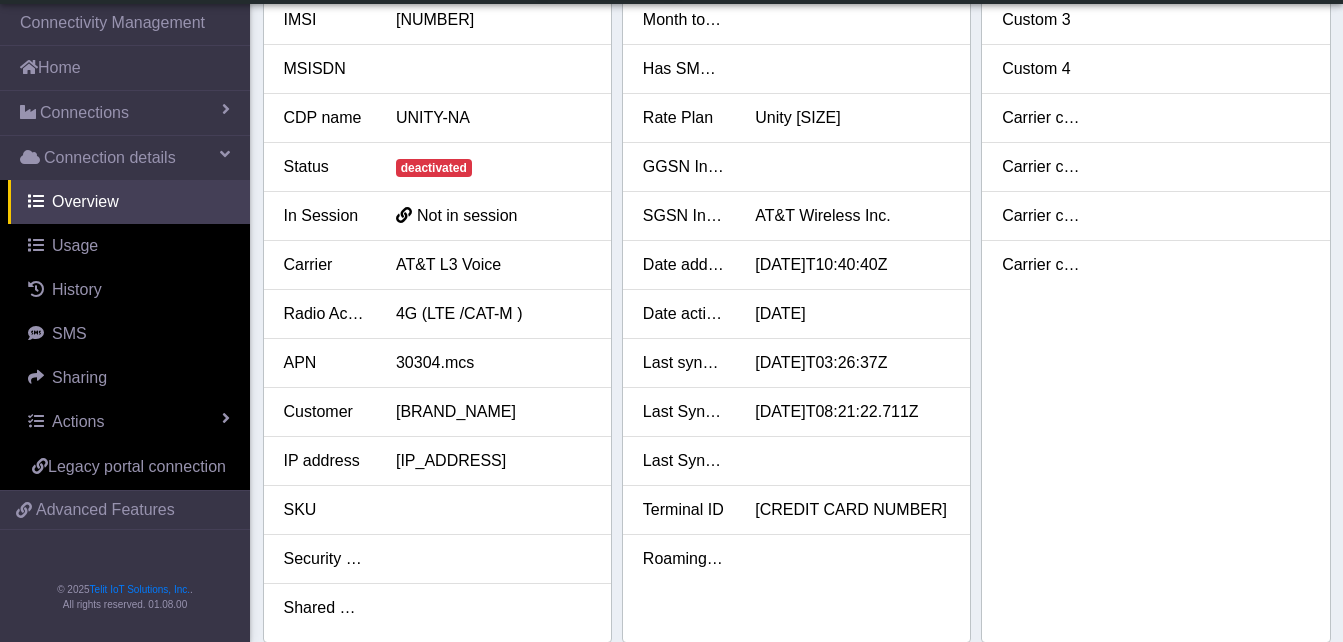 scroll, scrollTop: 0, scrollLeft: 0, axis: both 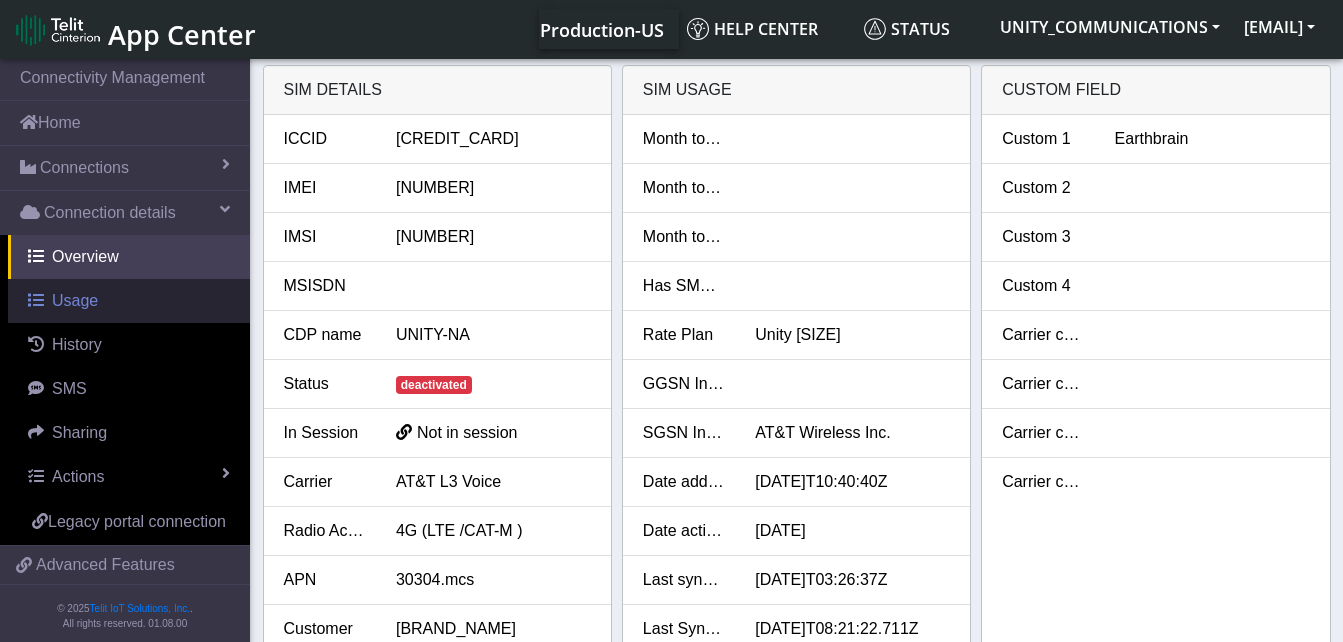 click on "Usage" at bounding box center (75, 300) 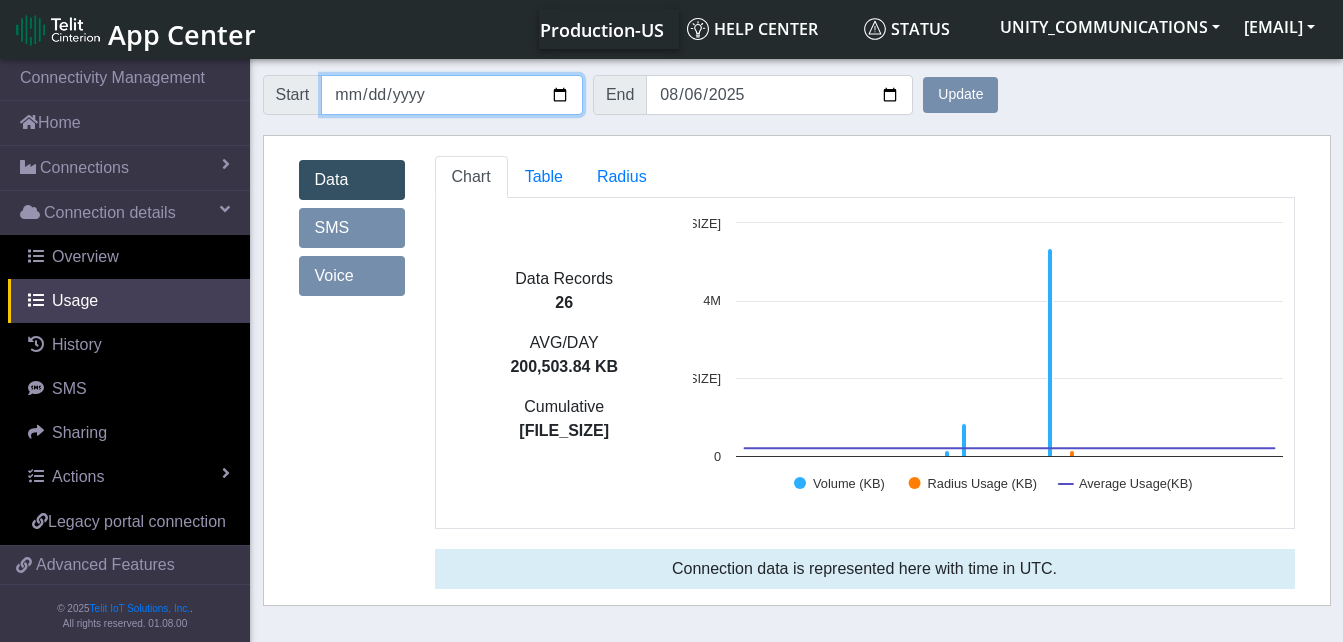 click on "[DATE]" at bounding box center (452, 95) 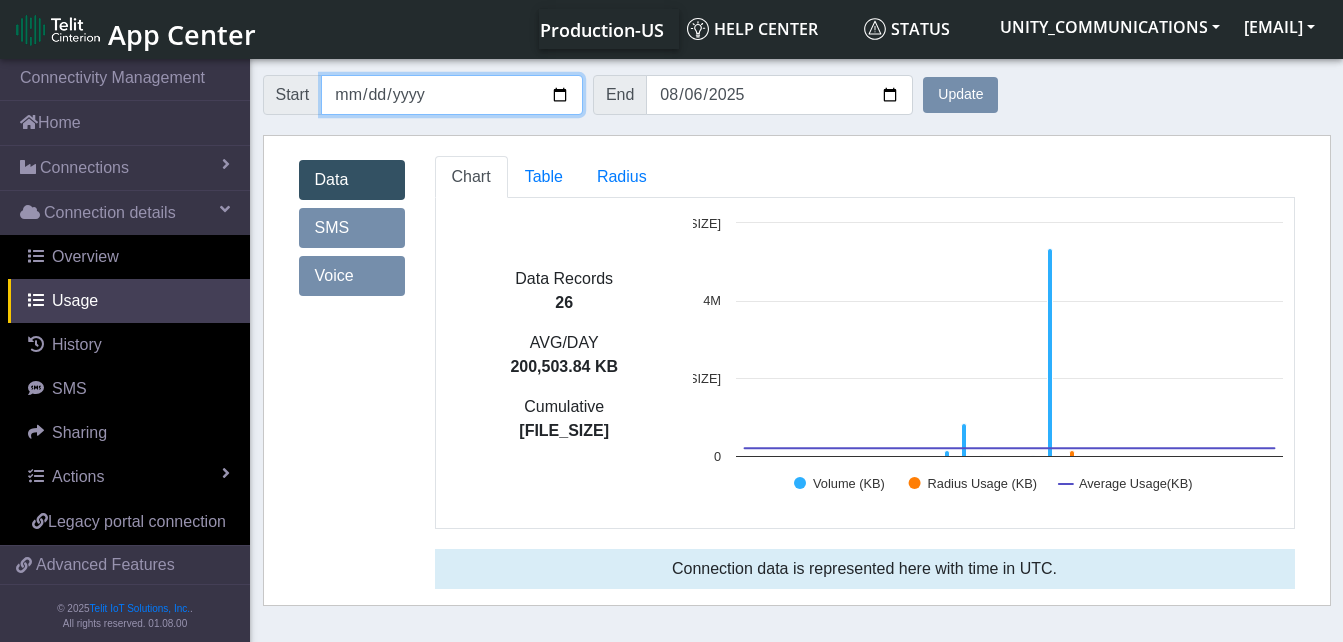 type on "[DATE]" 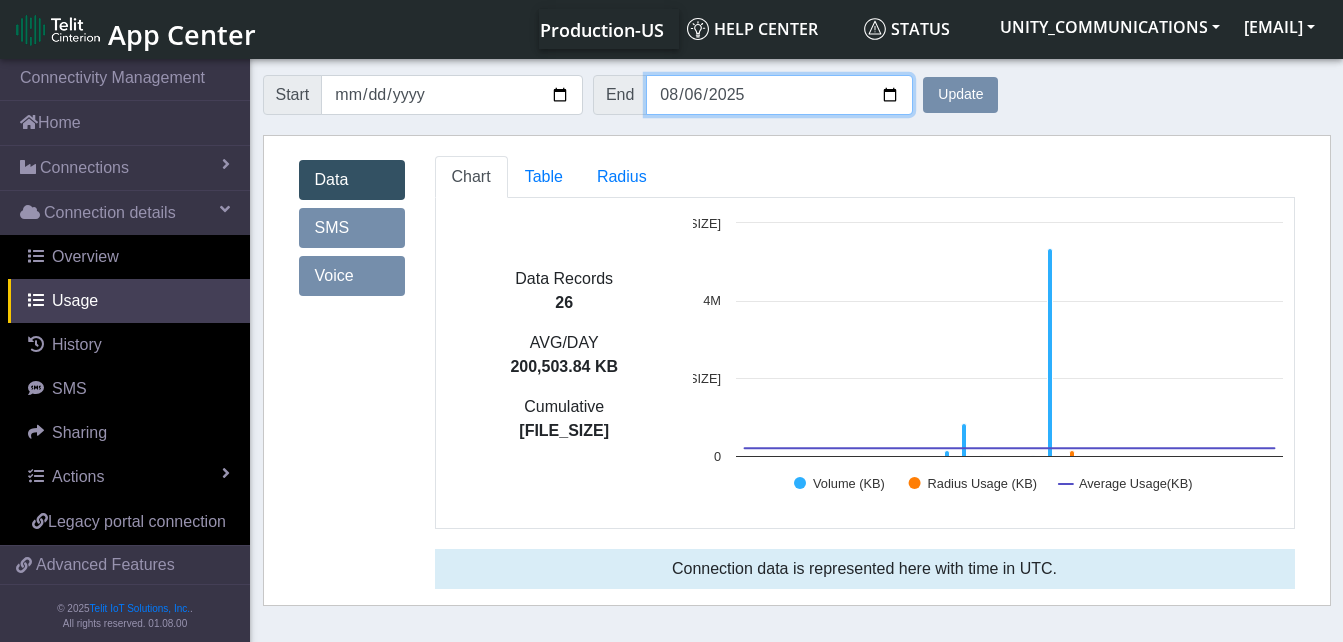 click on "2025-08-06" at bounding box center (779, 95) 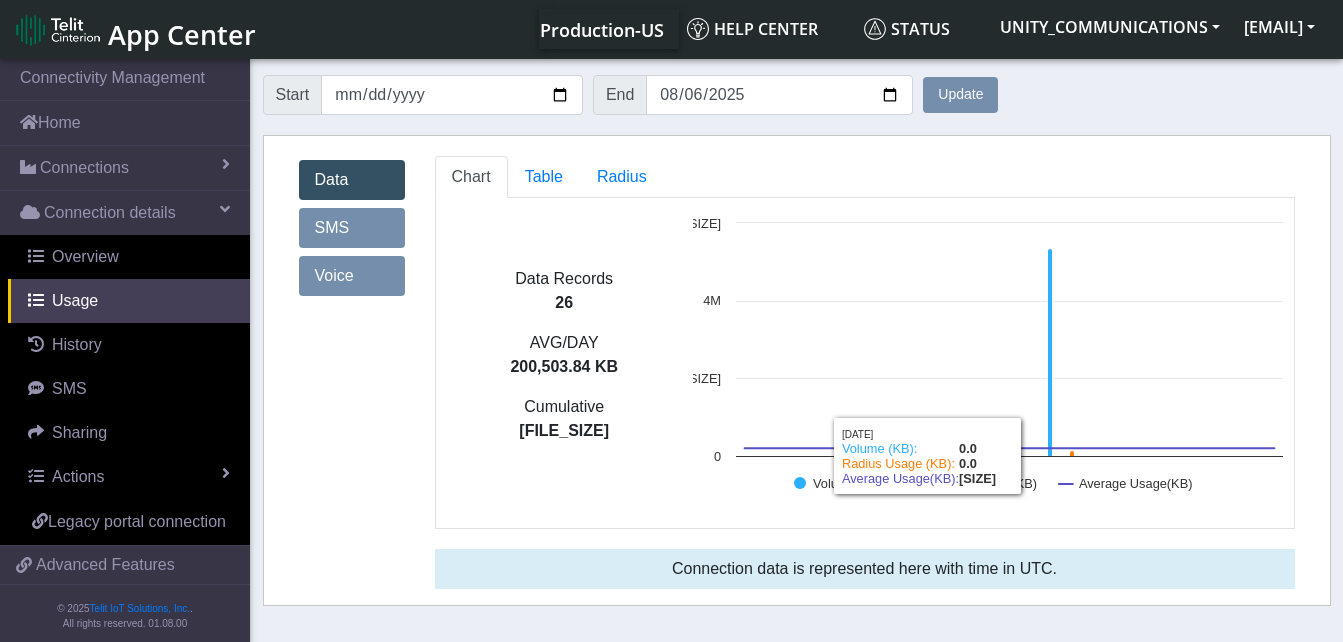 click on "Update" 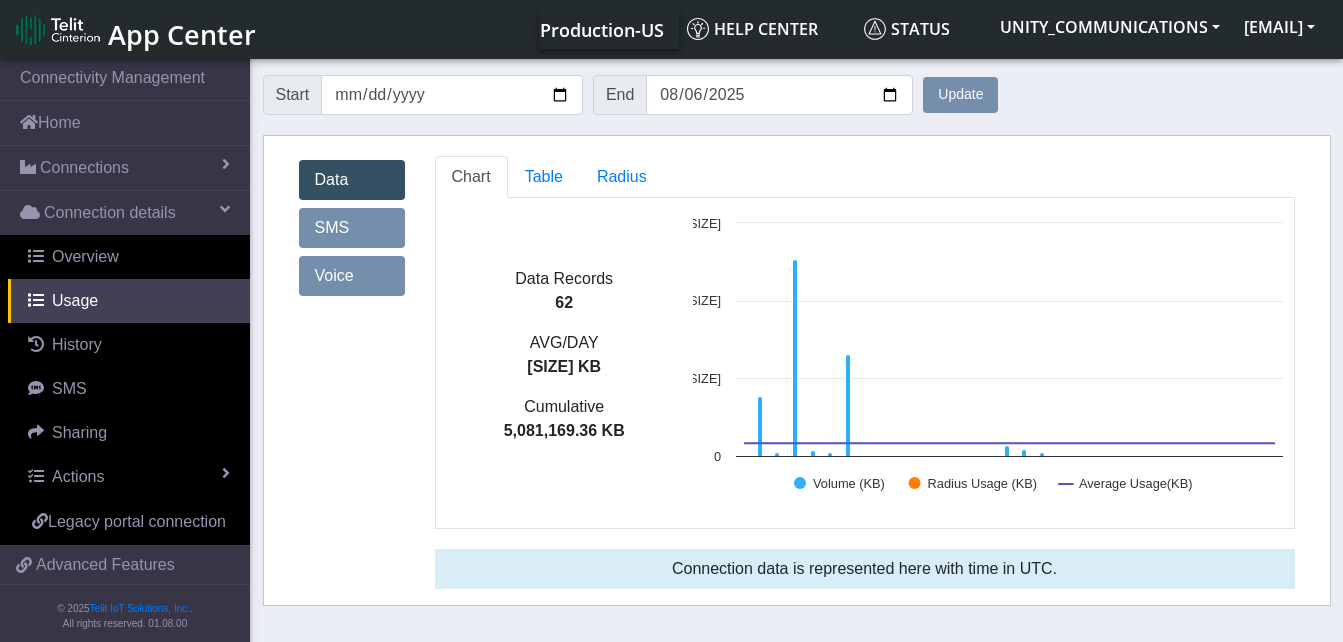 click on "Connection data is represented here with time in UTC." 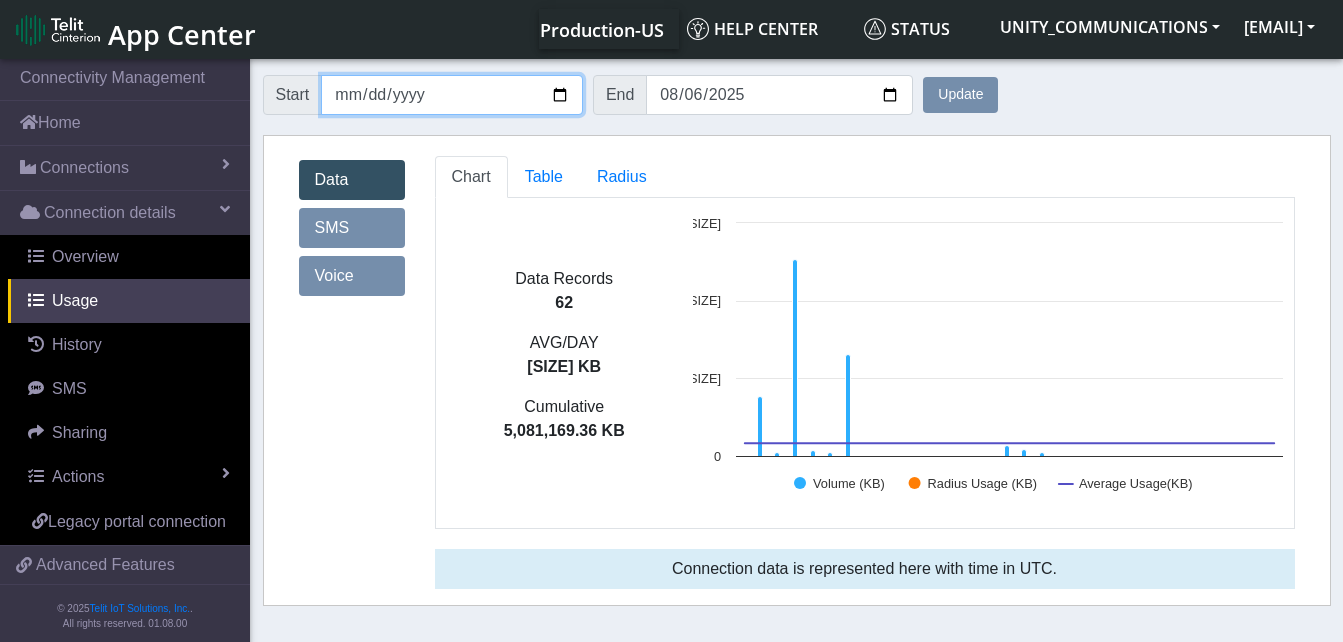 click on "[DATE]" at bounding box center [452, 95] 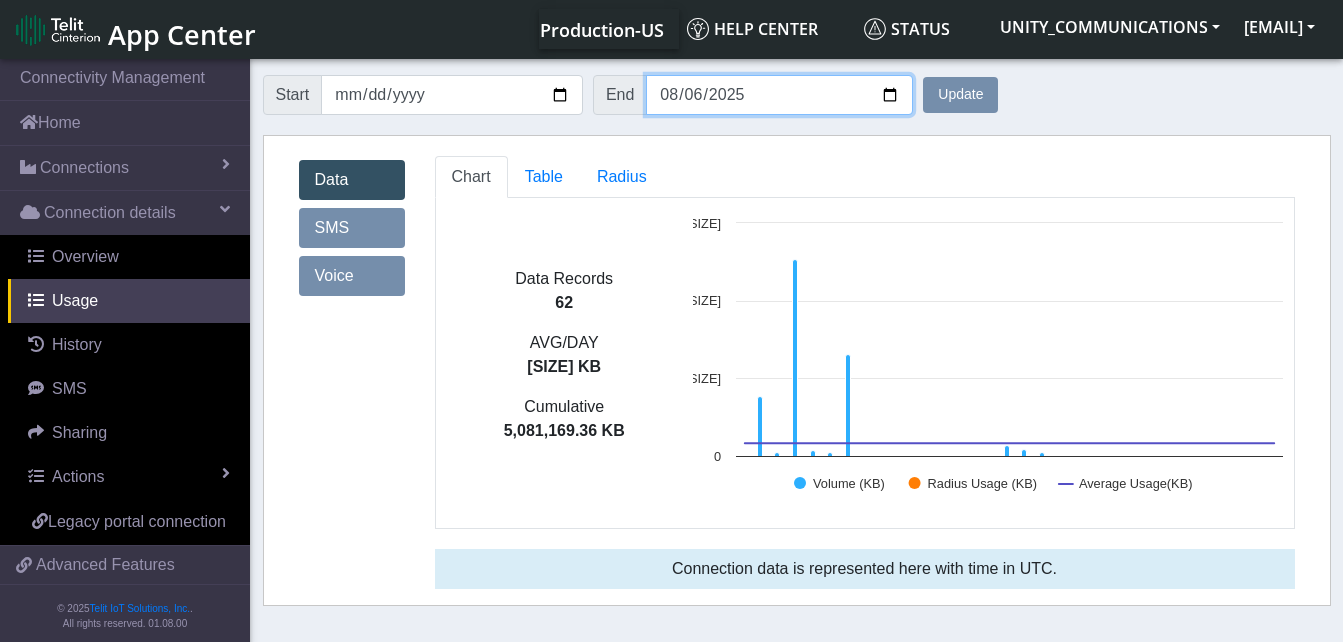 click on "[DATE]" at bounding box center [779, 95] 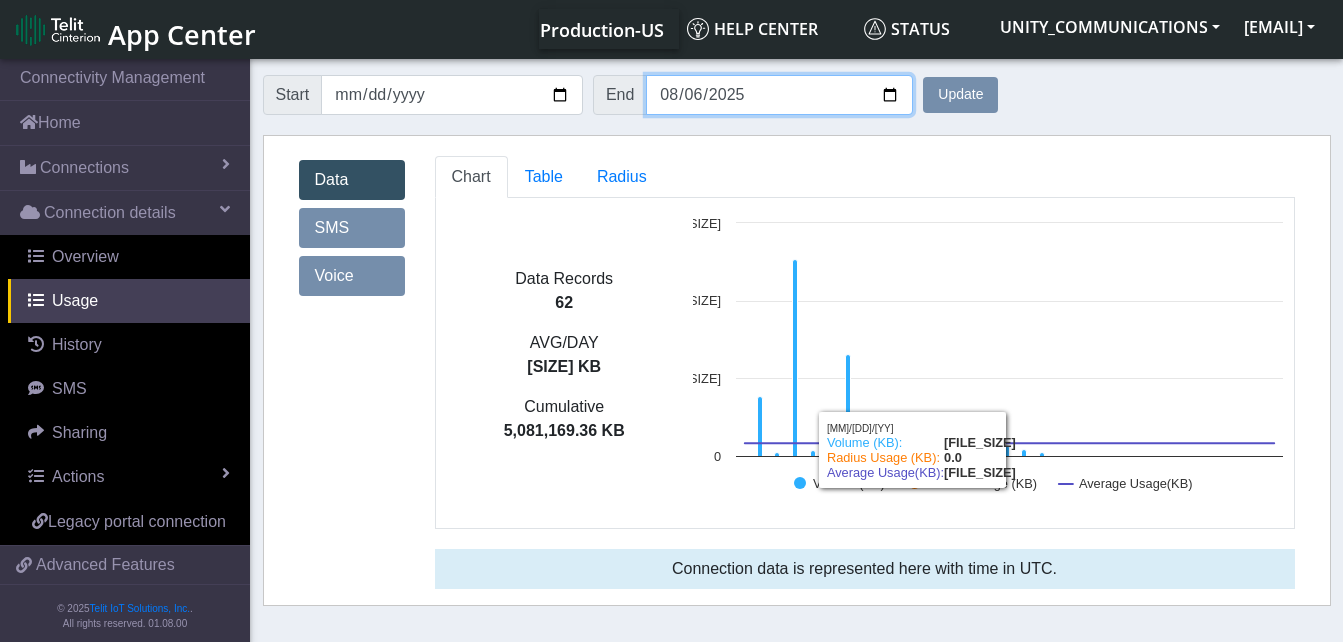 click on "[DATE]" at bounding box center [779, 95] 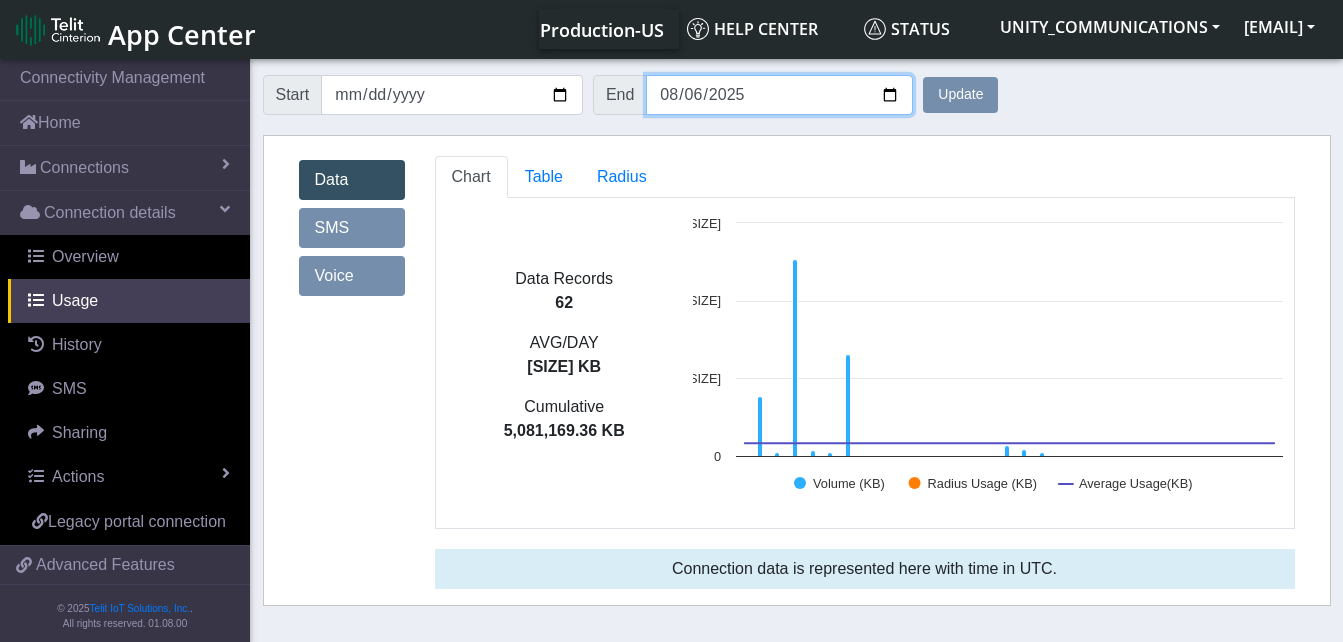 type on "[DATE]" 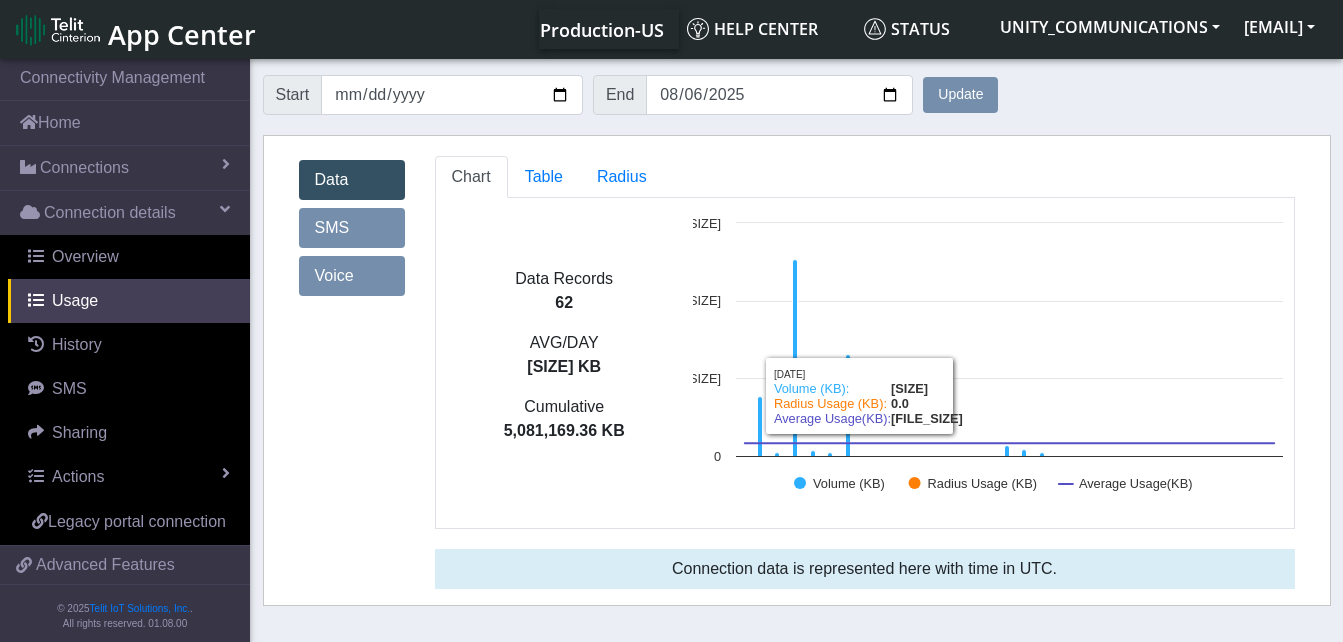 click on "Update" 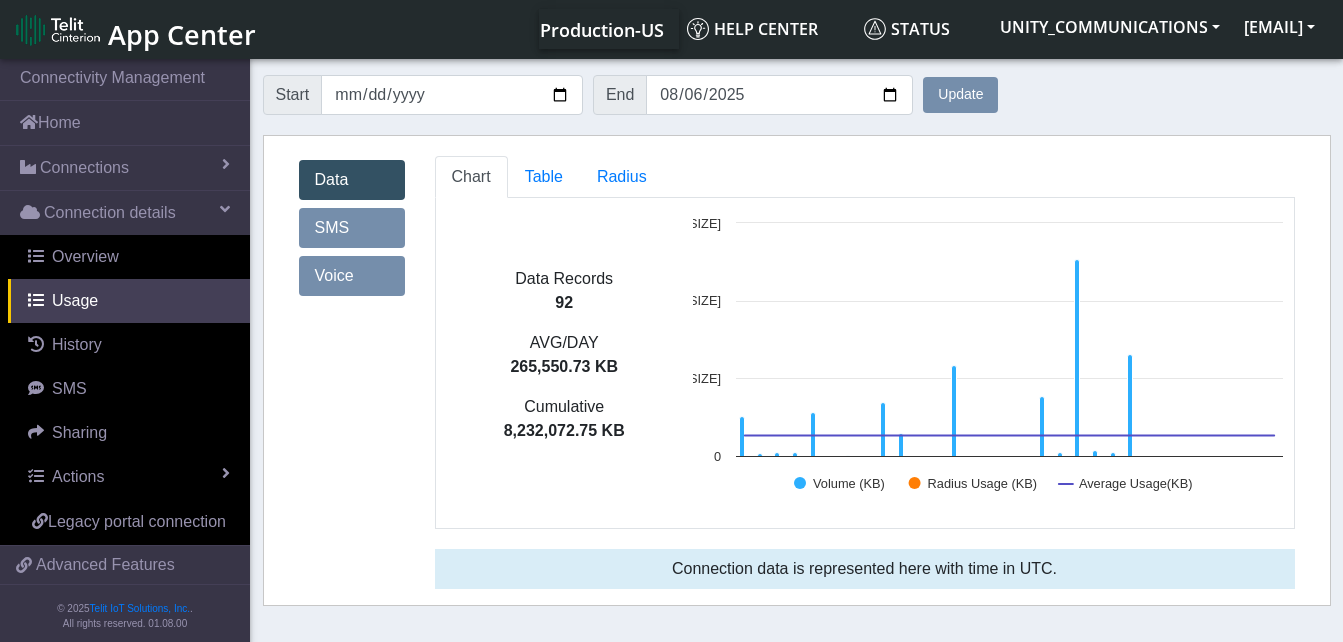 type 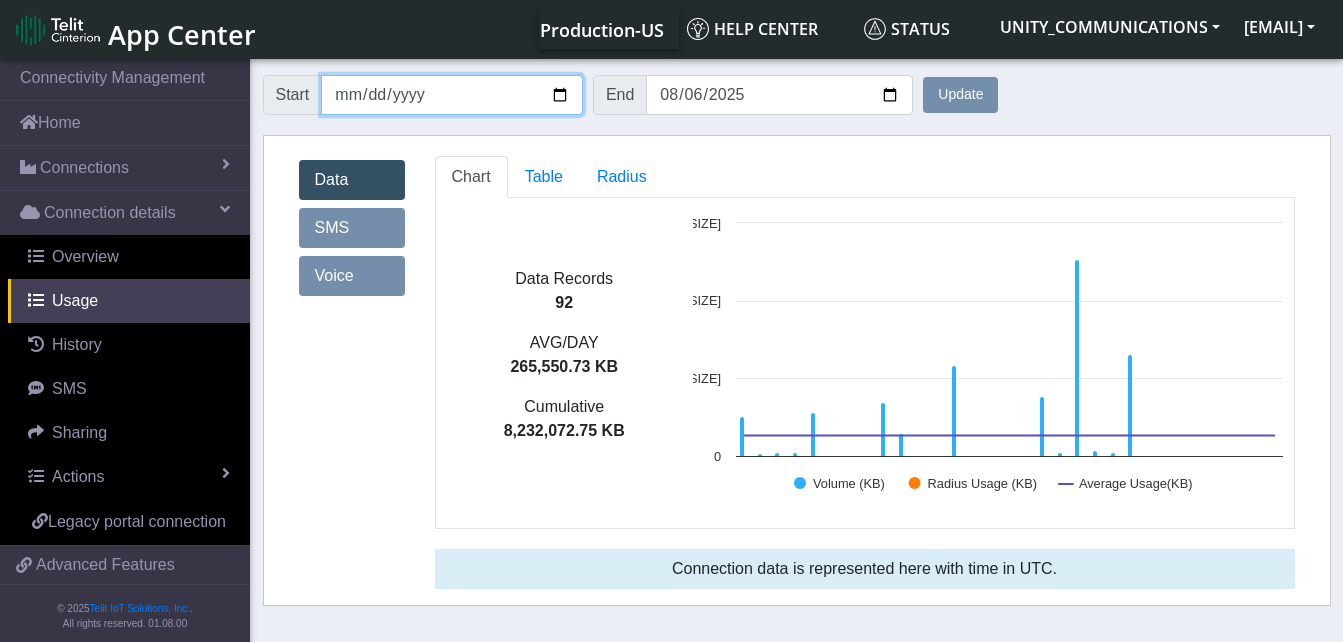 click on "[DATE]" at bounding box center (452, 95) 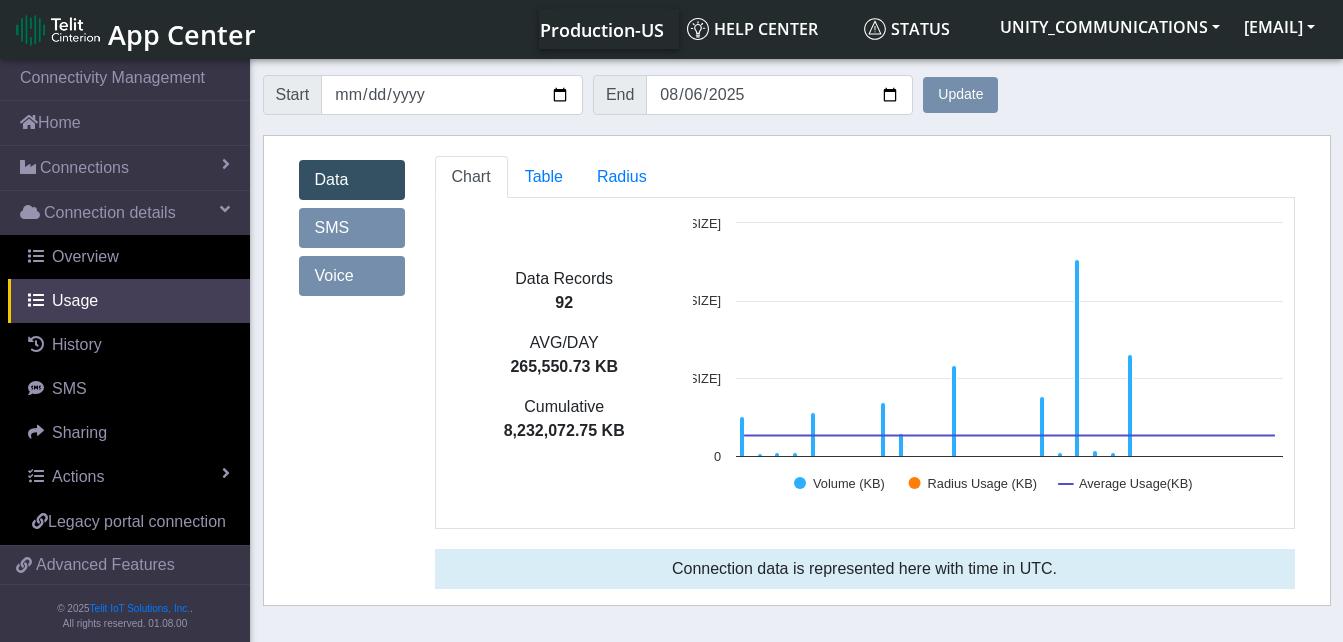 click on "Data Records [NUMBER] AVG/DAY  [FILE_SIZE] Cumulative [FILE_SIZE]" at bounding box center (564, 363) 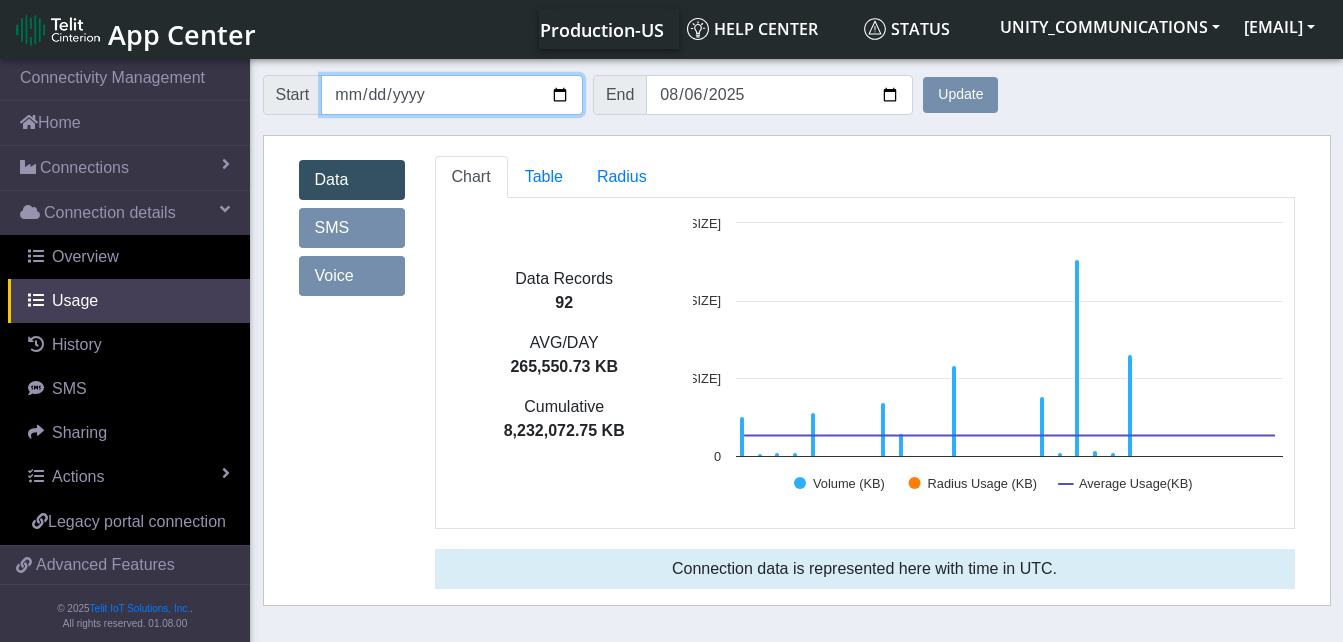 click on "[DATE]" at bounding box center (452, 95) 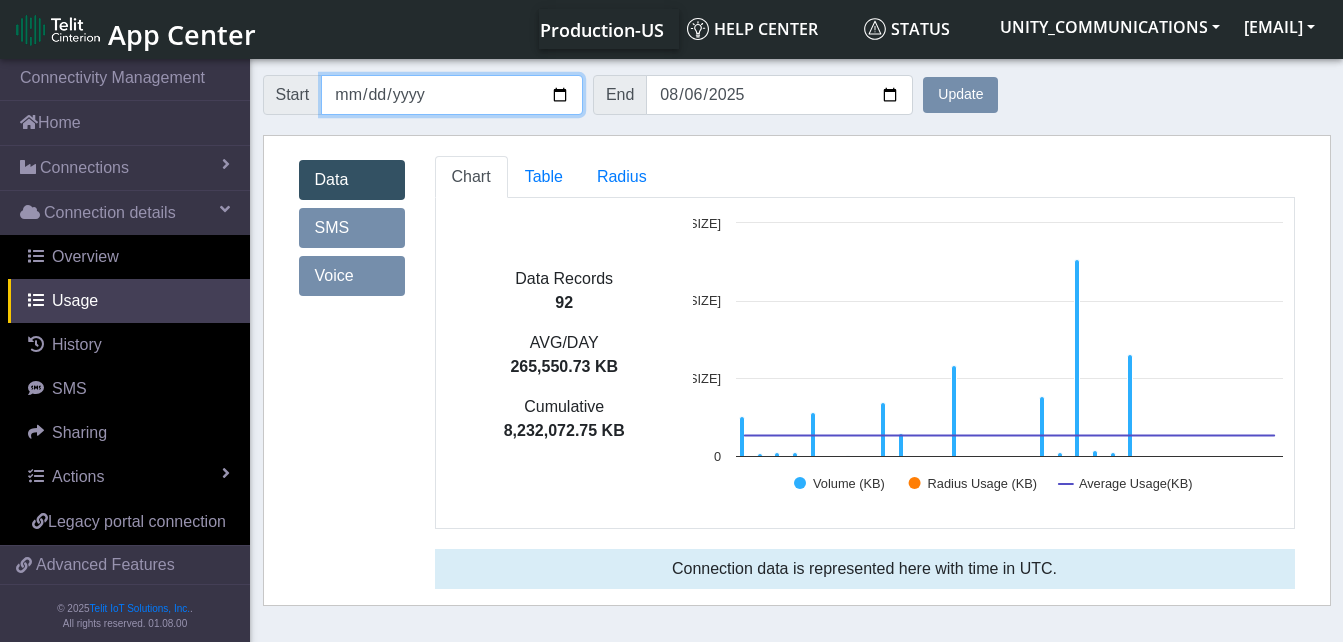 type on "[DATE]" 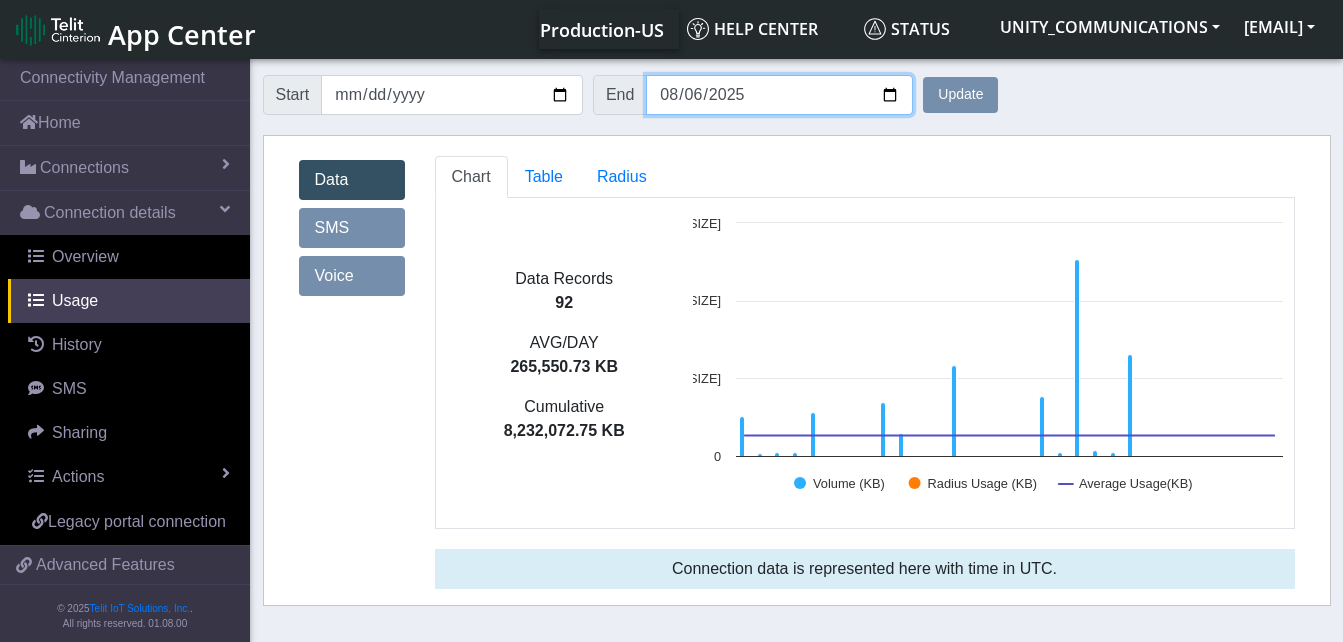 click on "[DATE]" at bounding box center [779, 95] 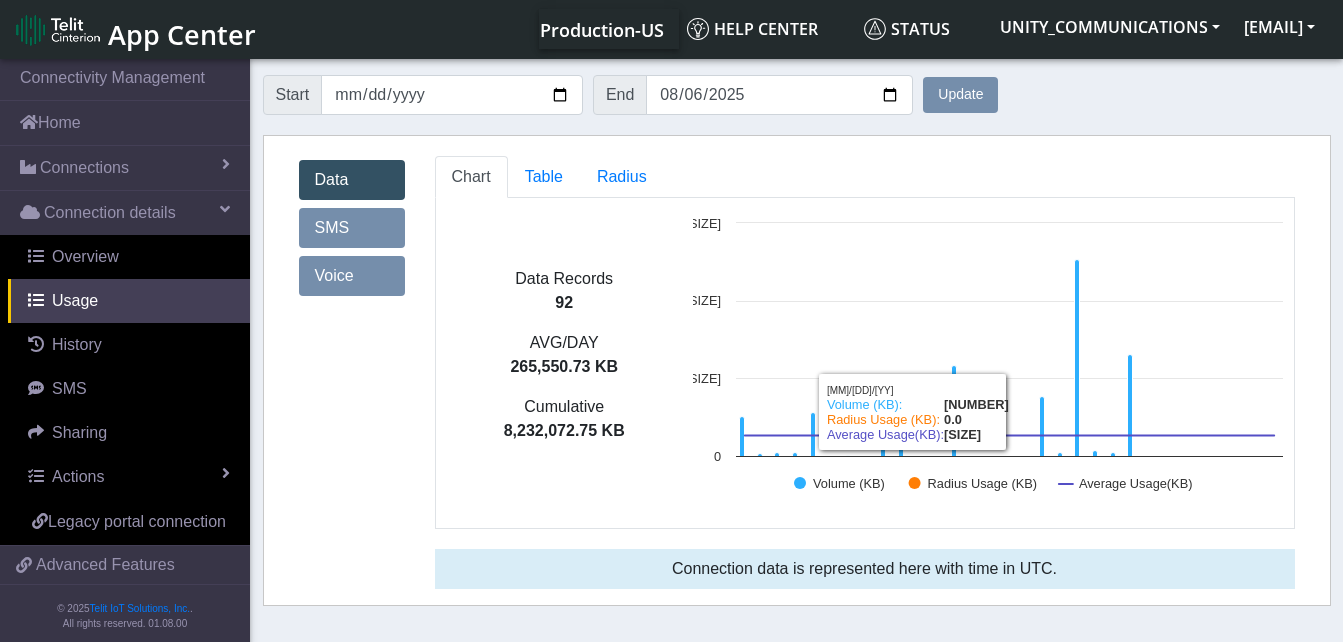 click on "Update" 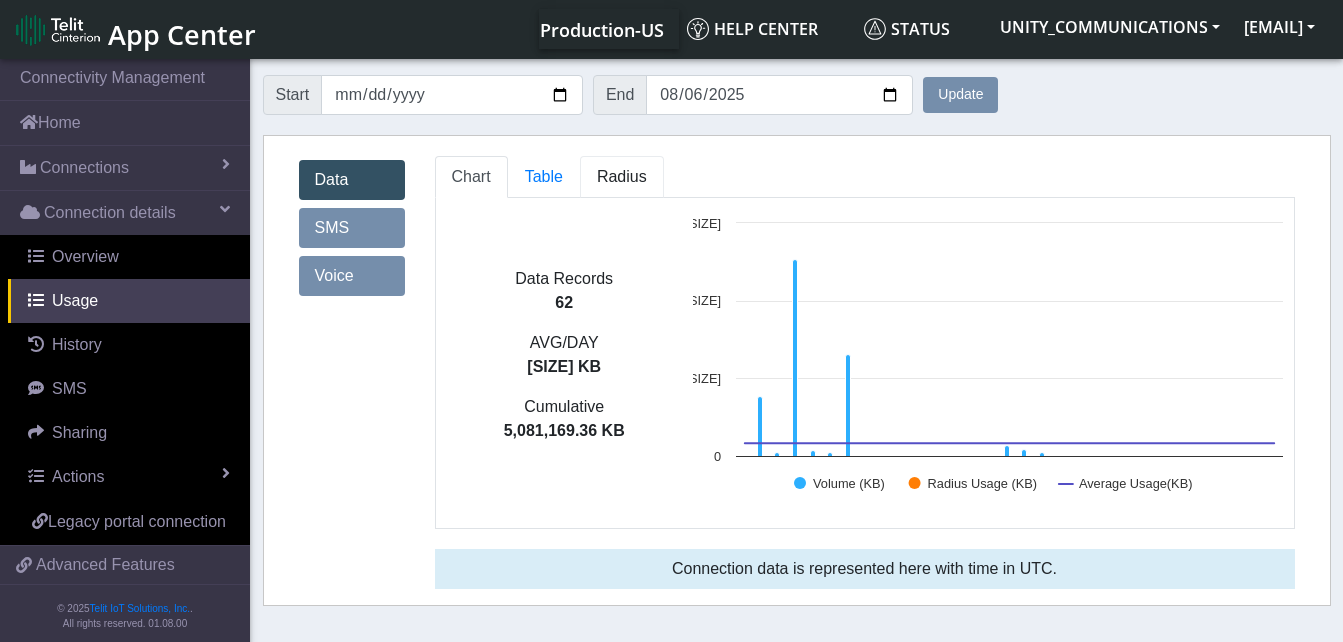 click on "Radius" at bounding box center [544, 176] 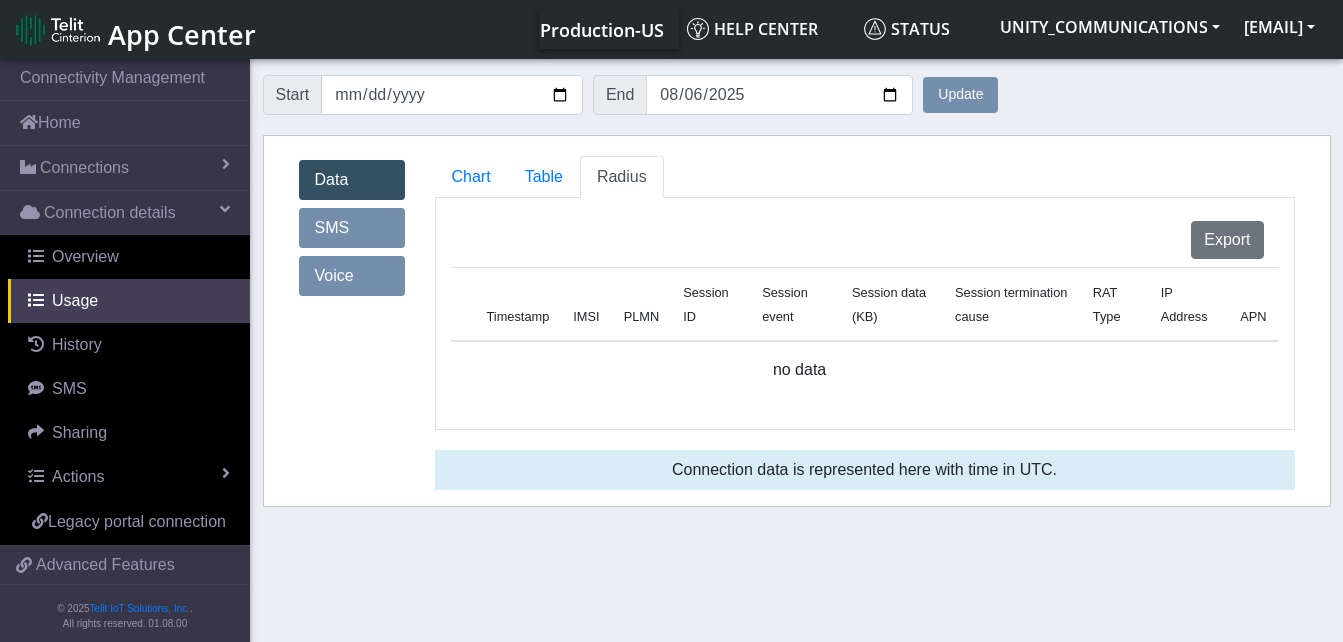 click on "Radius" at bounding box center [622, 176] 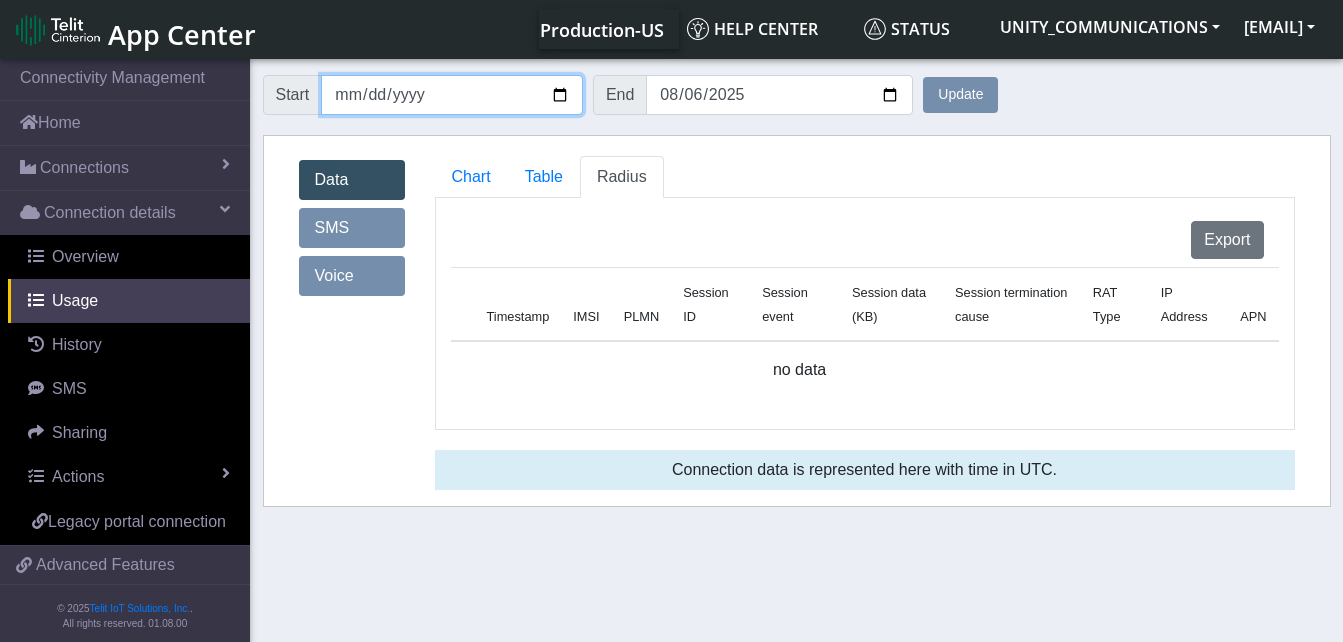click on "[DATE]" at bounding box center [452, 95] 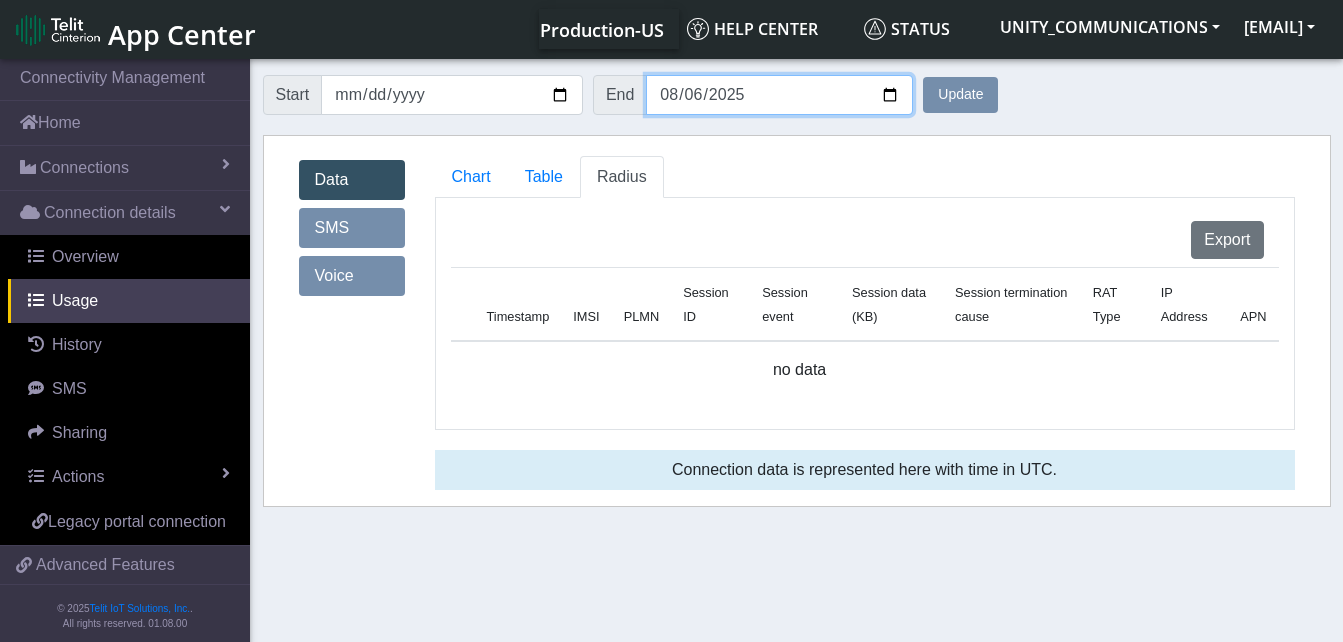 click on "[DATE]" at bounding box center (779, 95) 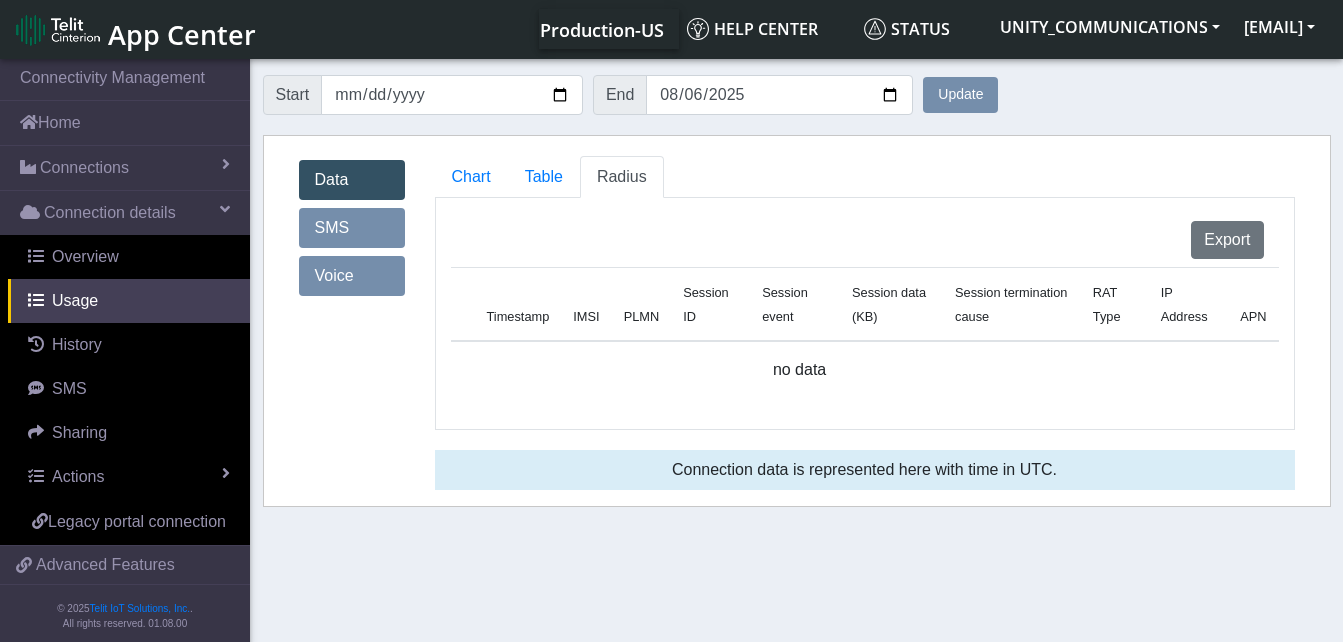 click on "Update" 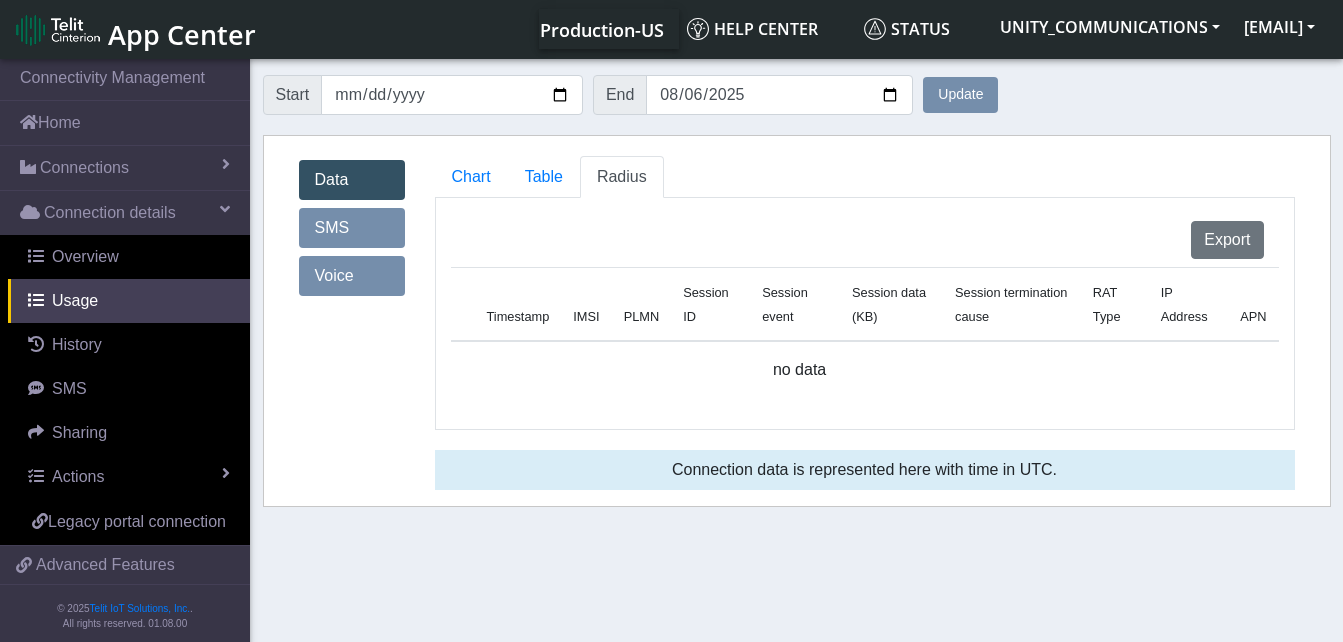 click on "Update" 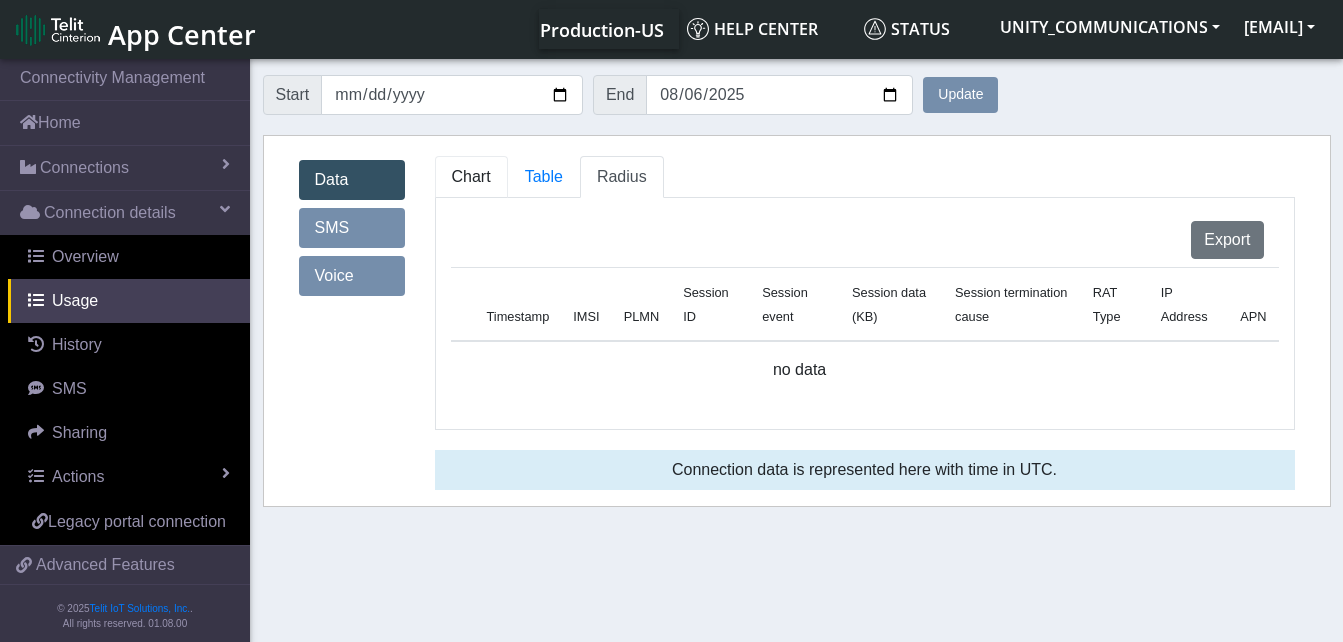 click on "Chart" at bounding box center (471, 176) 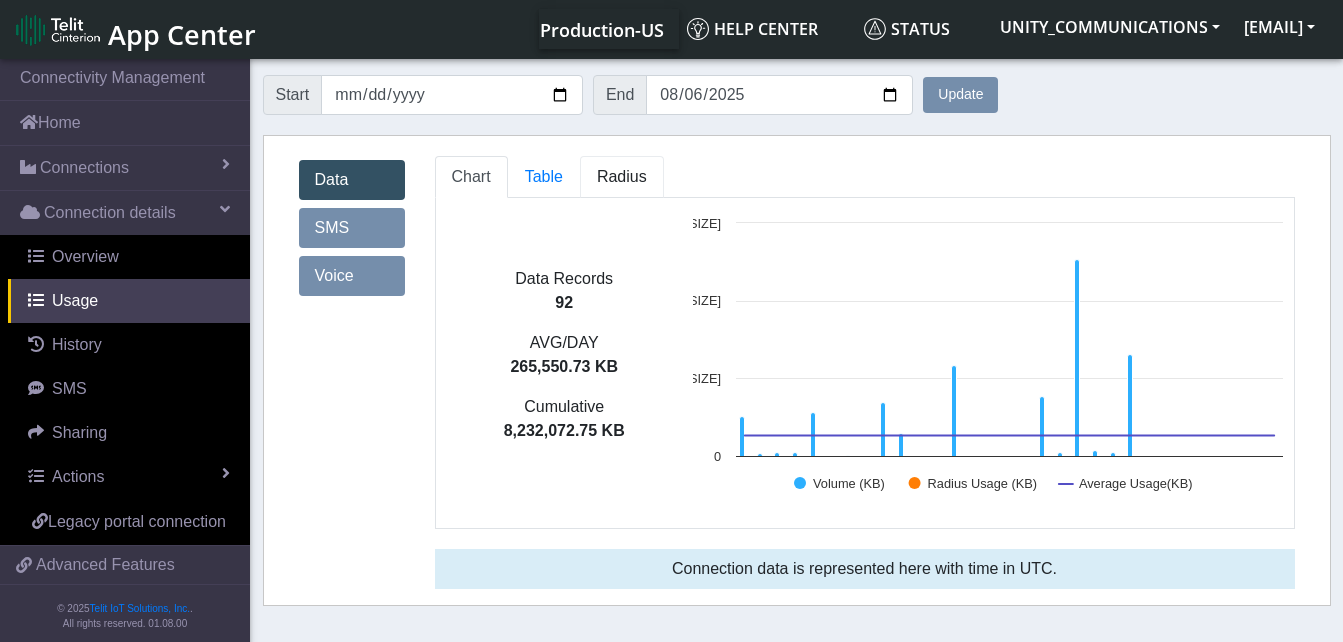 click on "Radius" at bounding box center [544, 176] 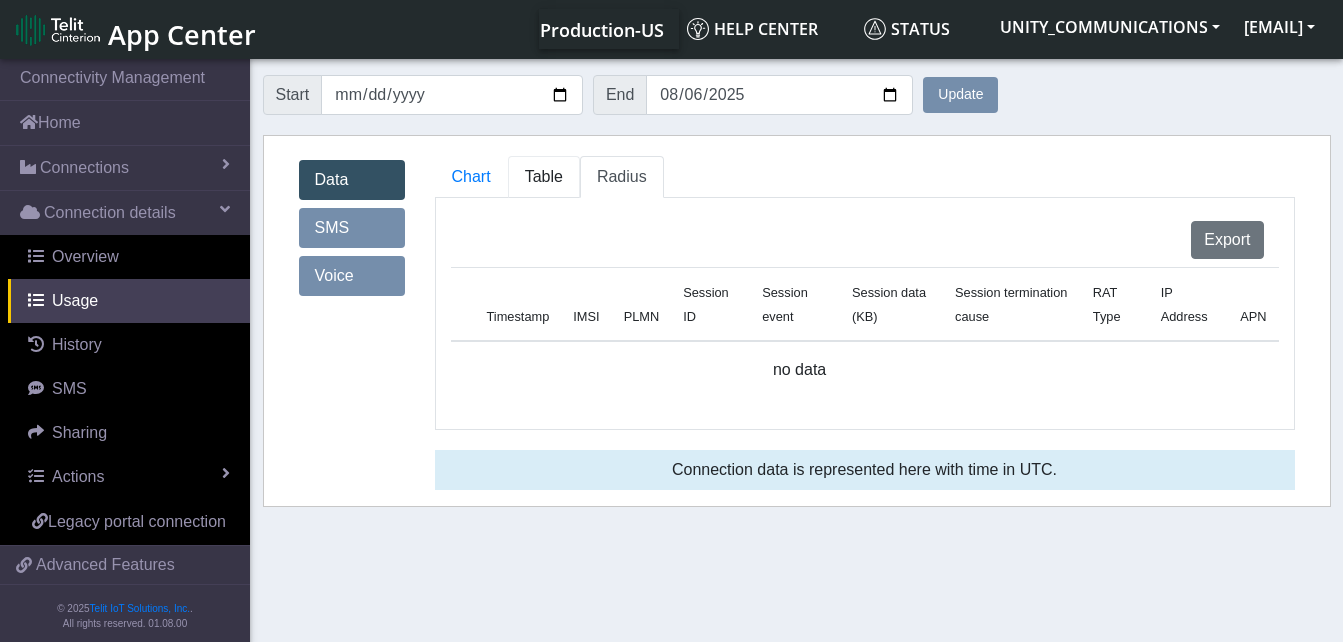click on "Table" at bounding box center (544, 176) 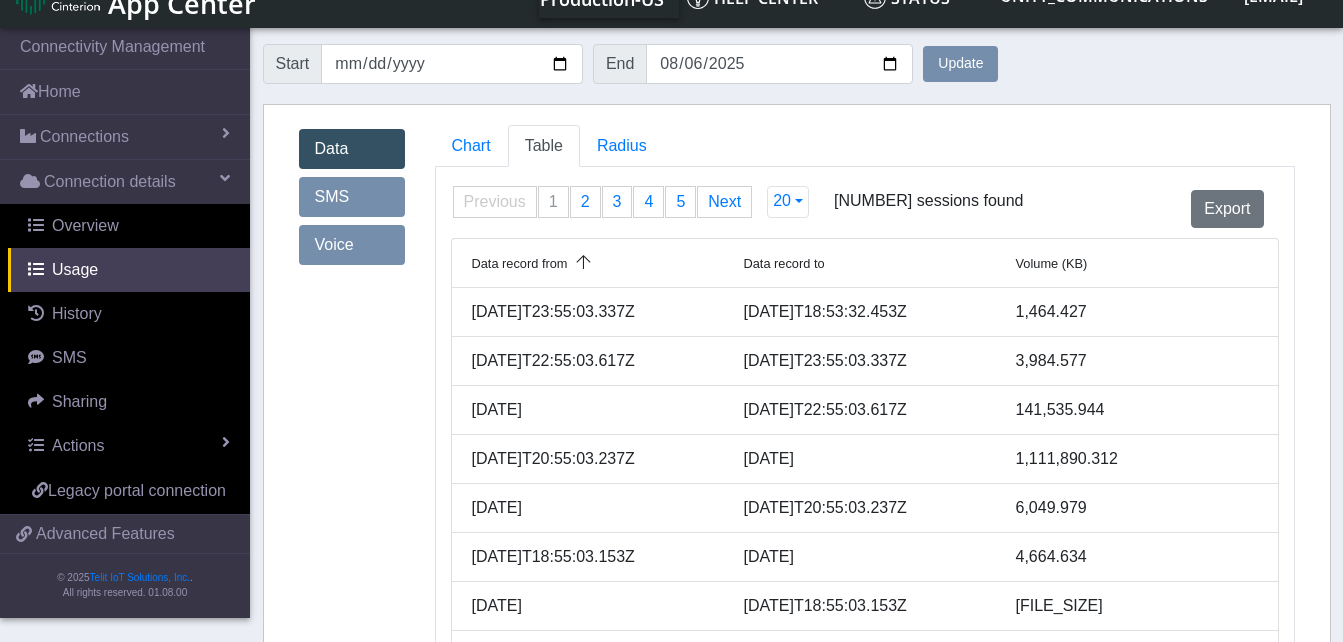 scroll, scrollTop: 0, scrollLeft: 0, axis: both 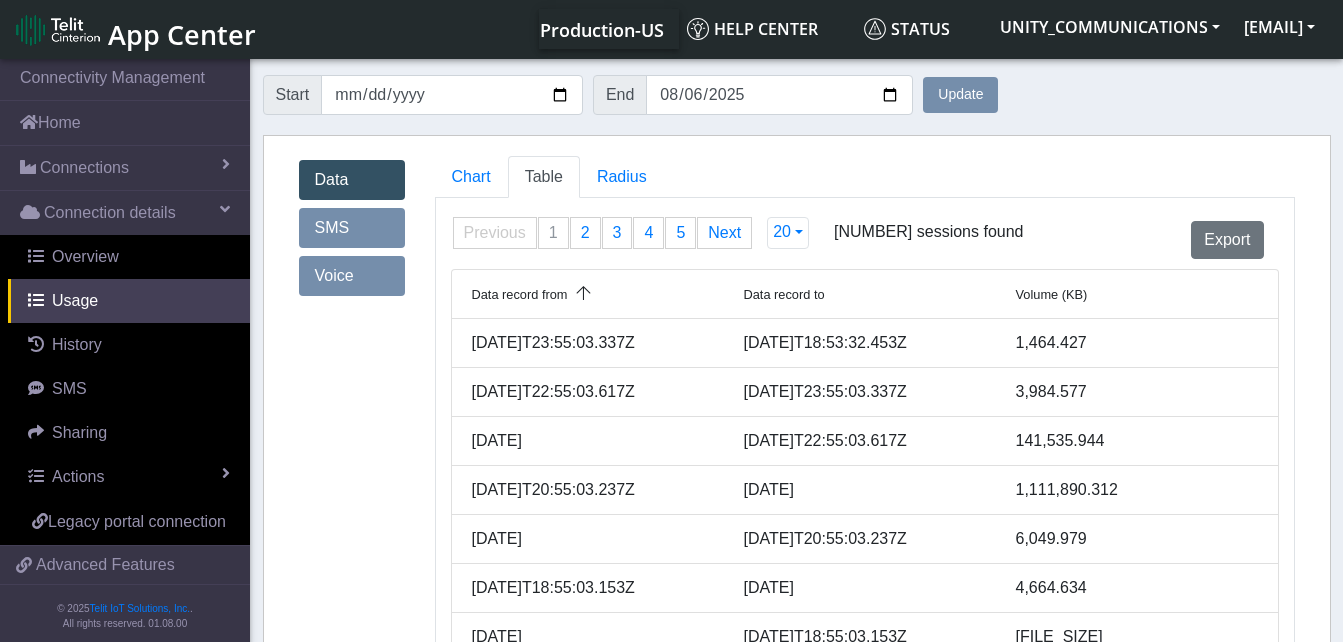 click on "Data" at bounding box center [352, 180] 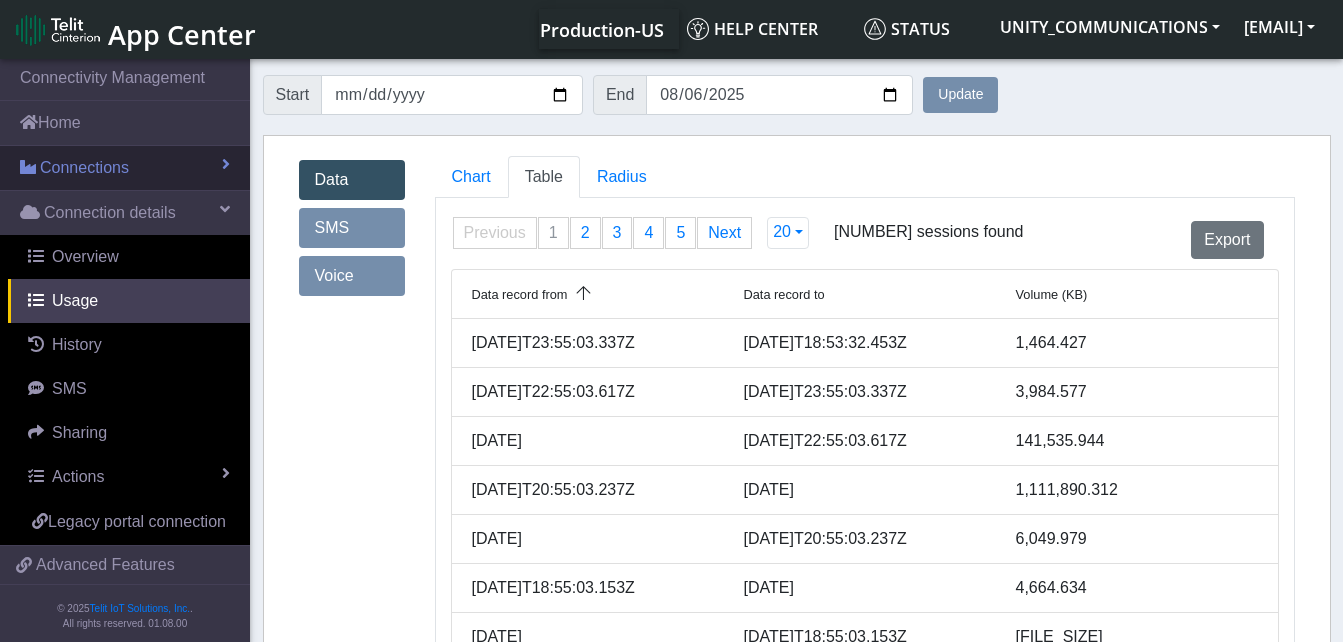 click on "Connections" at bounding box center [125, 168] 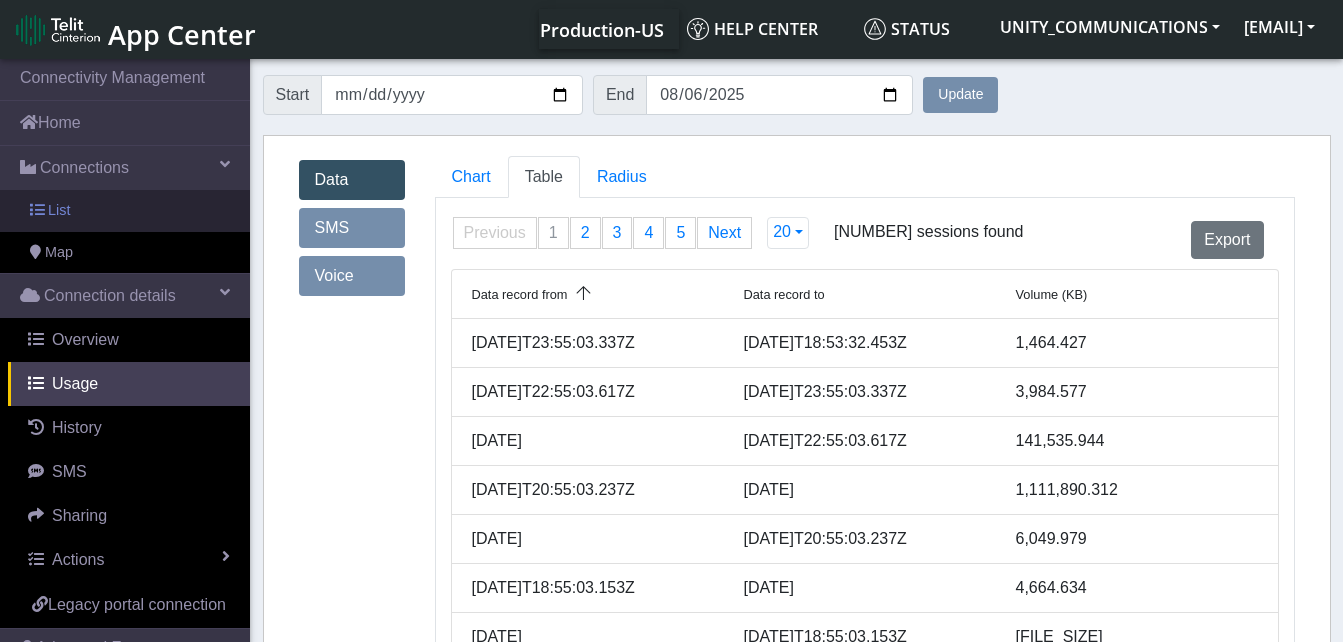 click on "List" at bounding box center (125, 211) 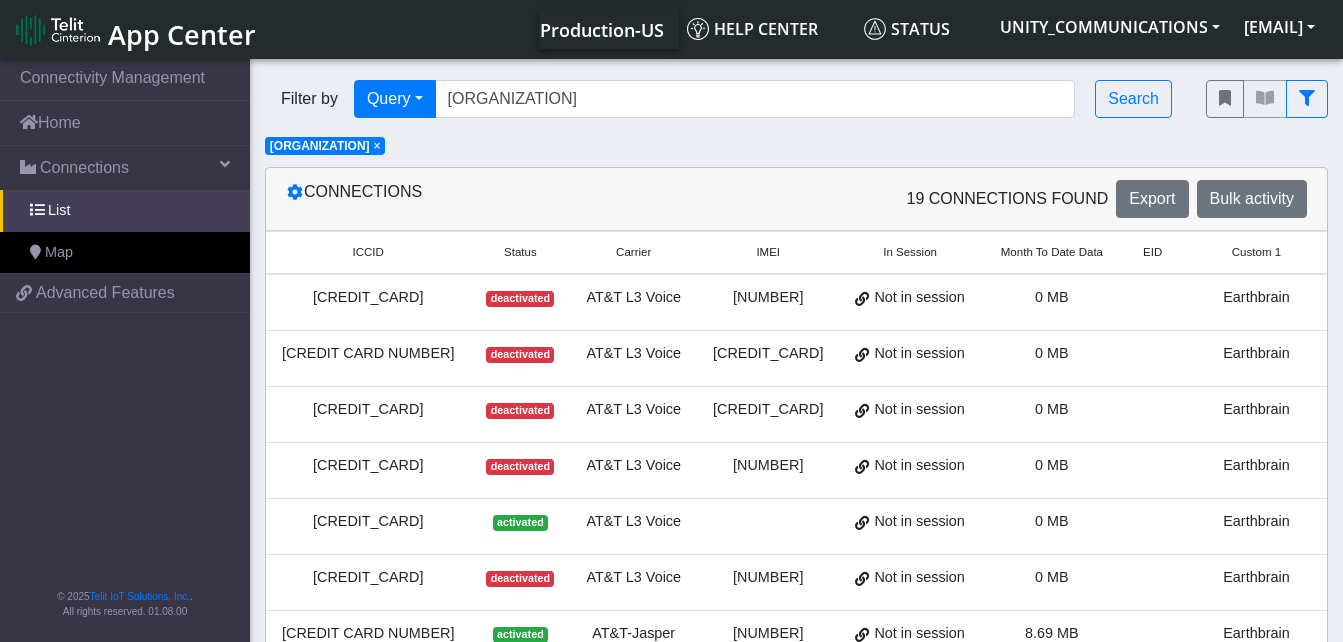 click on "×" 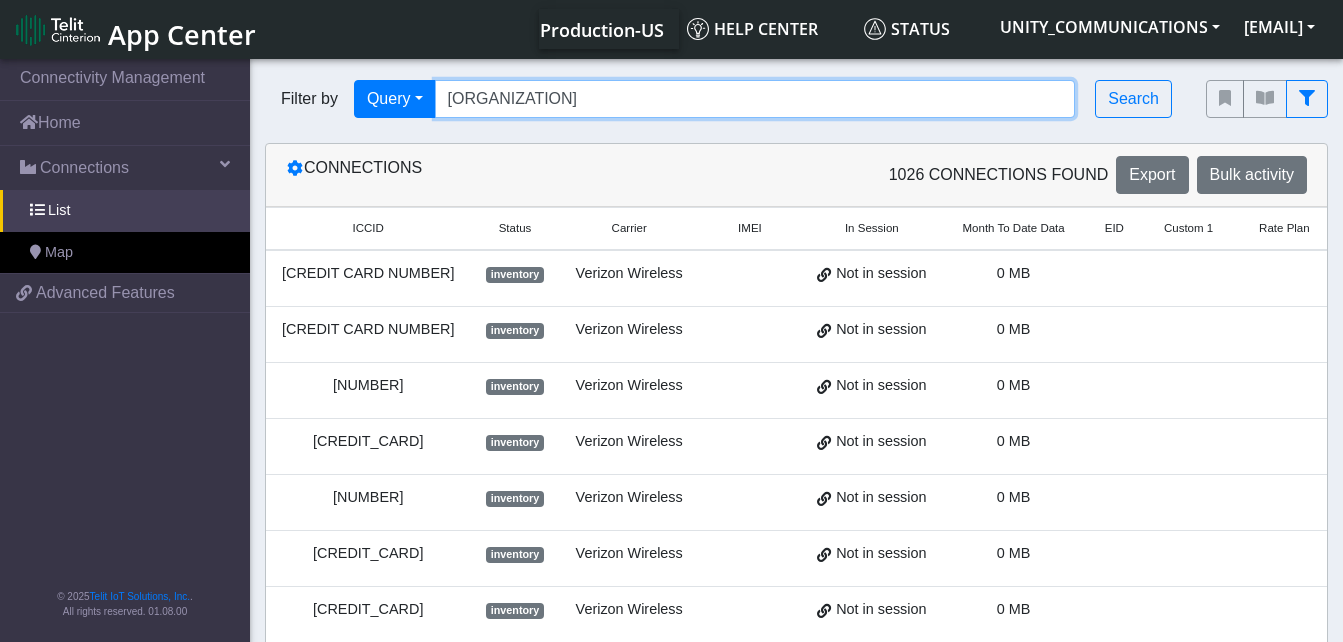 click on "[ORGANIZATION]" at bounding box center [755, 99] 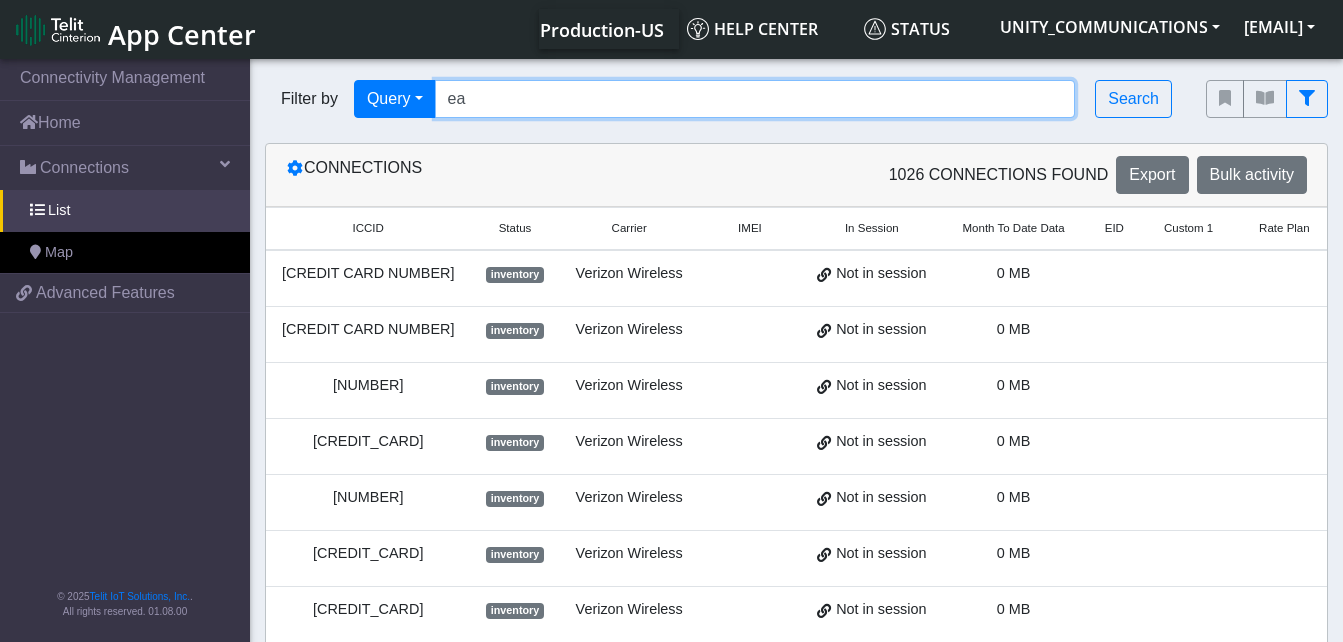 type on "e" 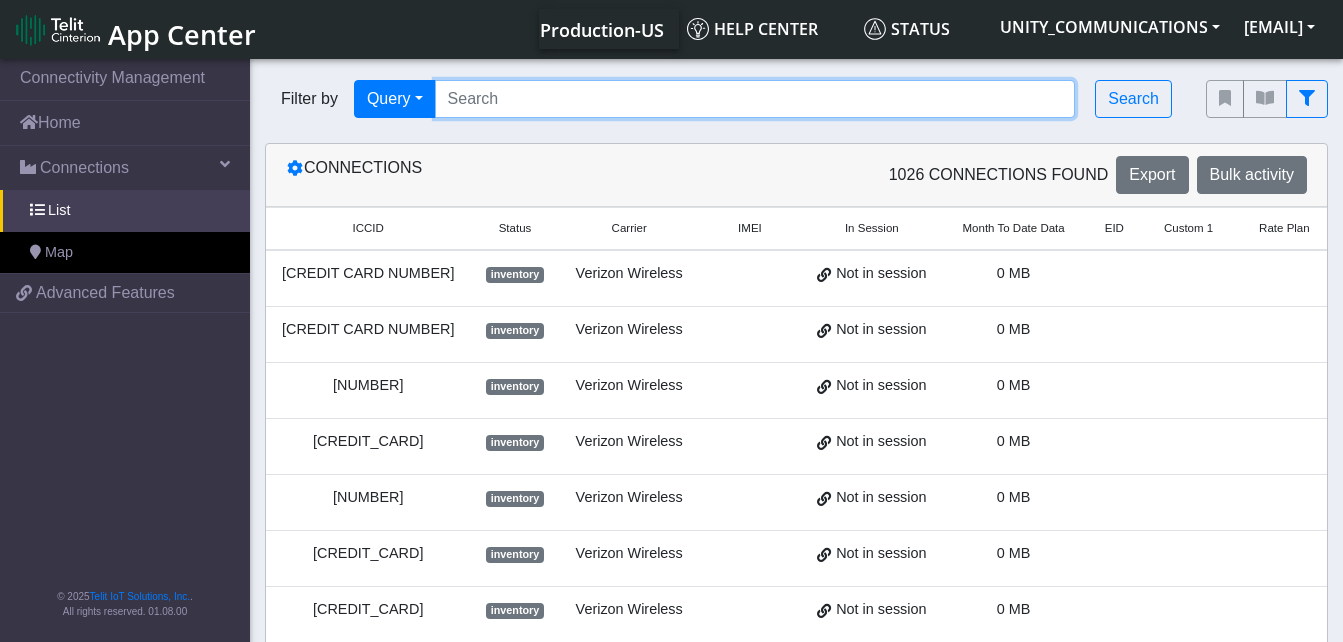 paste on "[CREDIT CARD NUMBER]" 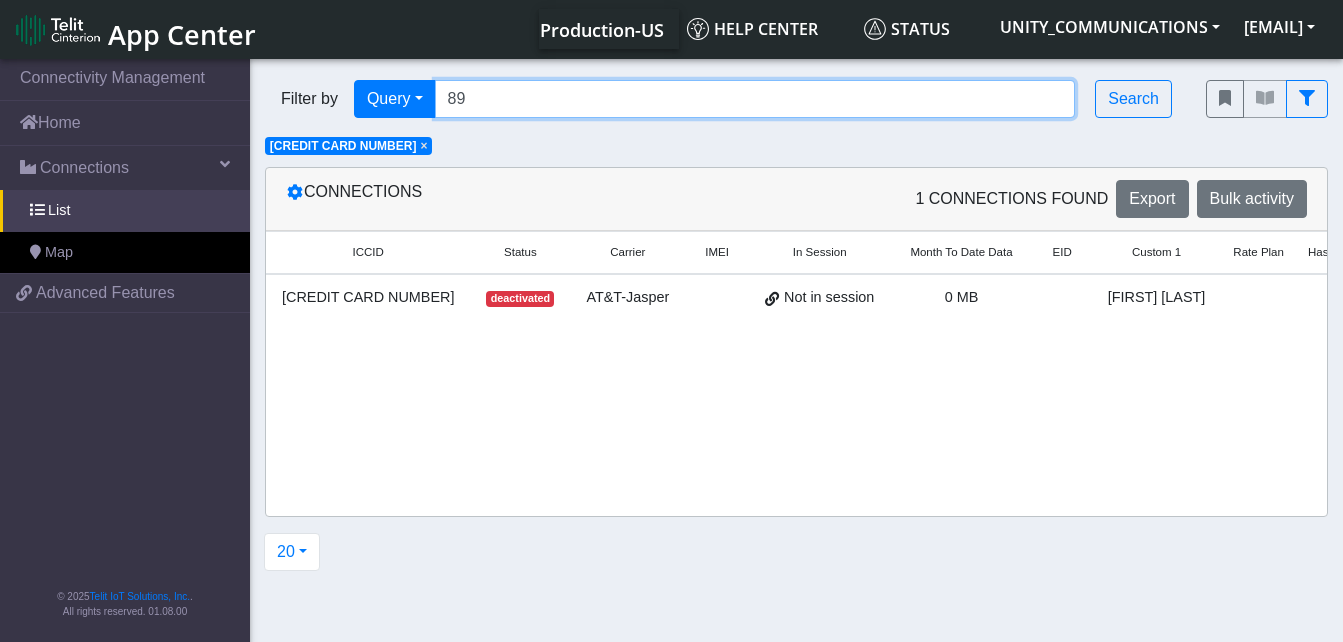 type on "8" 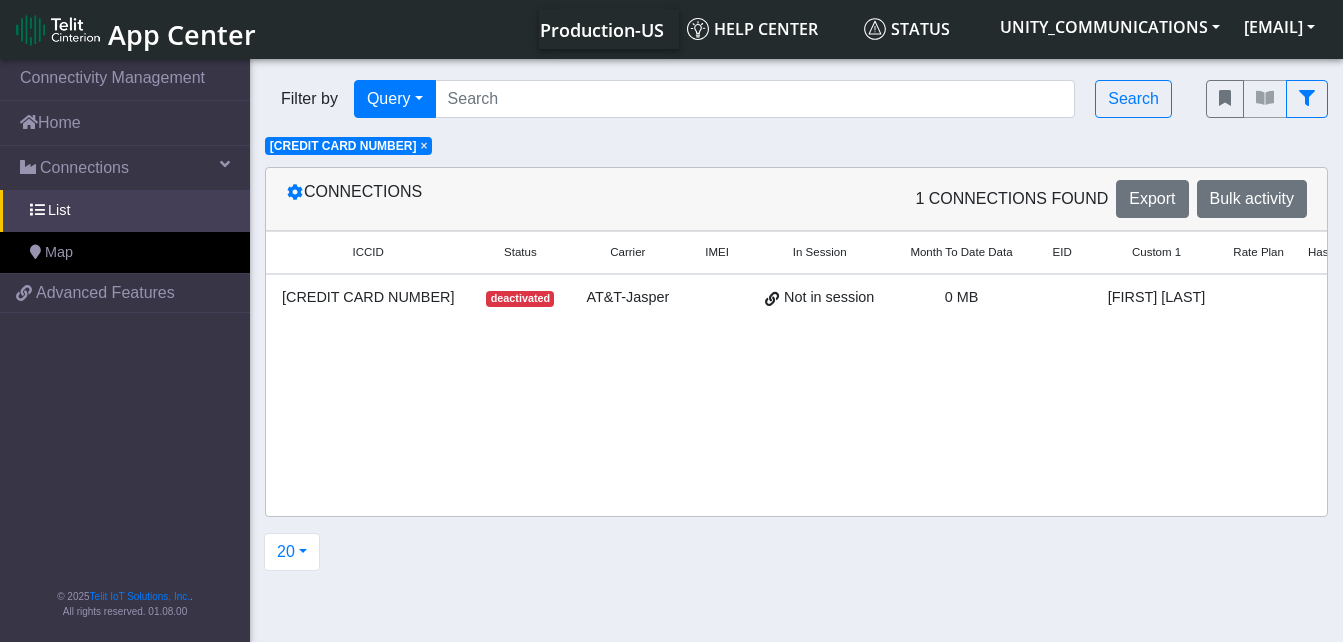 click on "×" 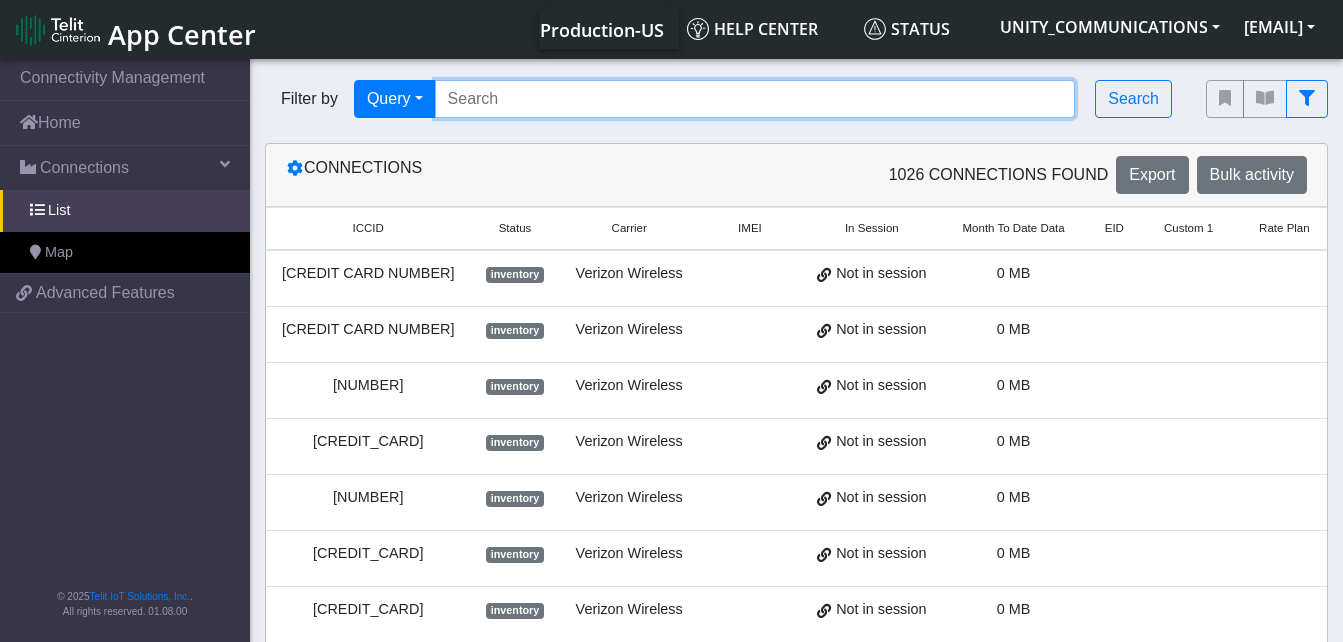click at bounding box center (755, 99) 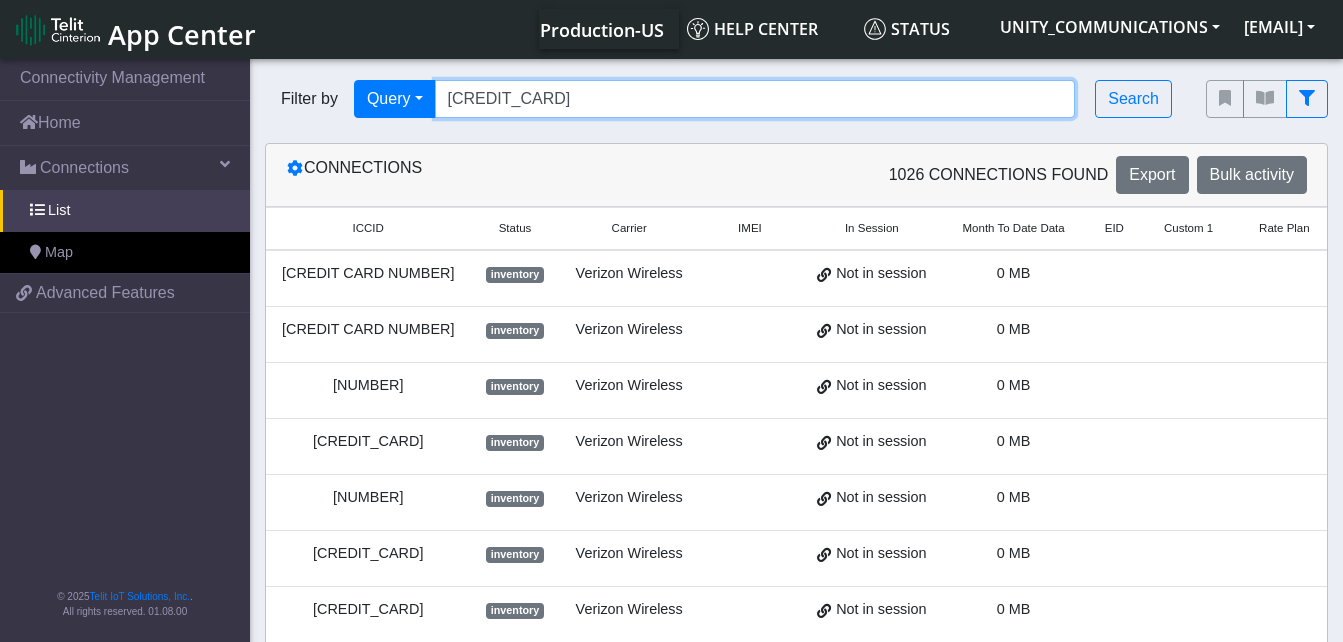 type on "[CREDIT_CARD]" 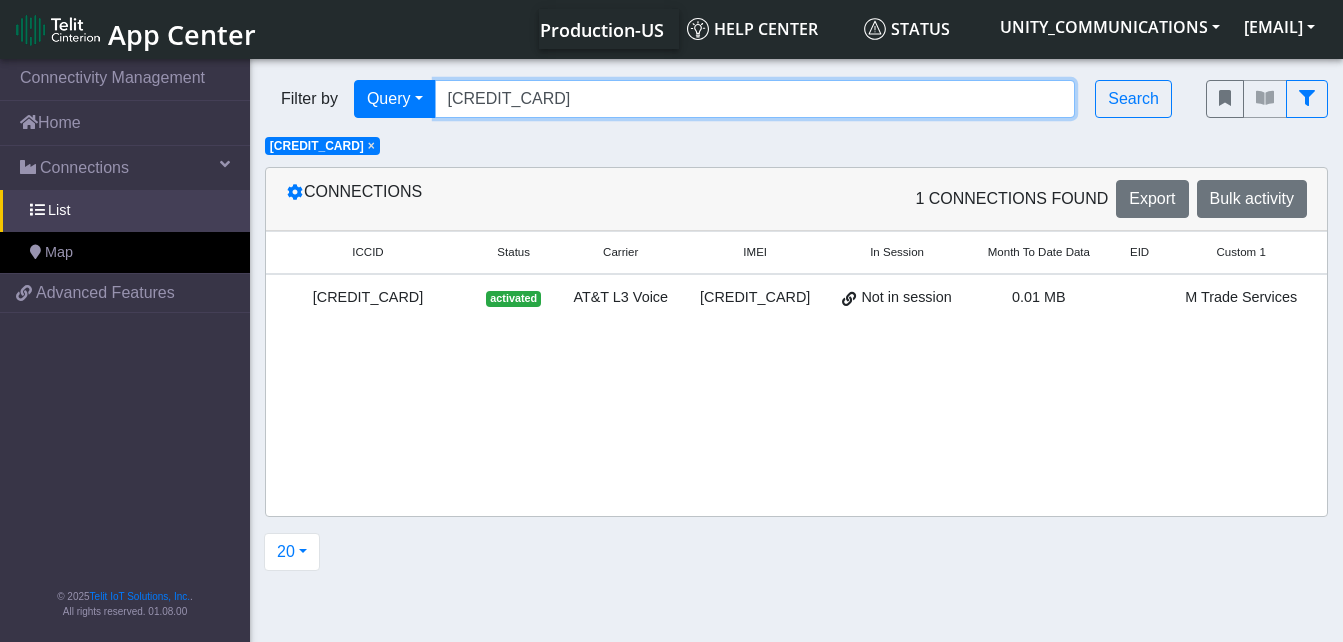 scroll, scrollTop: 0, scrollLeft: 281, axis: horizontal 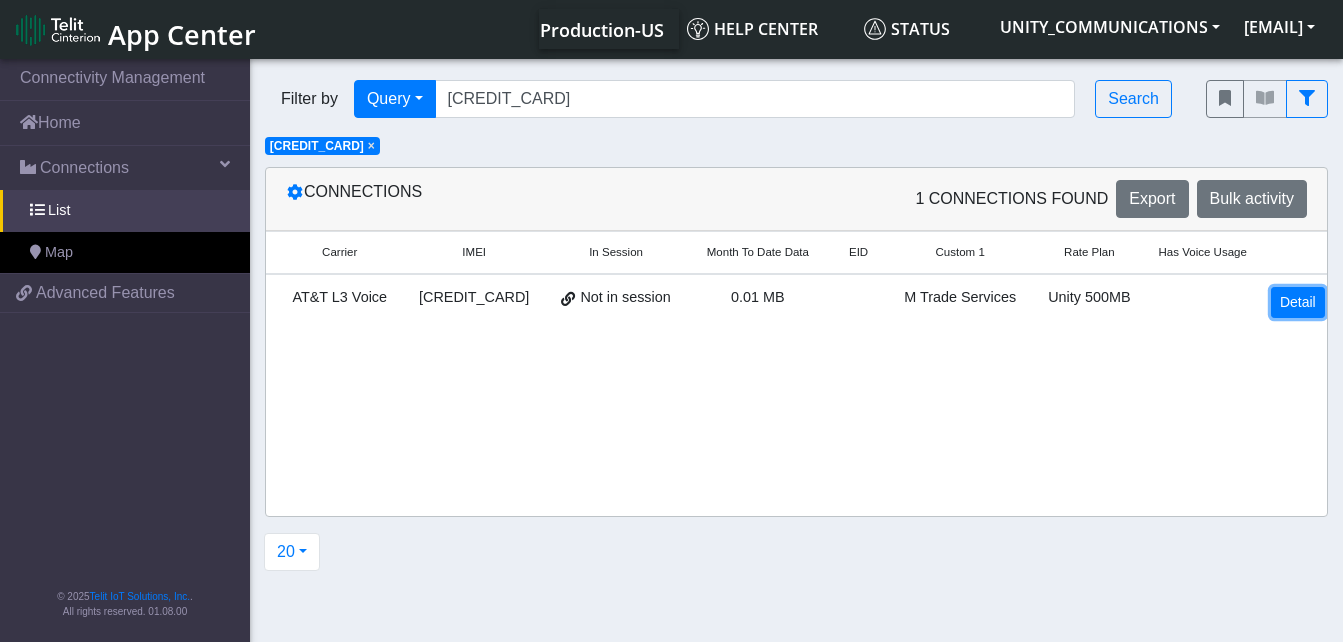 click on "Detail" at bounding box center [1298, 302] 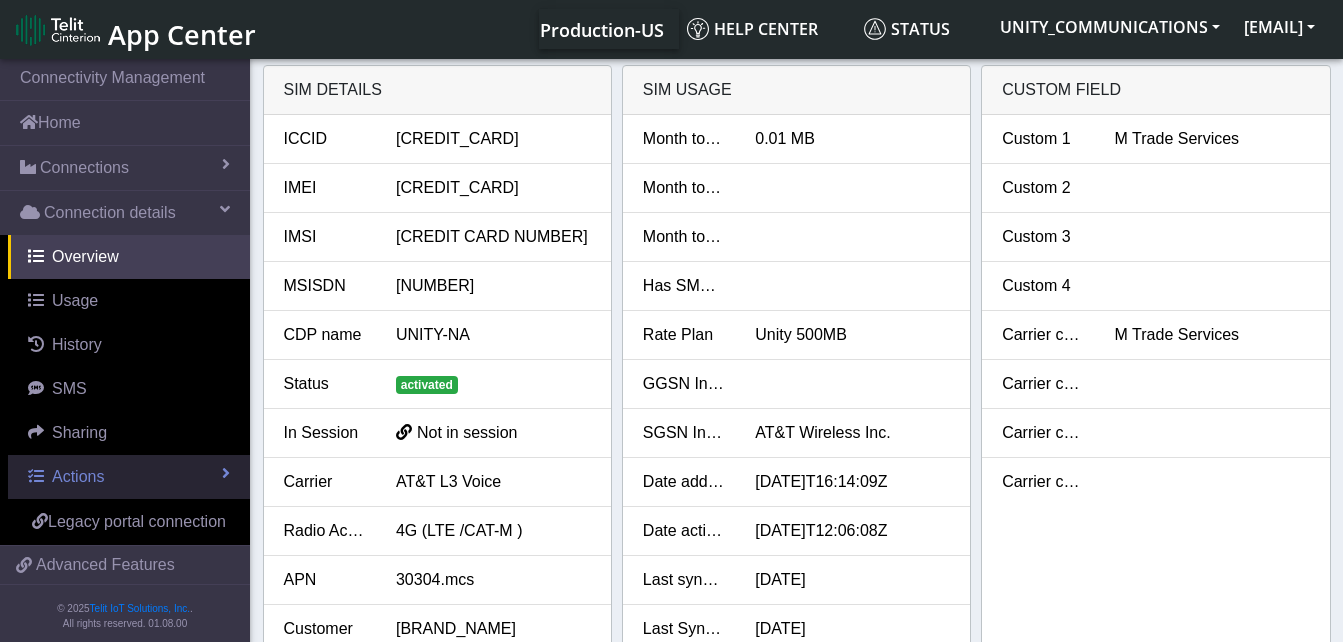 click on "Actions" at bounding box center (78, 476) 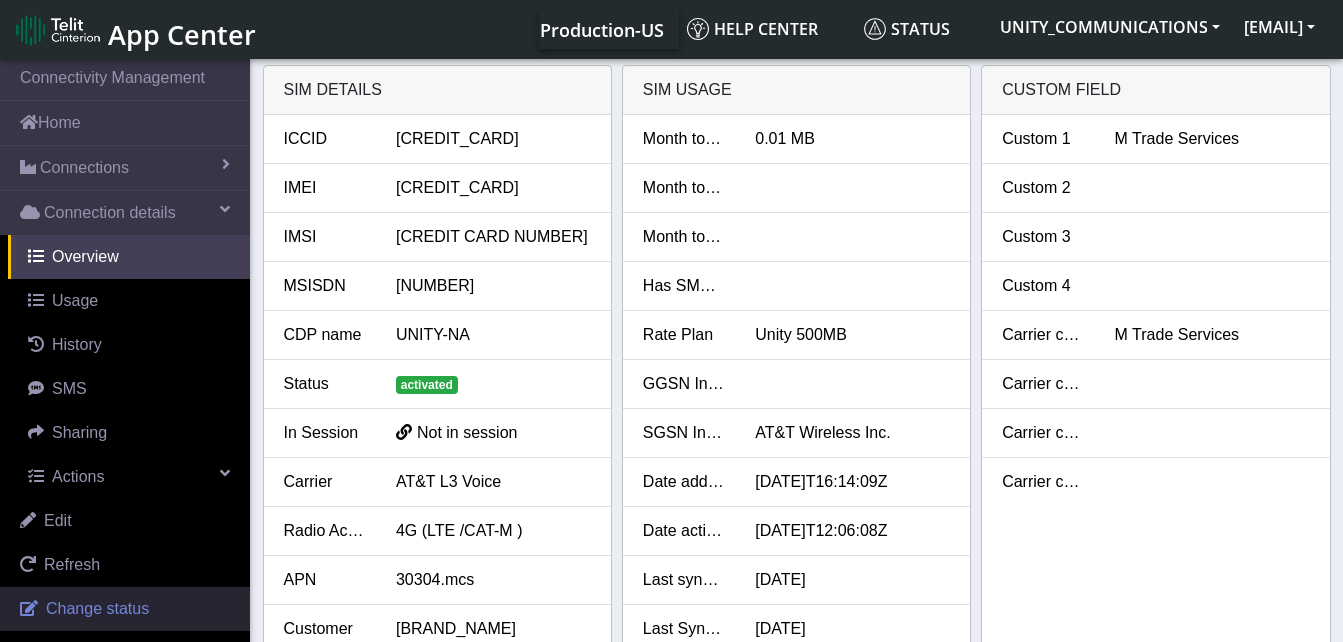 click on "Change status" at bounding box center (97, 608) 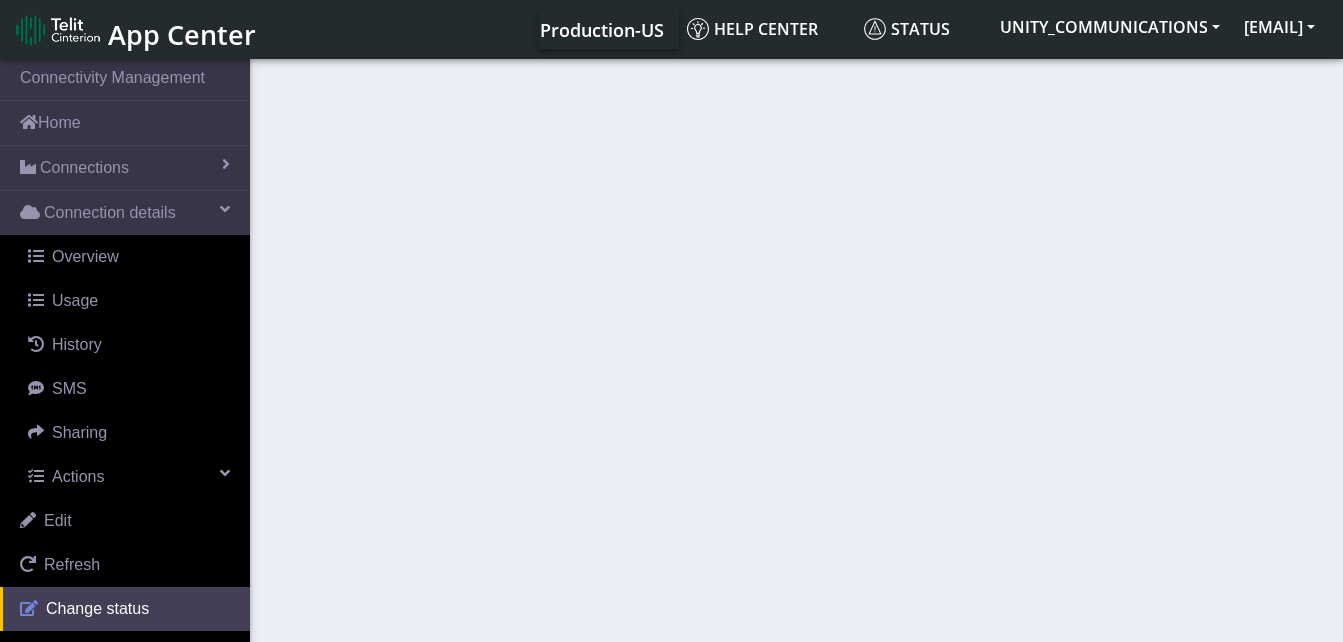 select on "activated" 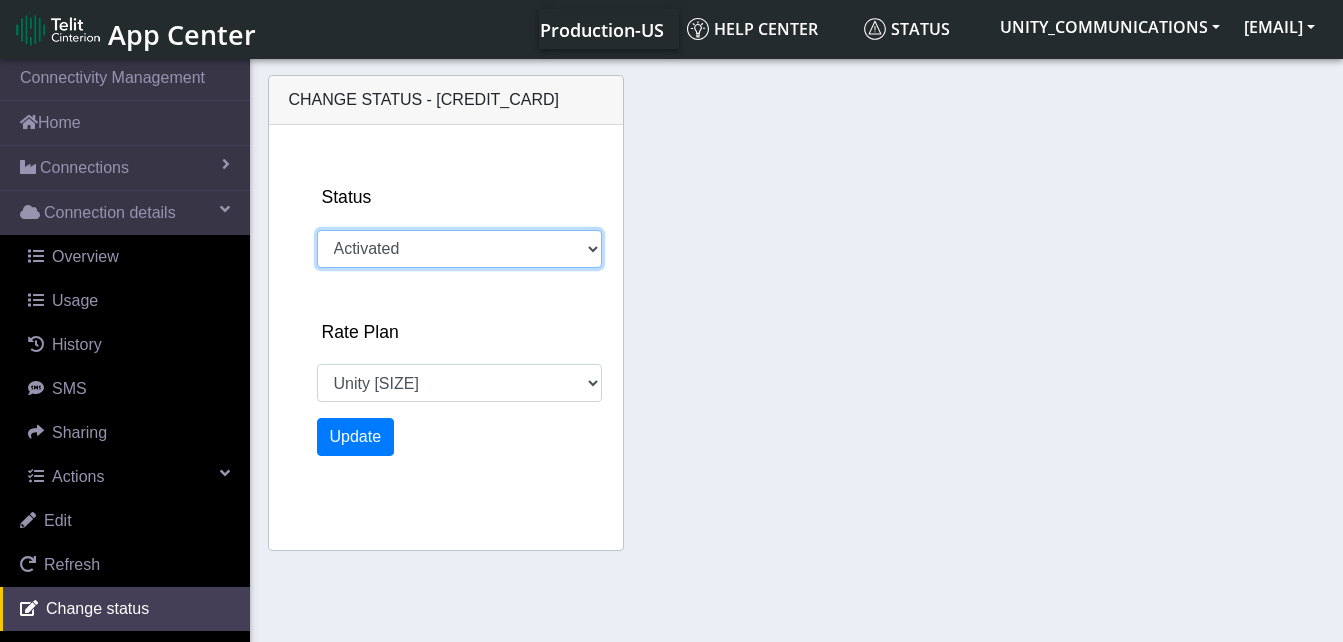 click on "Activated Deactivated" at bounding box center (459, 249) 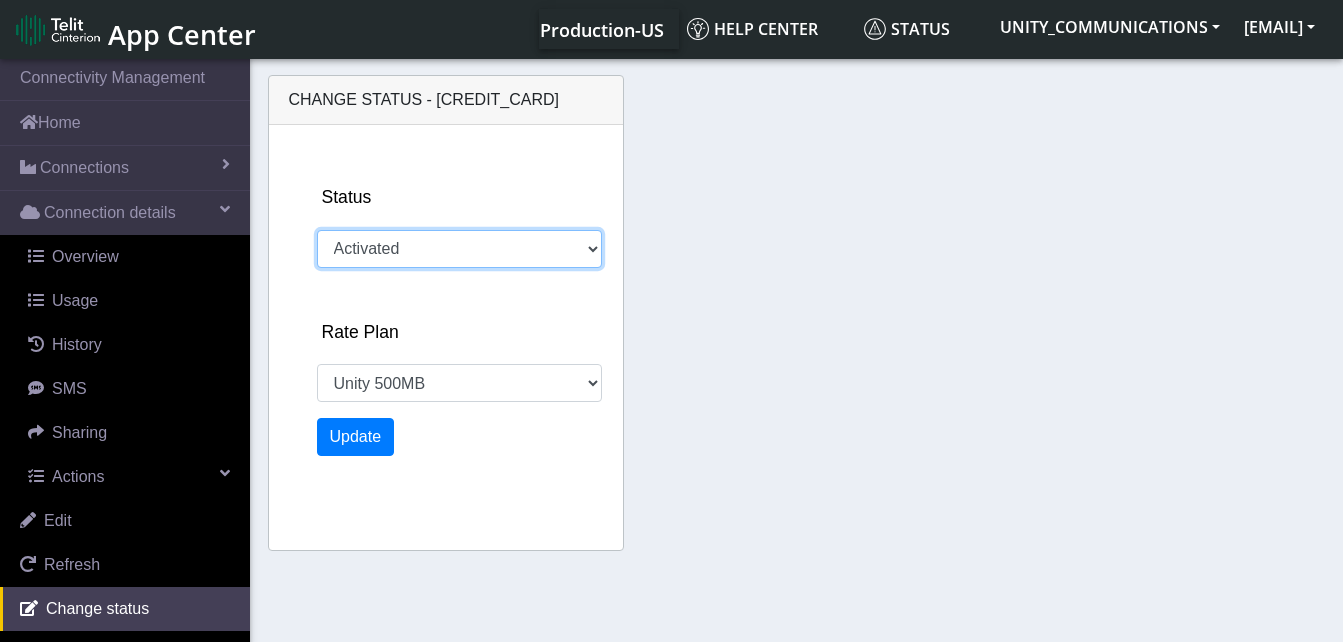 select on "799: 22846" 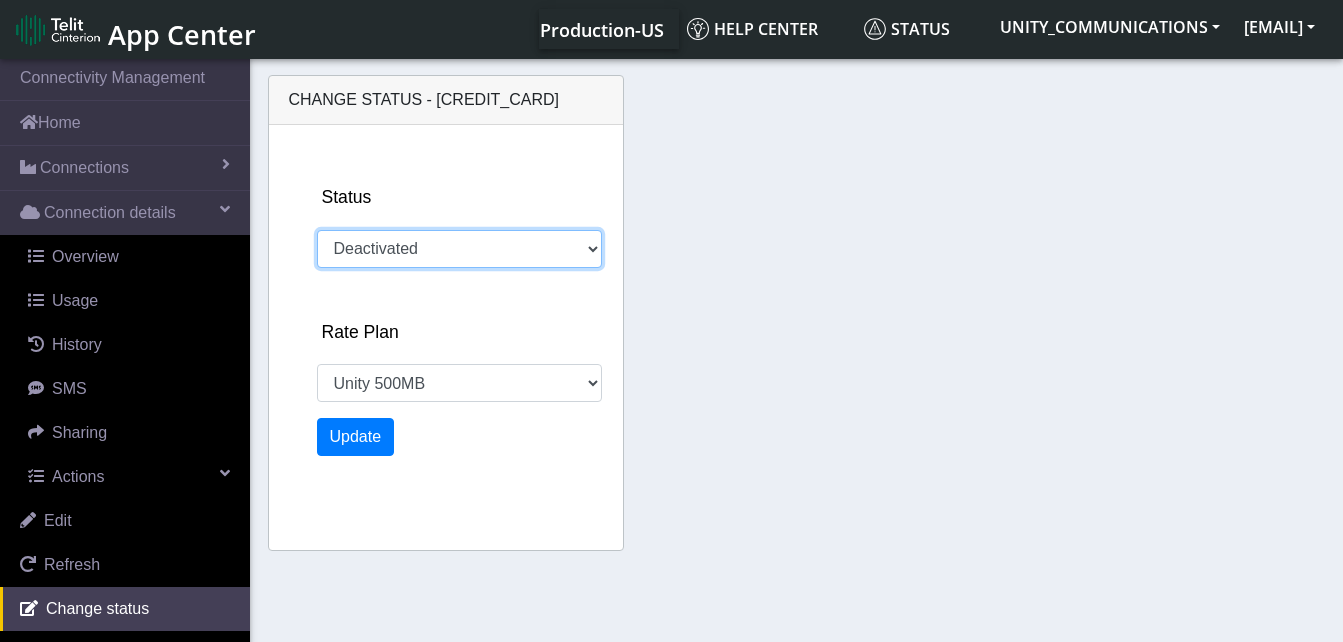 click on "Activated Deactivated" at bounding box center (459, 249) 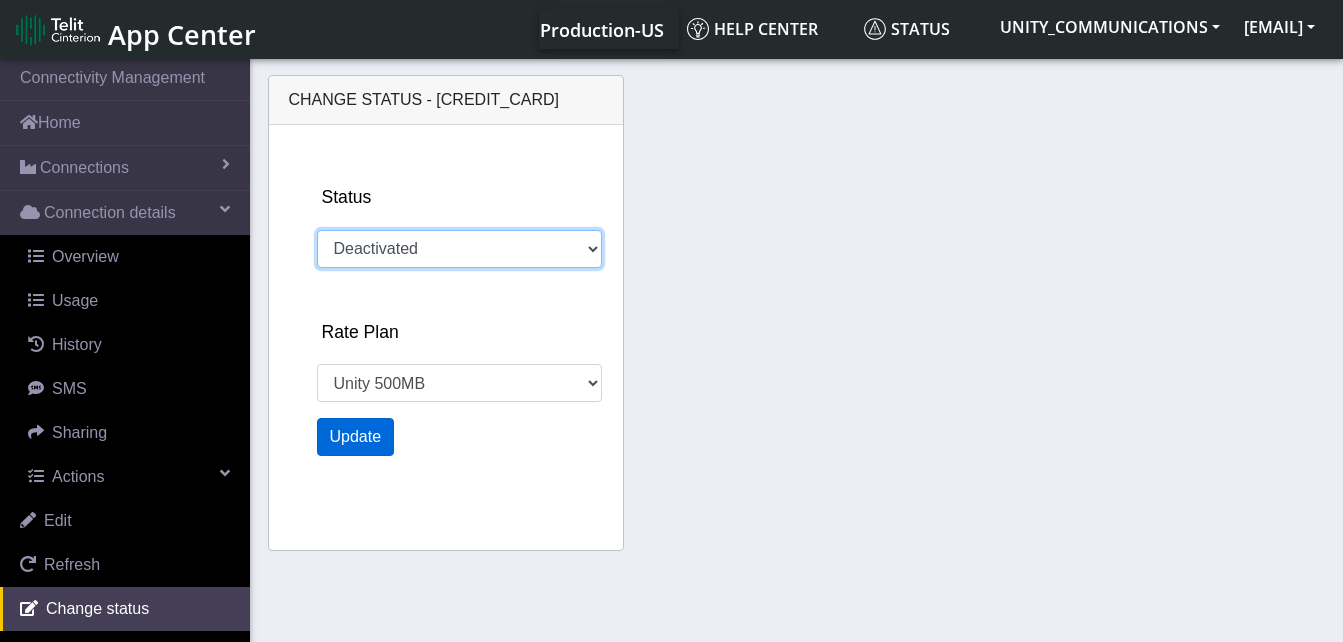 select on "[IP_ADDRESS]" 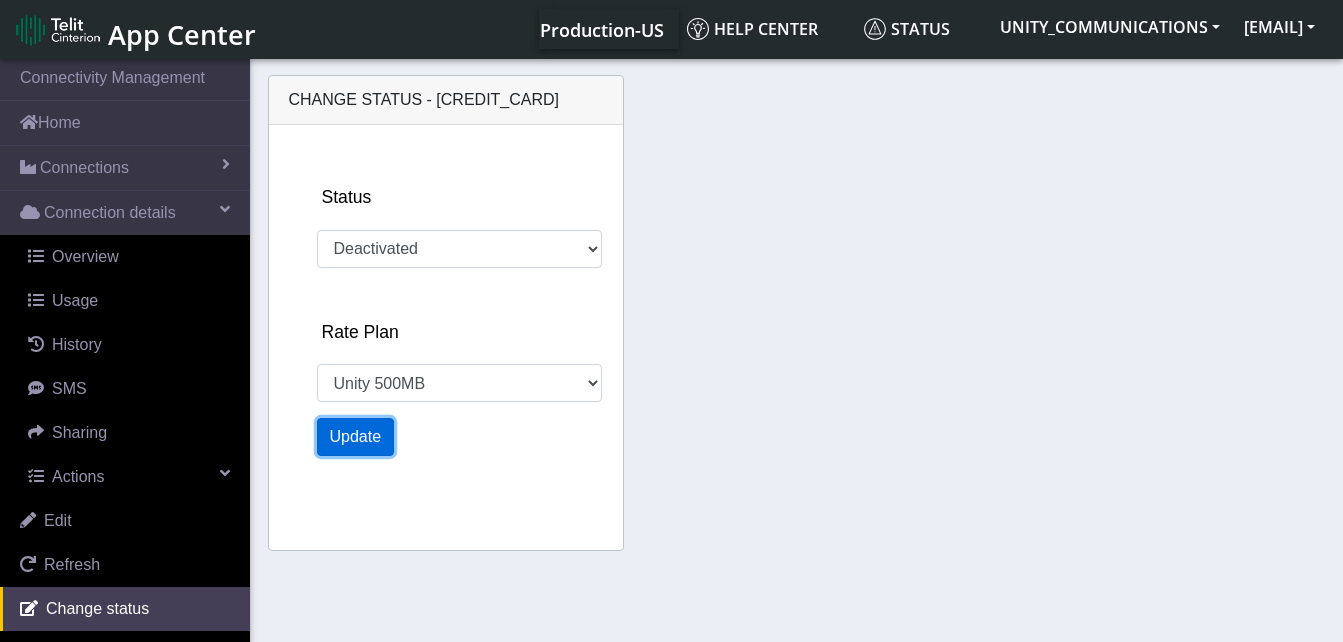 click on "Update" 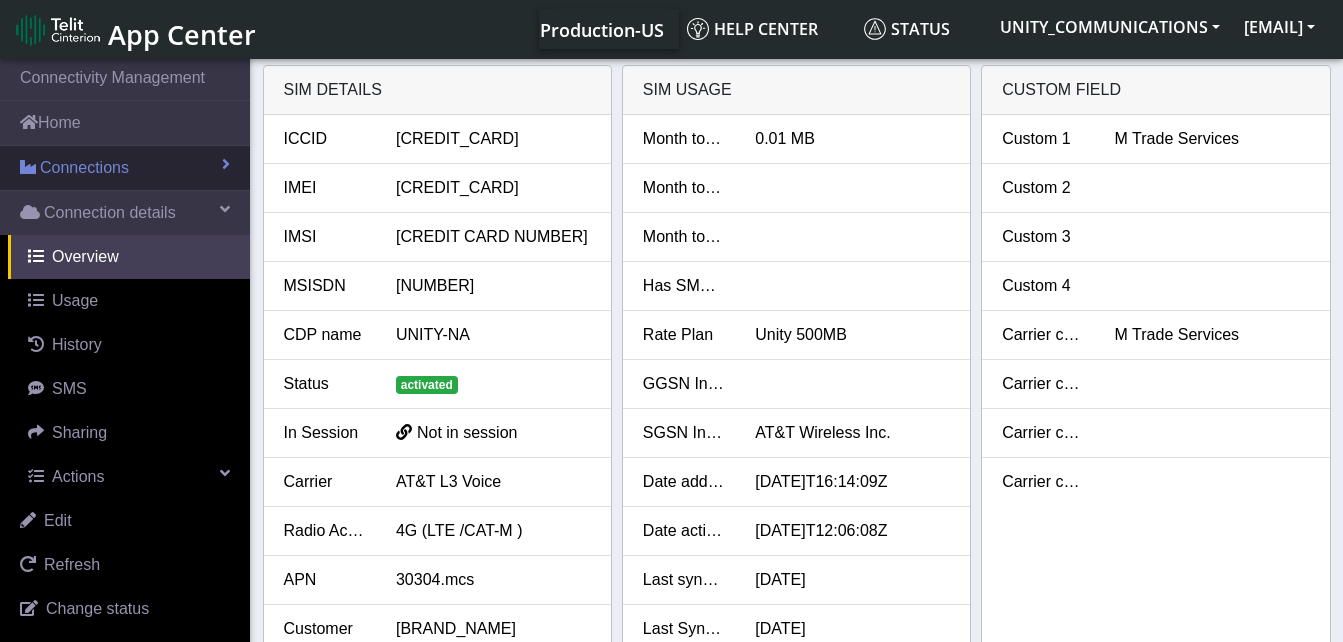 click on "Connections" at bounding box center [84, 168] 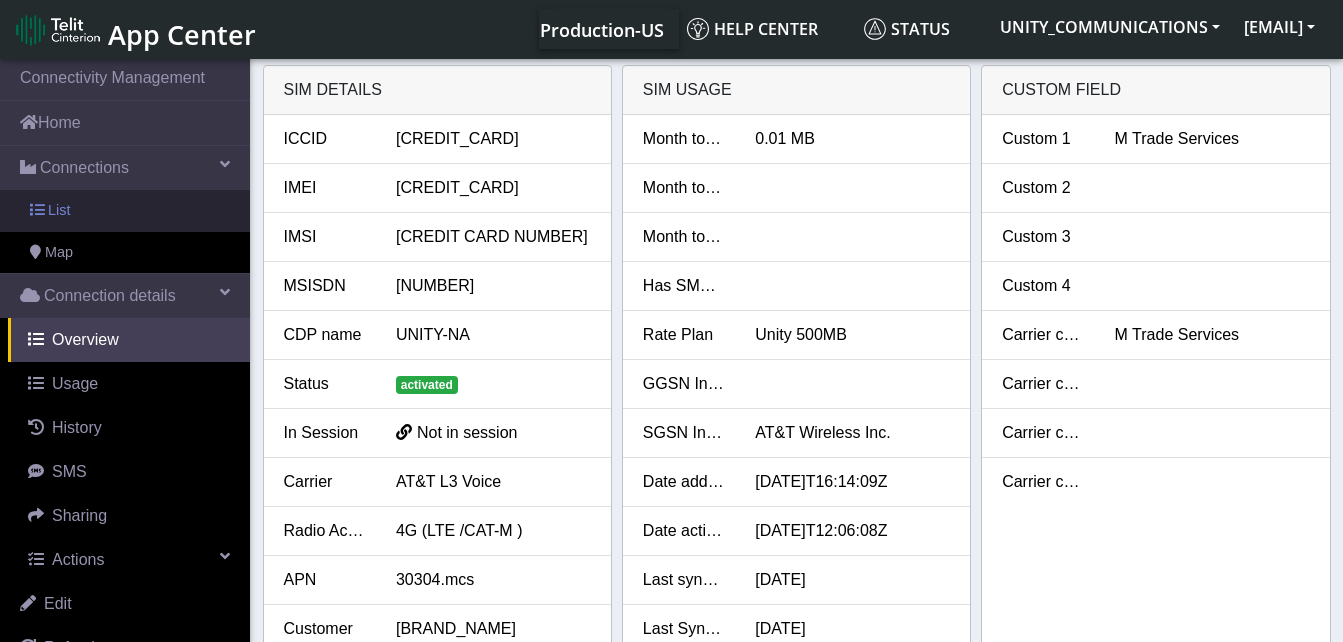 click on "List" at bounding box center [125, 211] 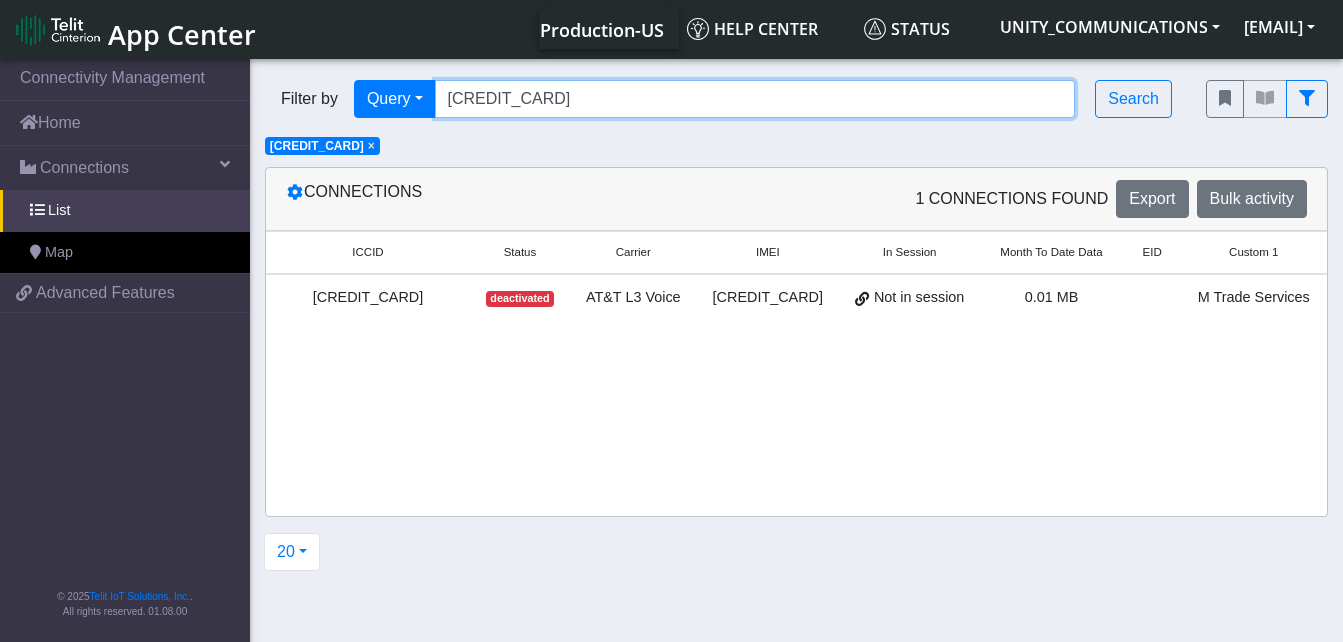 click on "[CREDIT_CARD]" at bounding box center (755, 99) 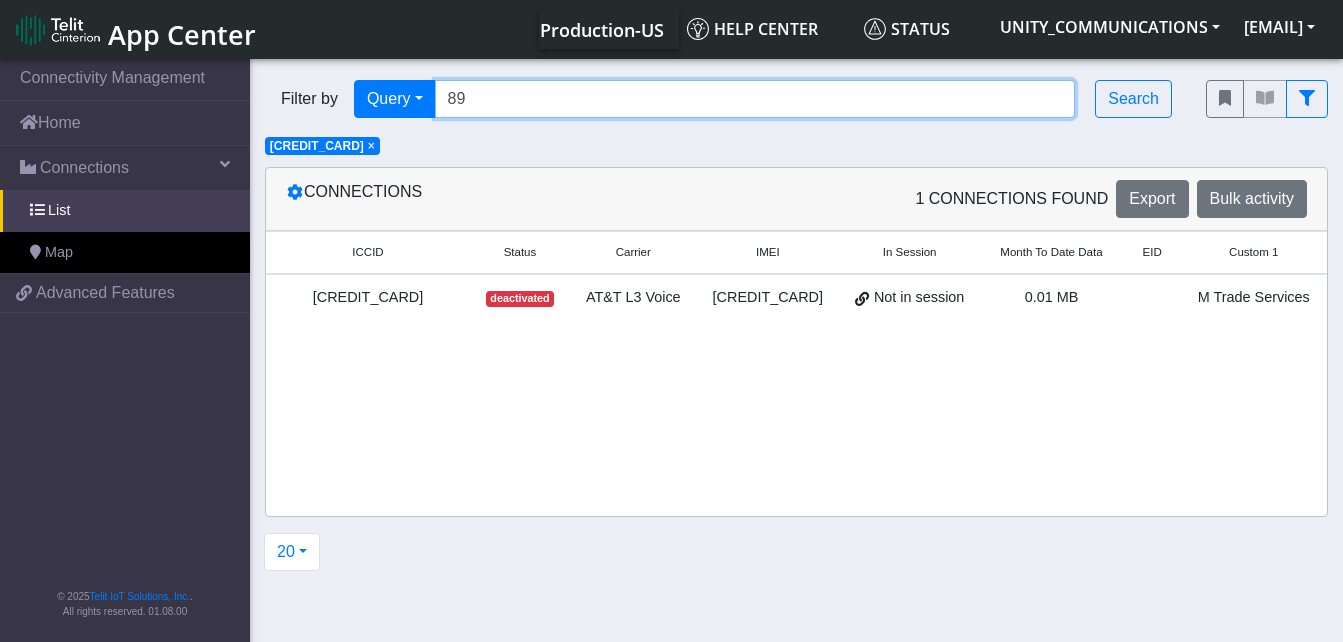 type on "8" 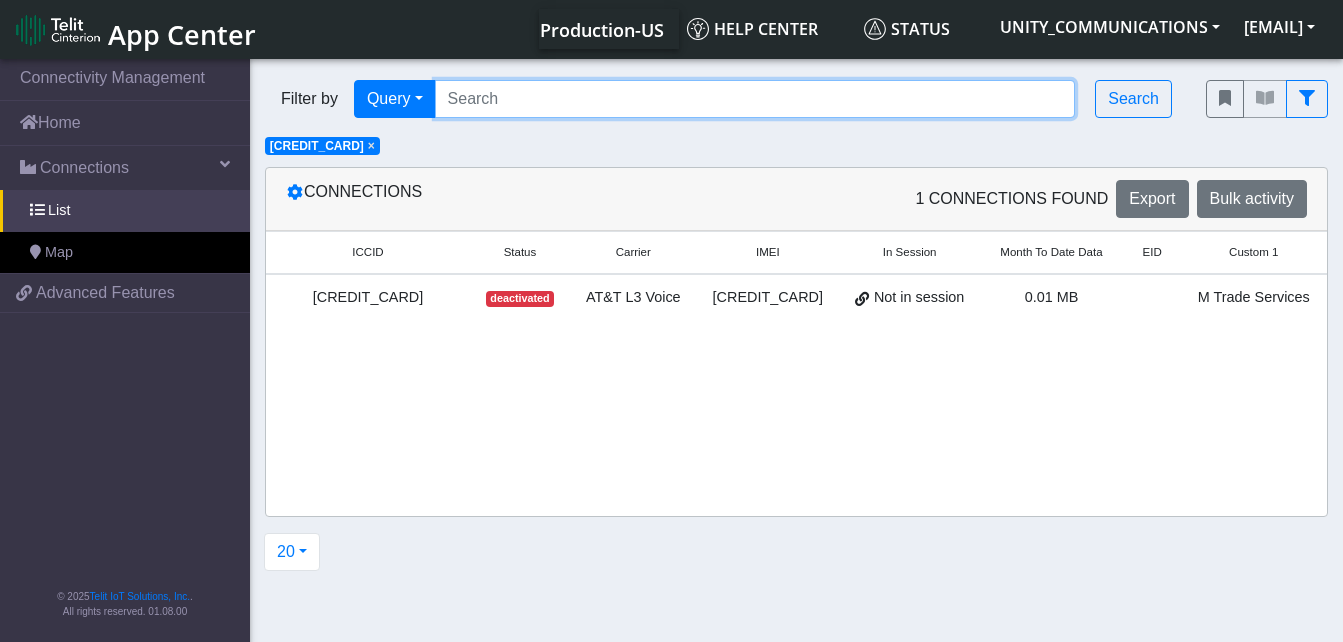 paste on "[NUMBER]" 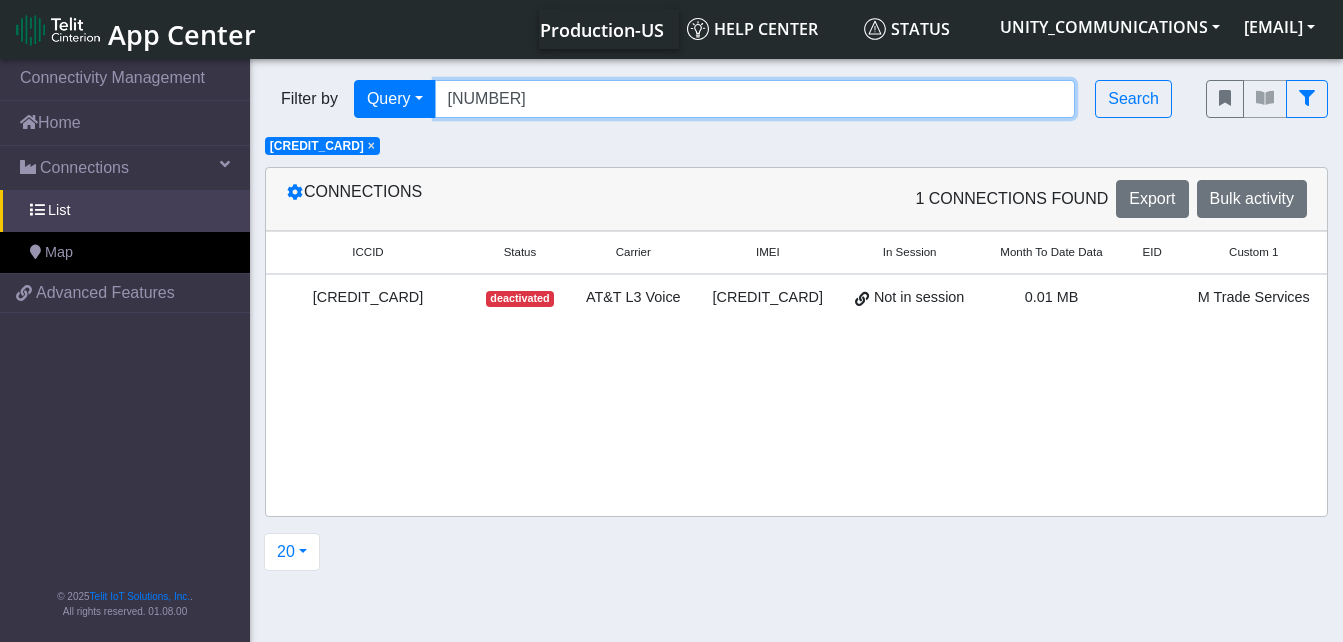 type on "[NUMBER]" 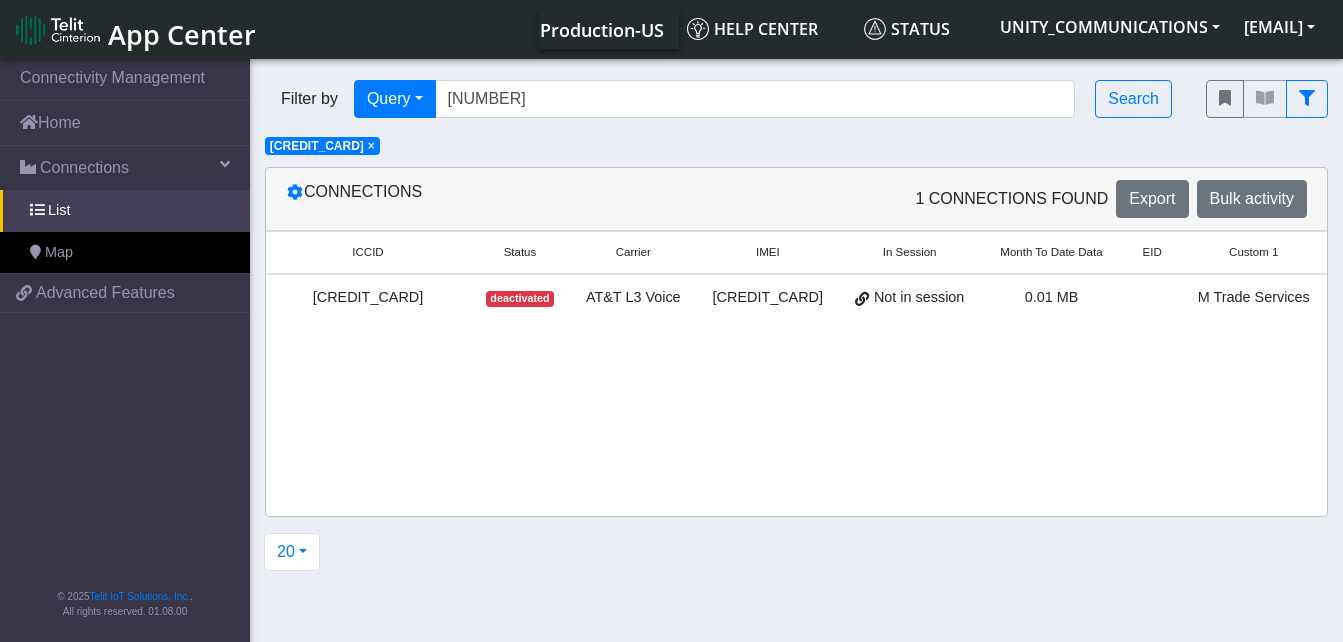 click on "×" 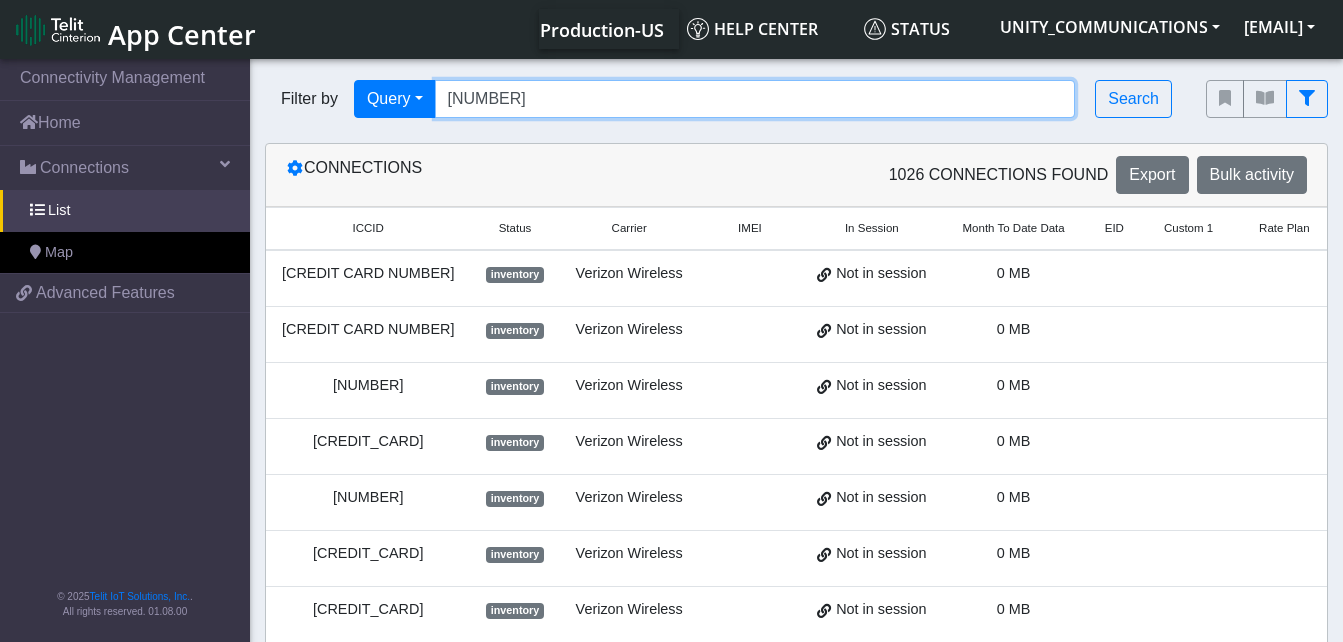 click on "[NUMBER]" at bounding box center (755, 99) 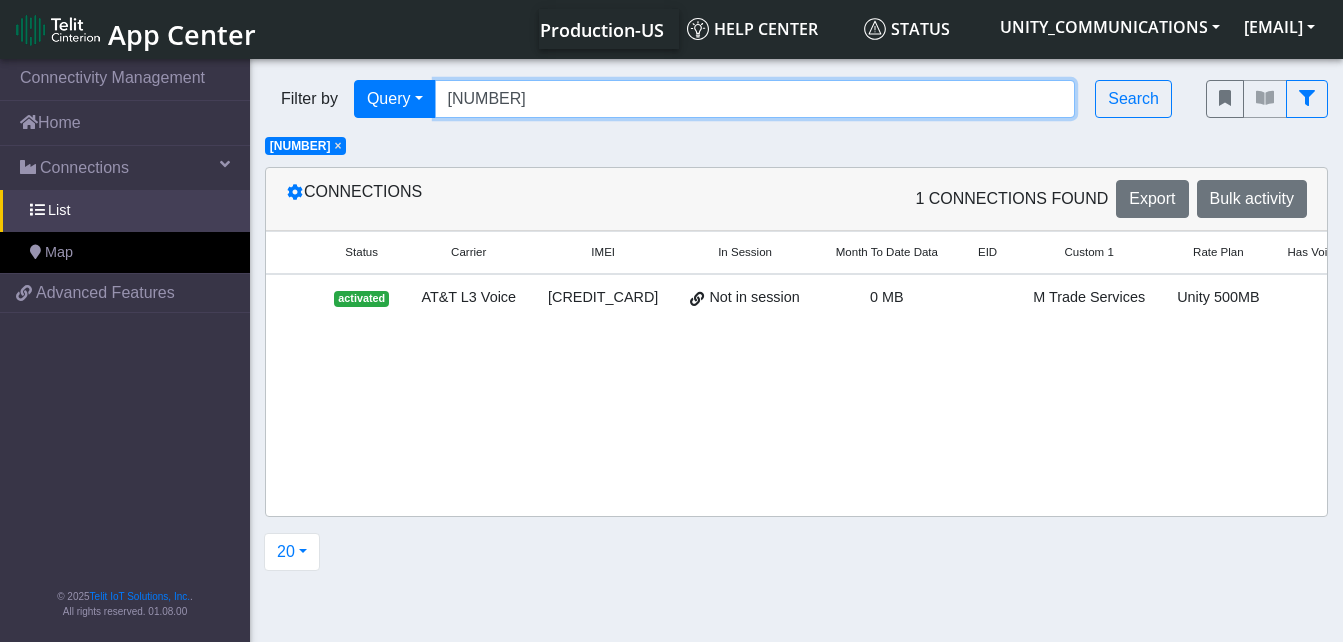 scroll, scrollTop: 0, scrollLeft: 281, axis: horizontal 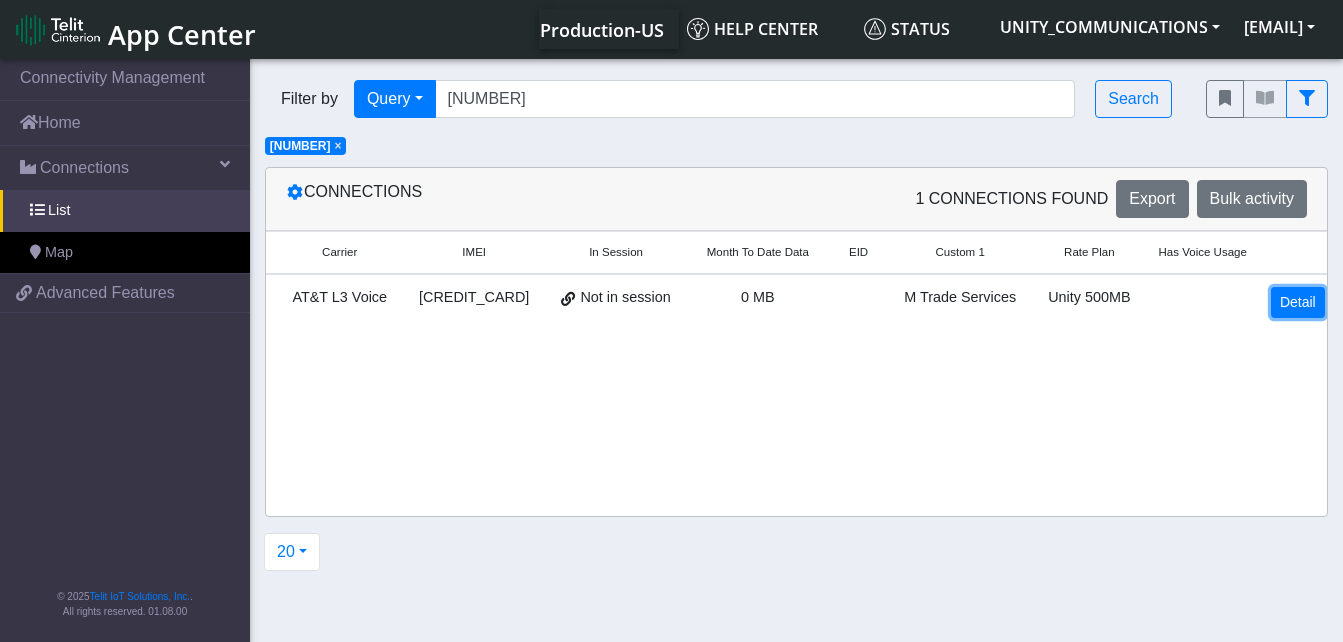 click on "Detail" at bounding box center [1298, 302] 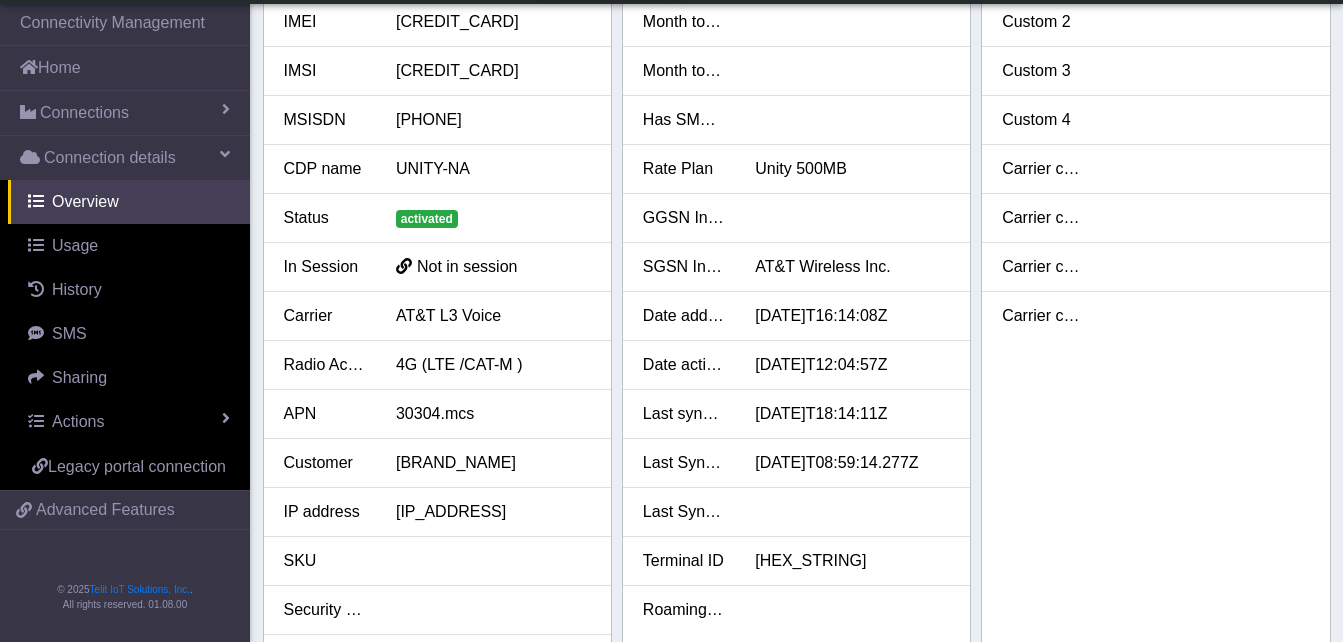 scroll, scrollTop: 113, scrollLeft: 0, axis: vertical 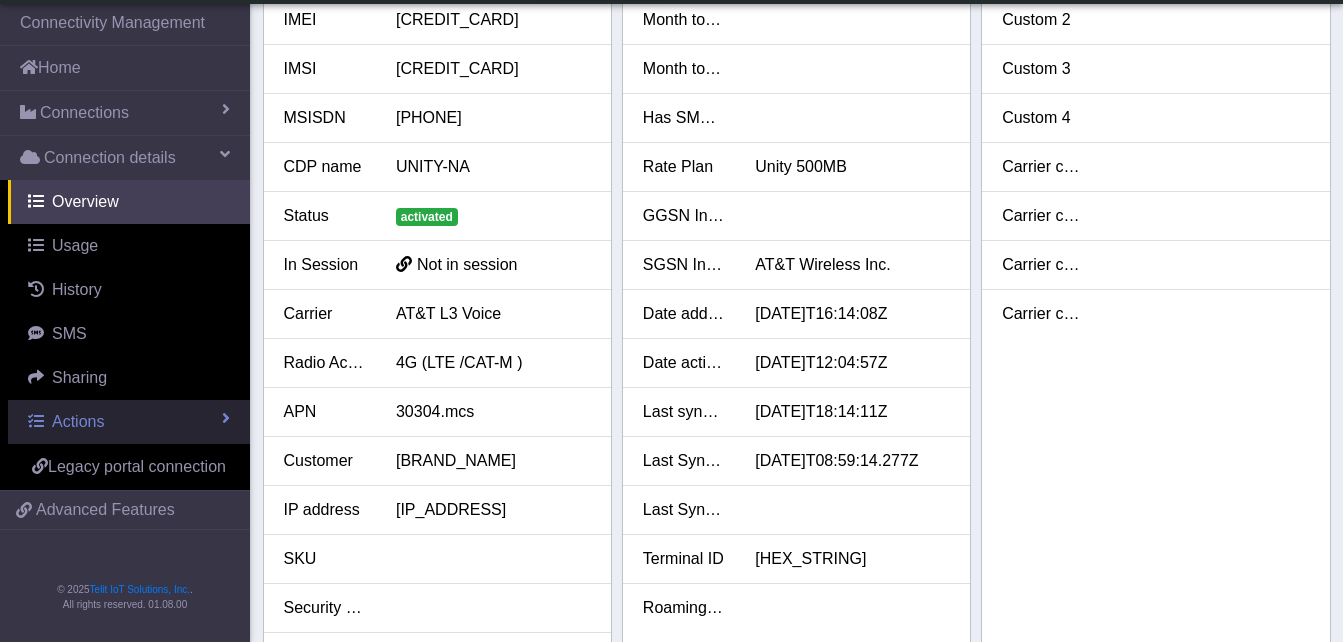 click on "Actions" at bounding box center (78, 421) 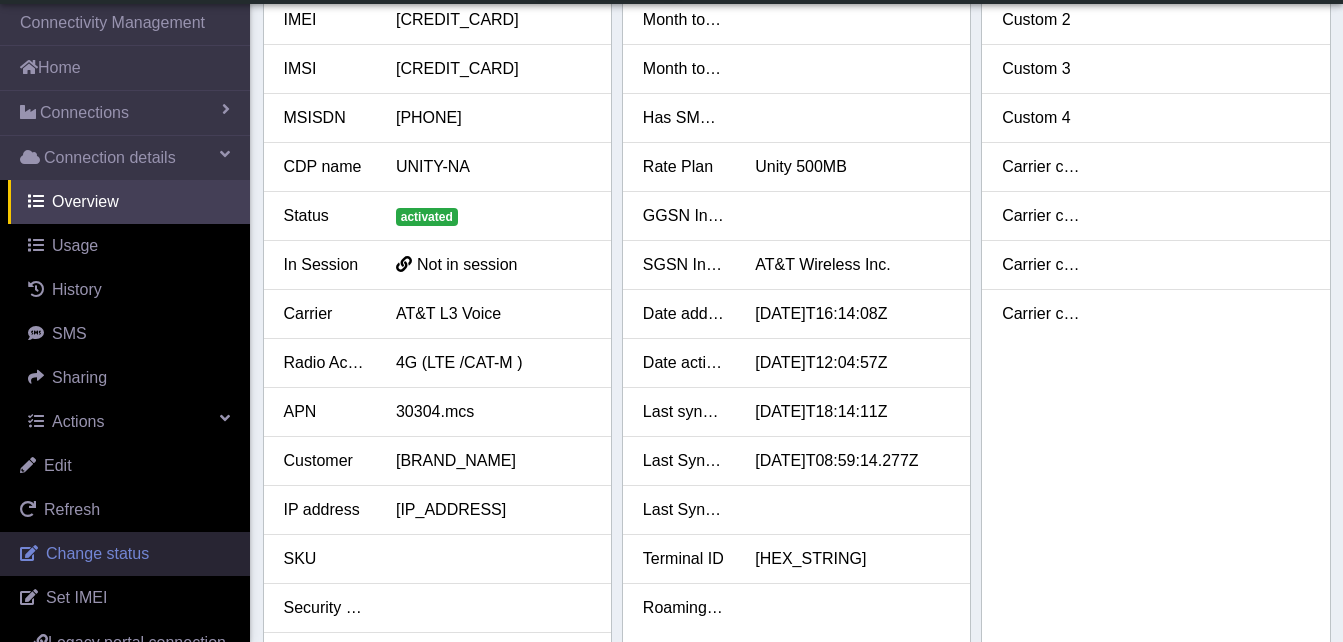 click on "Change status" at bounding box center [97, 553] 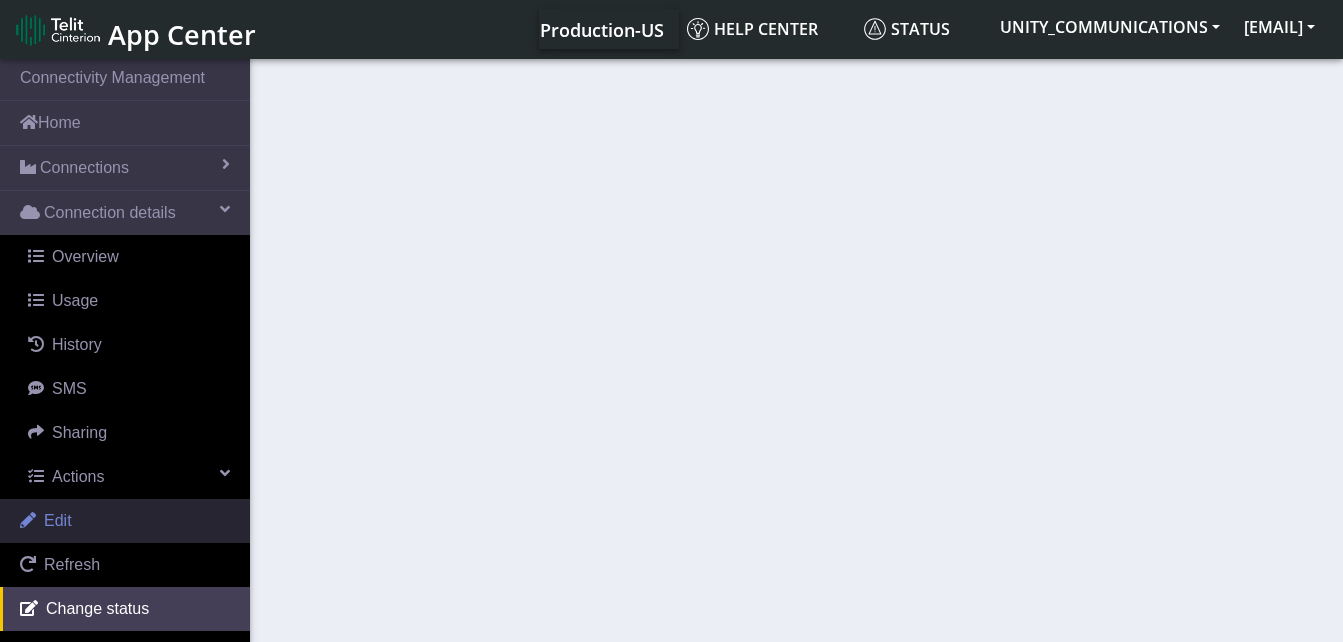 select on "activated" 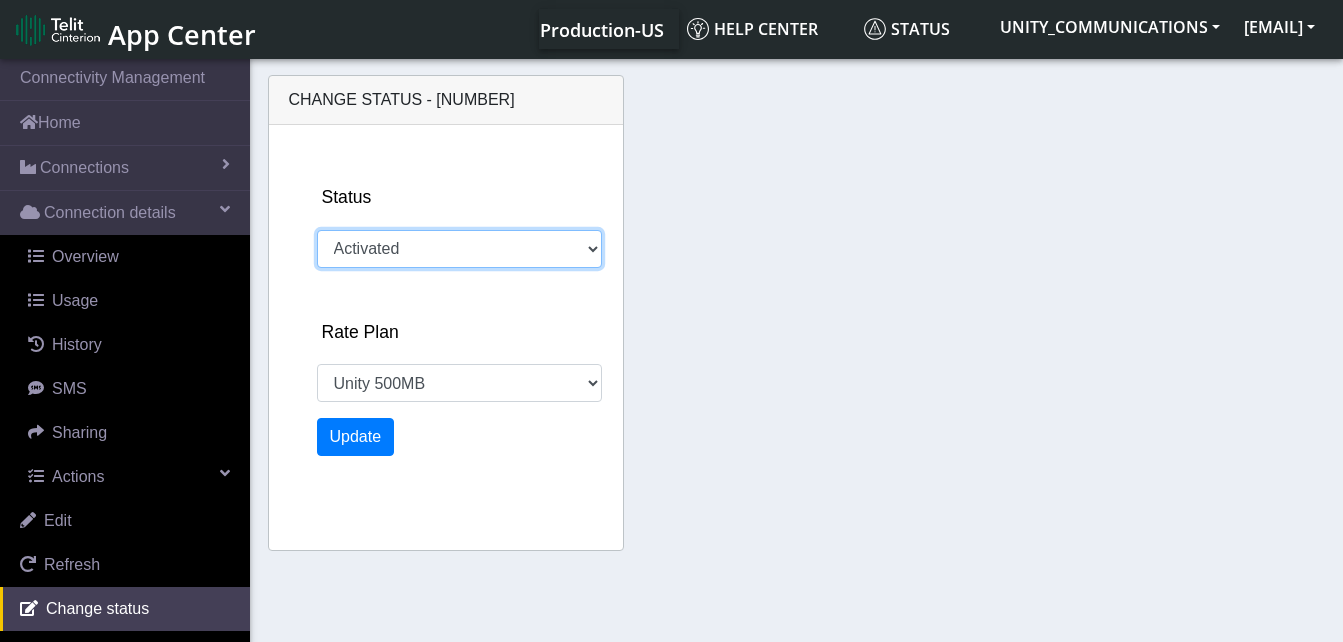 click on "Activated Deactivated" at bounding box center (459, 249) 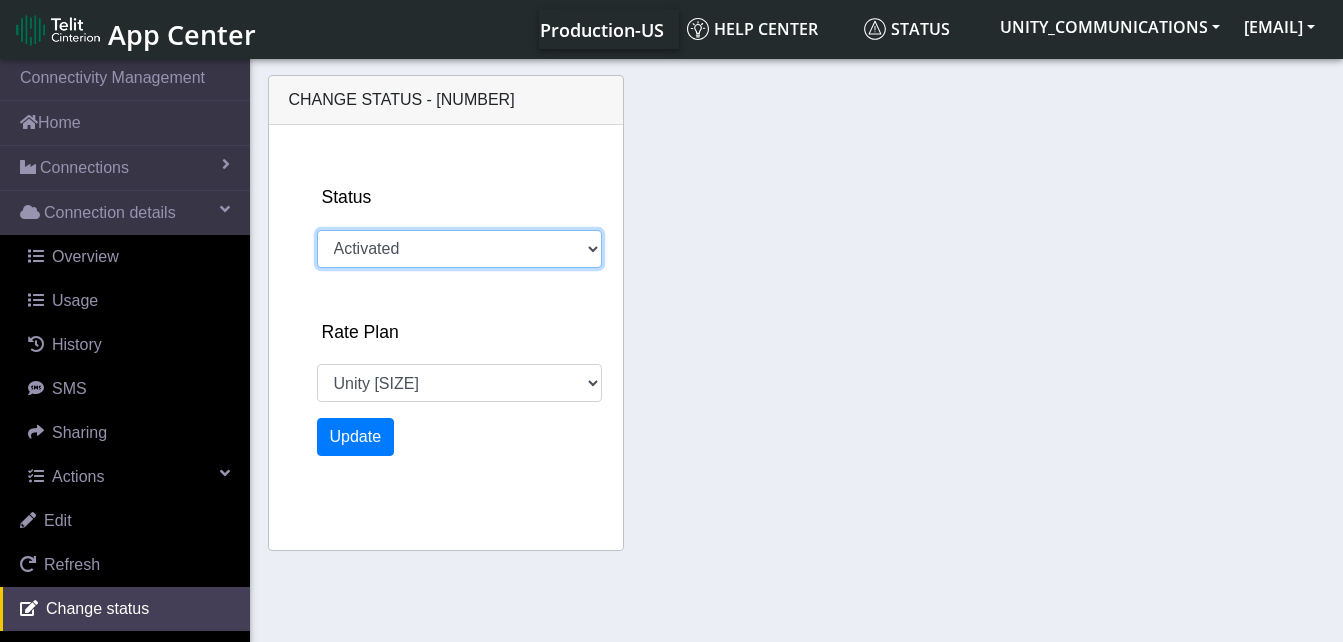 select on "799: 22846" 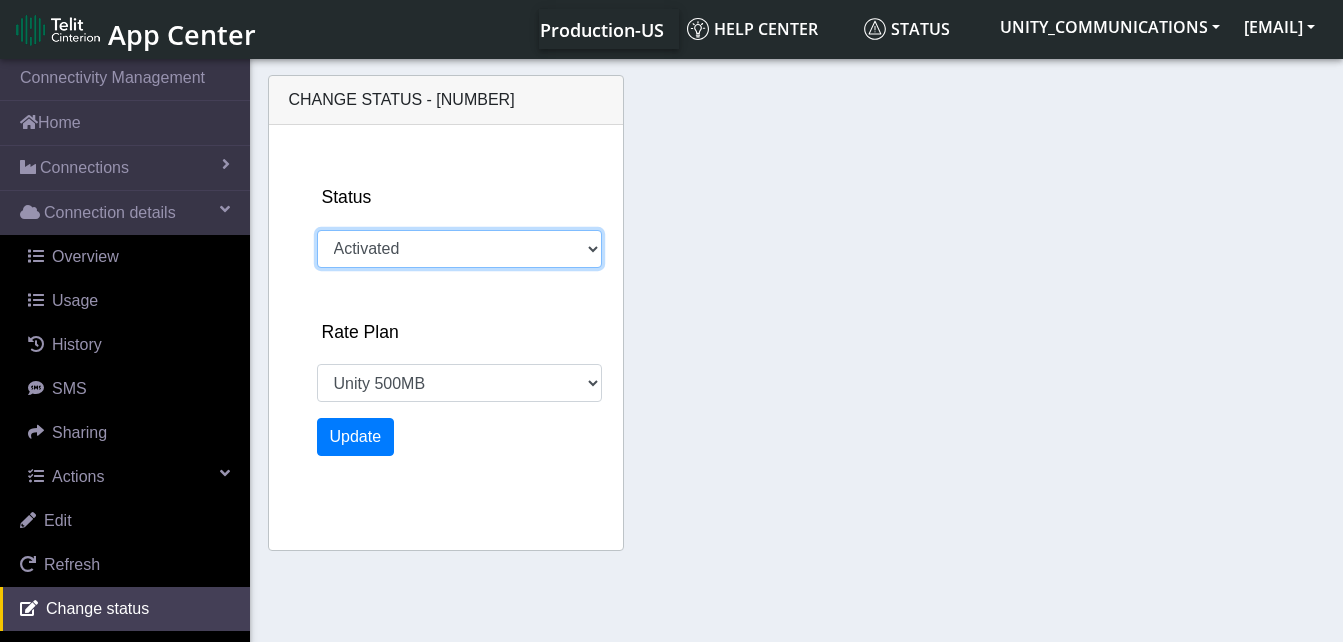 select on "deactivated" 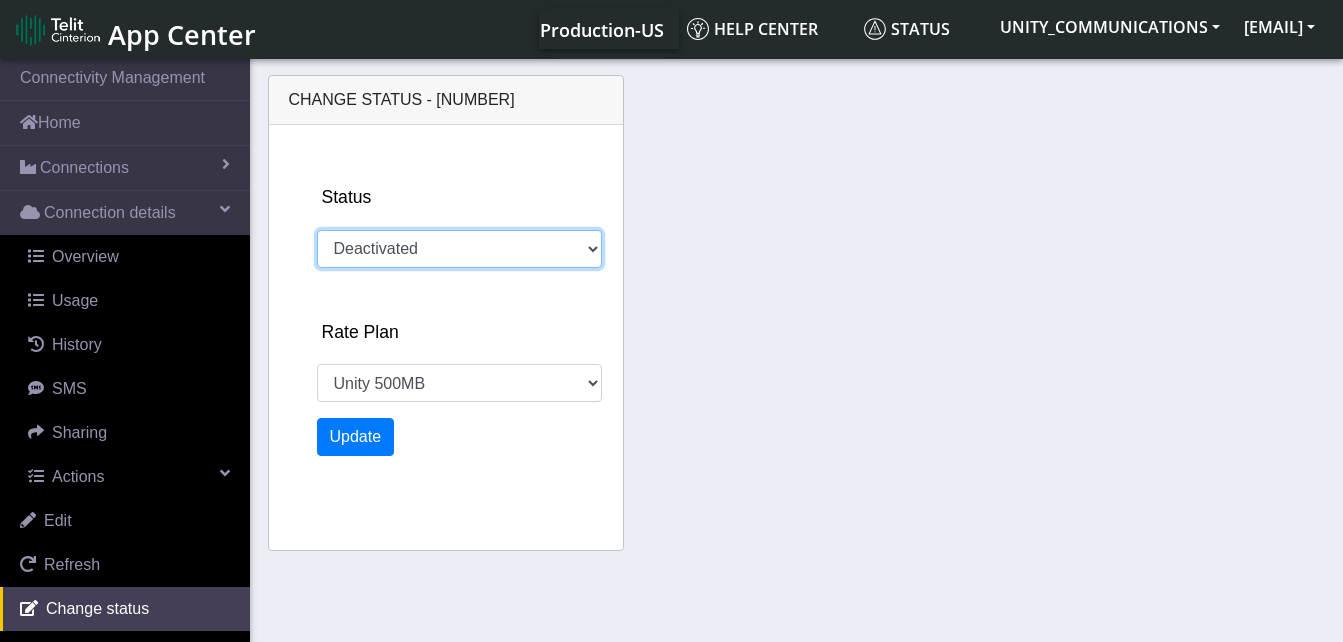 click on "Activated Deactivated" at bounding box center [459, 249] 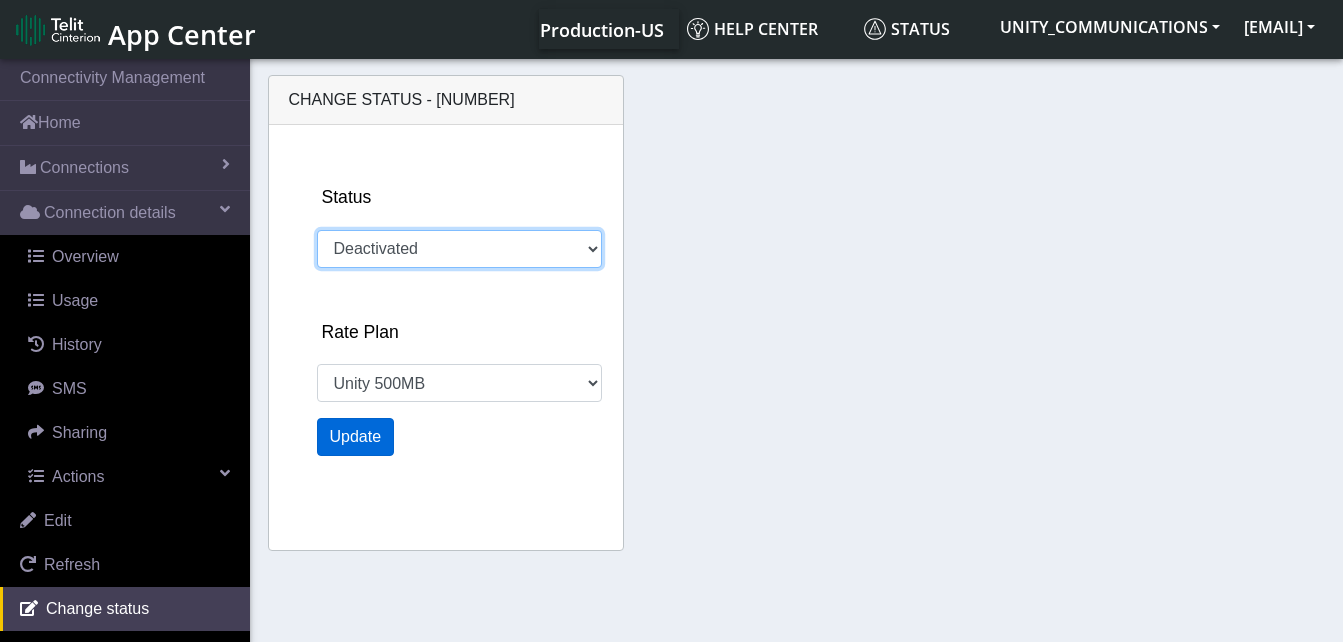 select on "[IP_ADDRESS]" 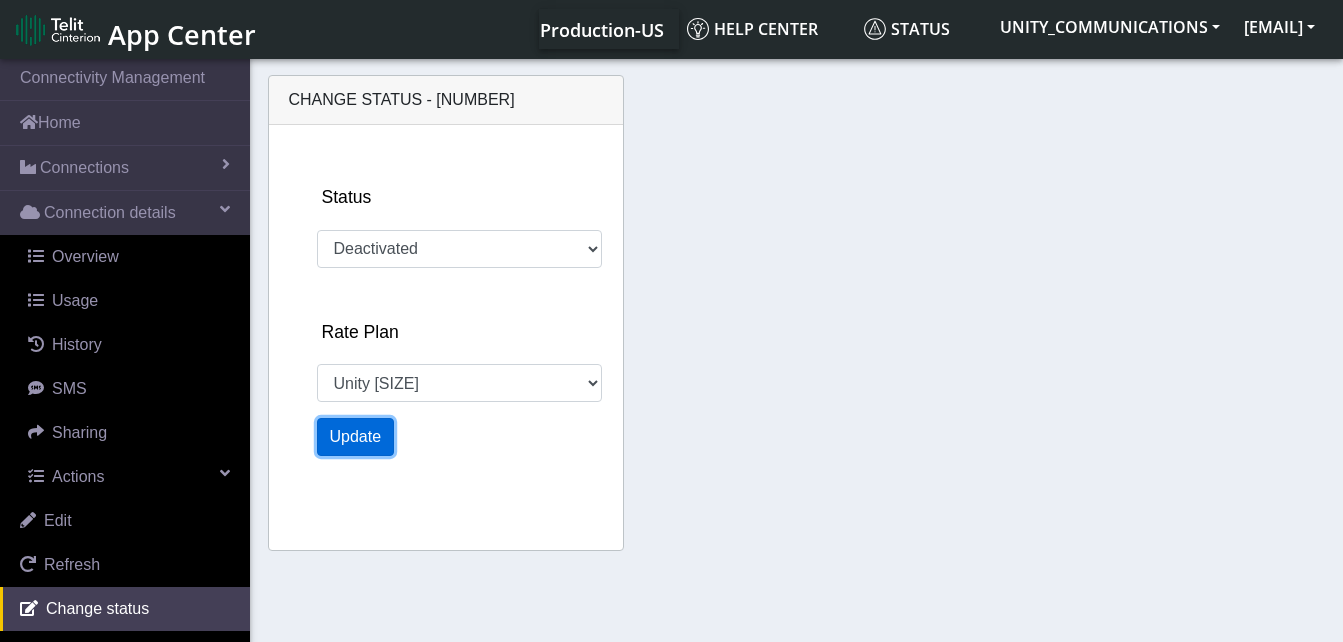 click on "Update" 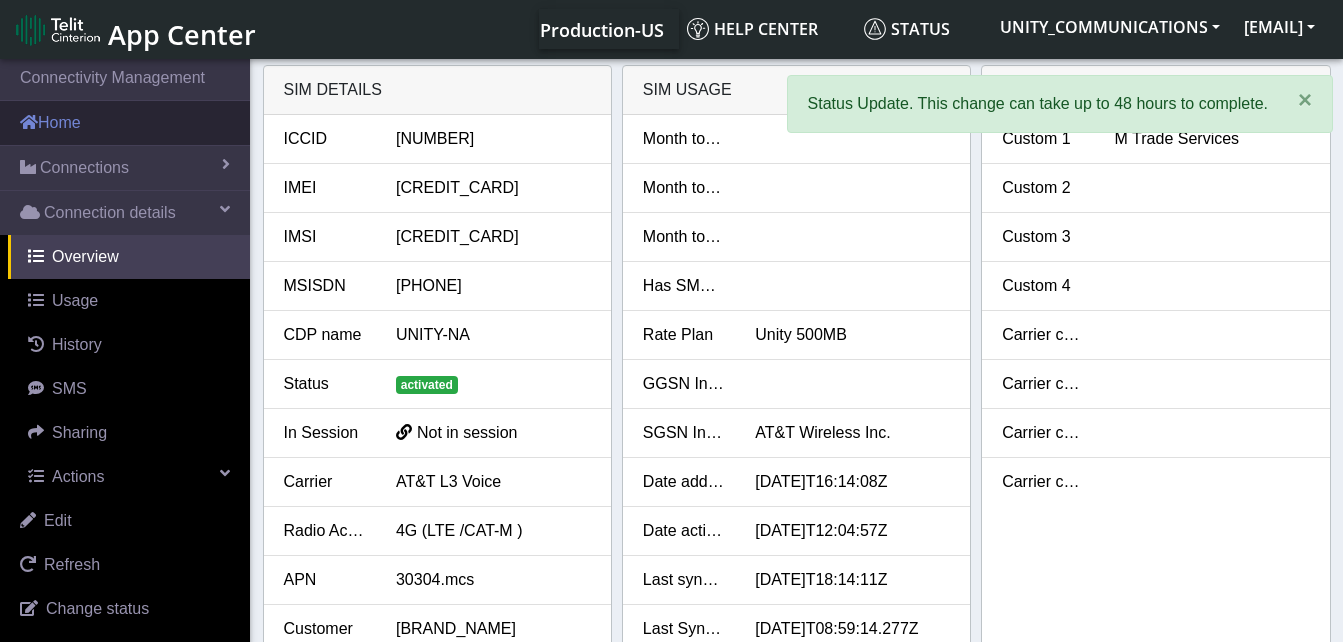 click on "Home" at bounding box center (125, 123) 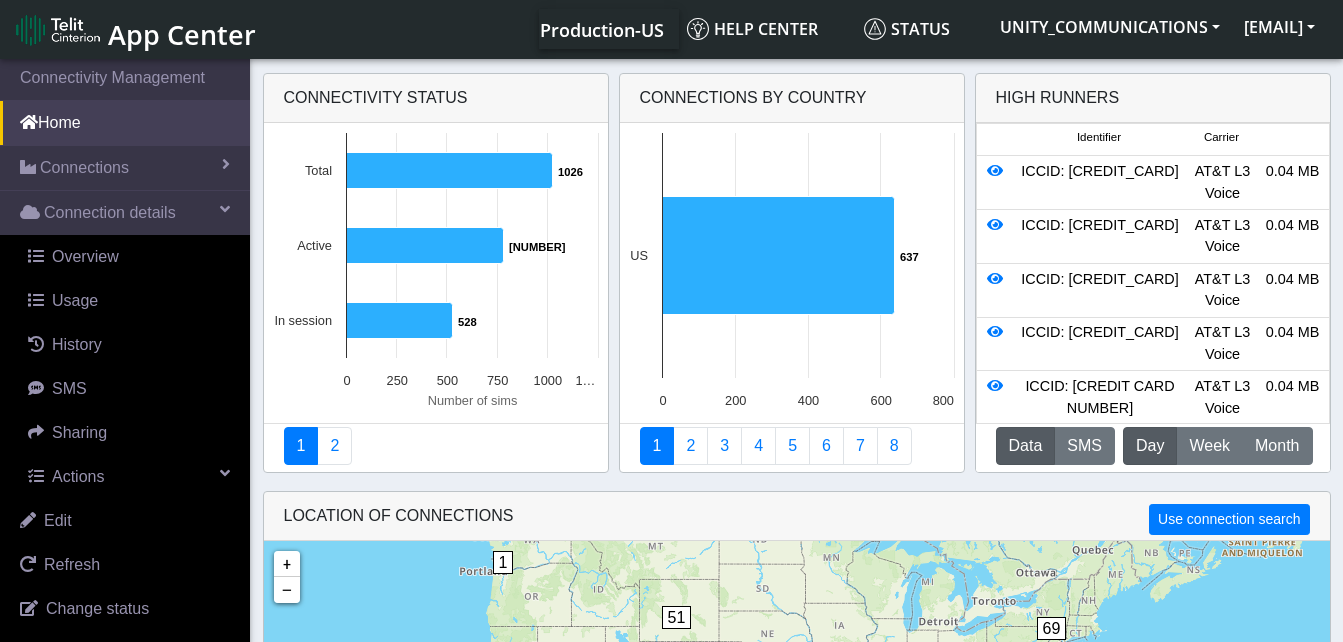click on "Data" 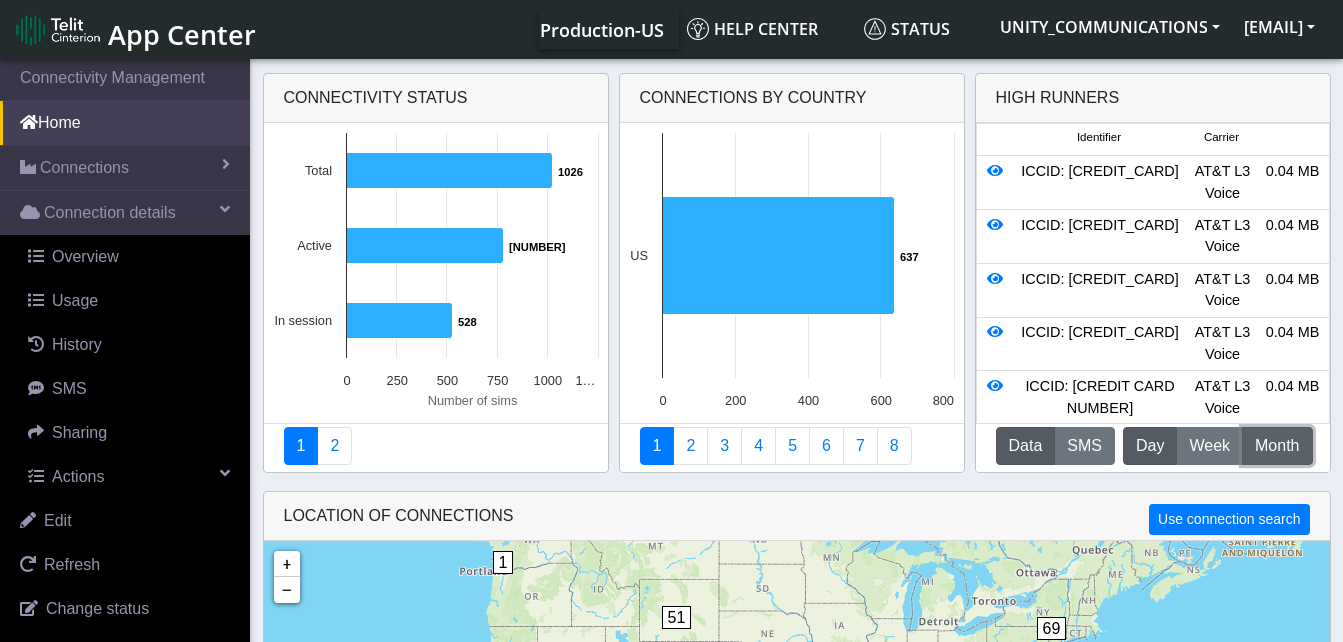 click on "Month" 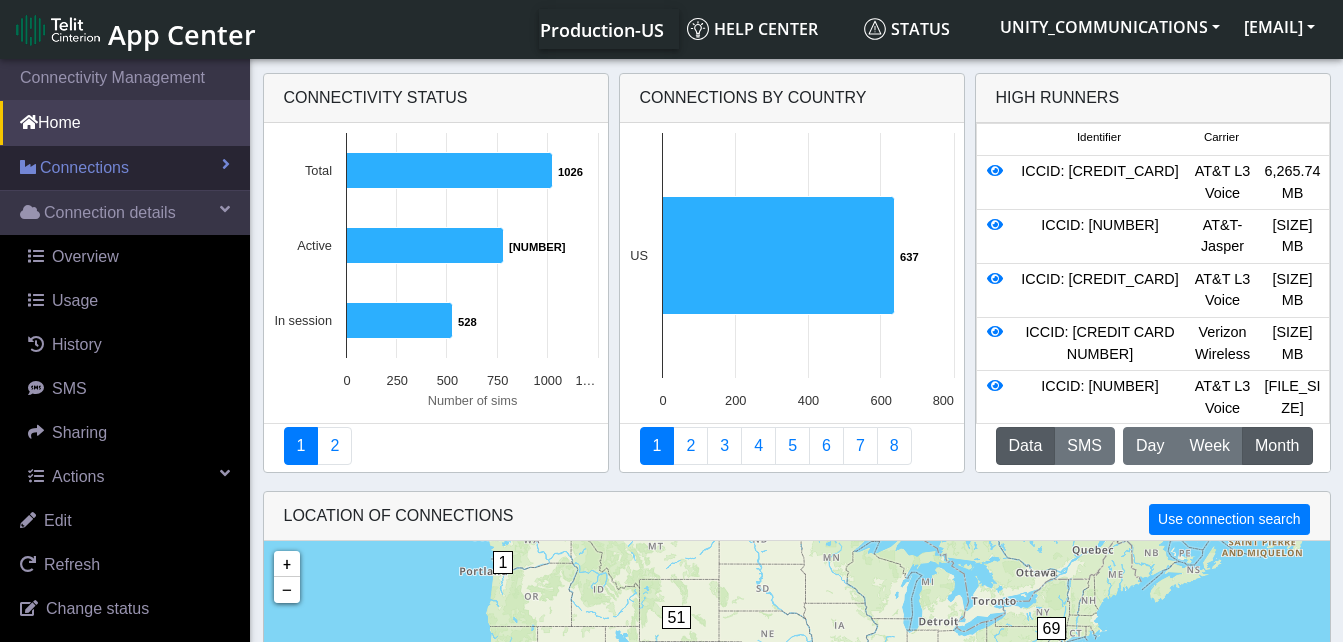 click on "Connections" at bounding box center (125, 168) 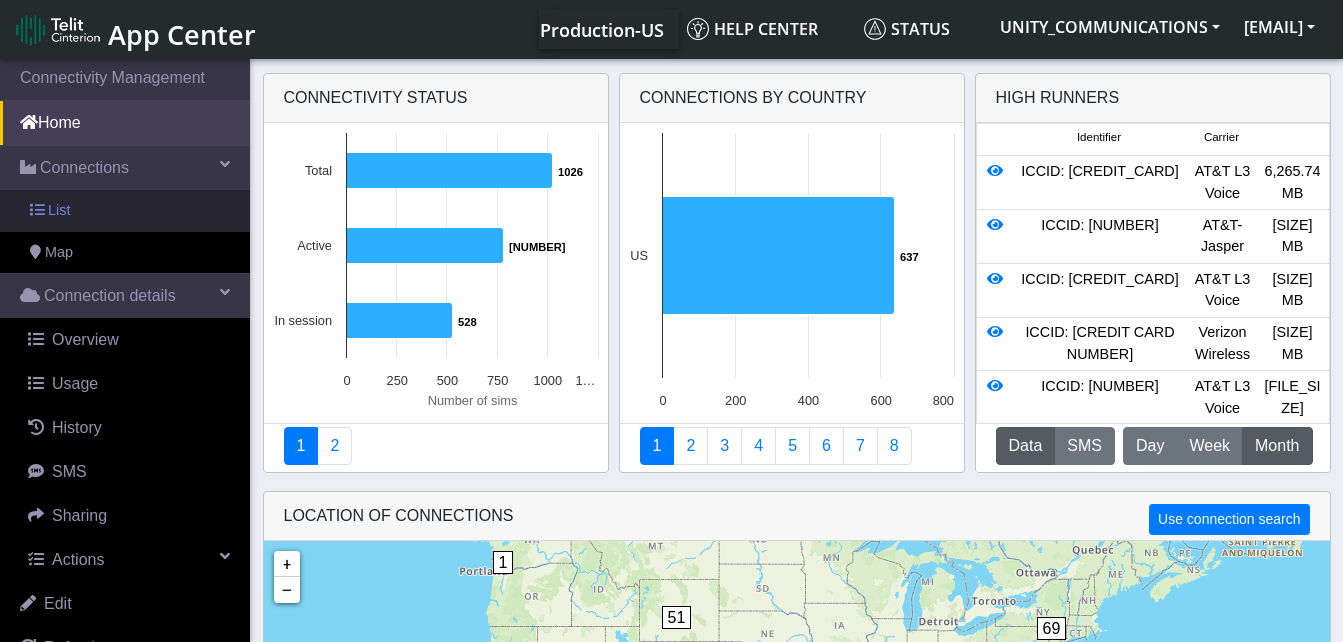 click on "List" at bounding box center (125, 211) 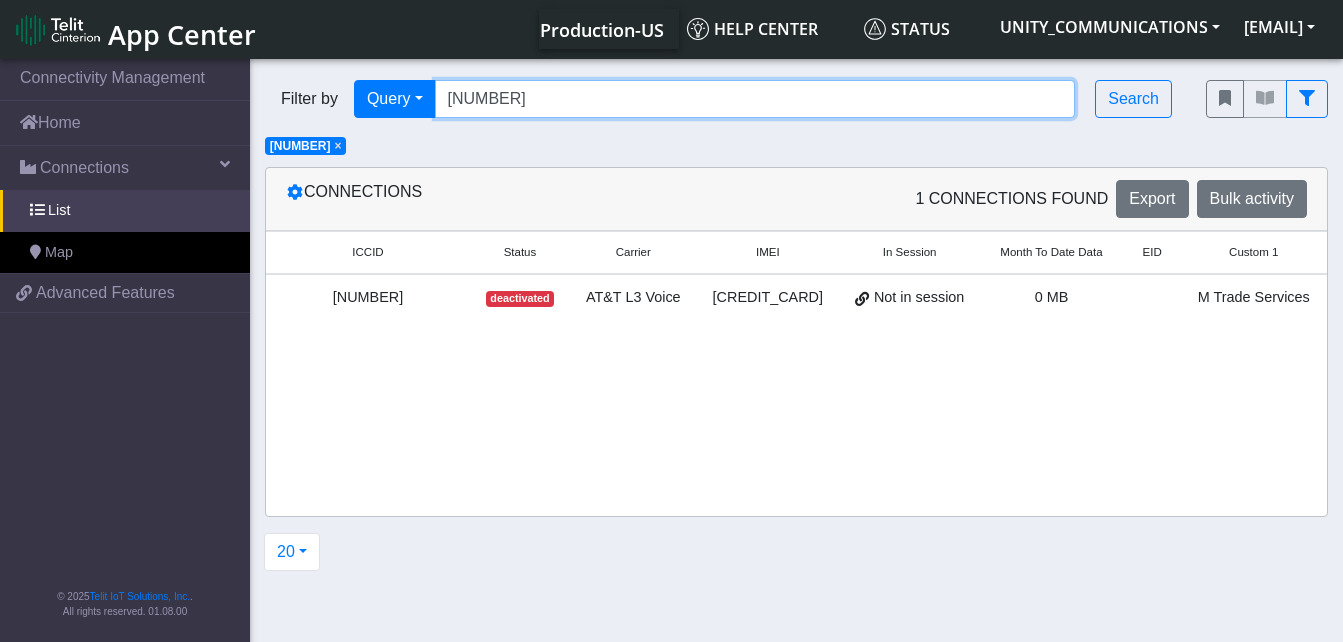 click on "[NUMBER]" at bounding box center (755, 99) 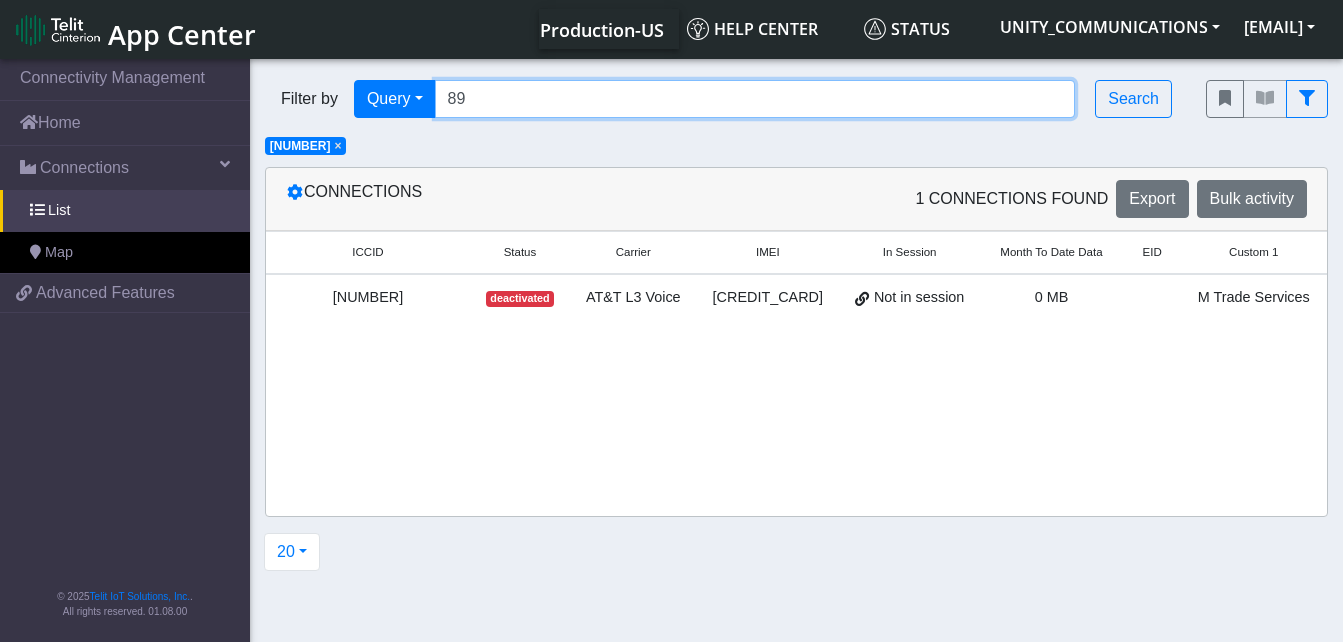 type on "8" 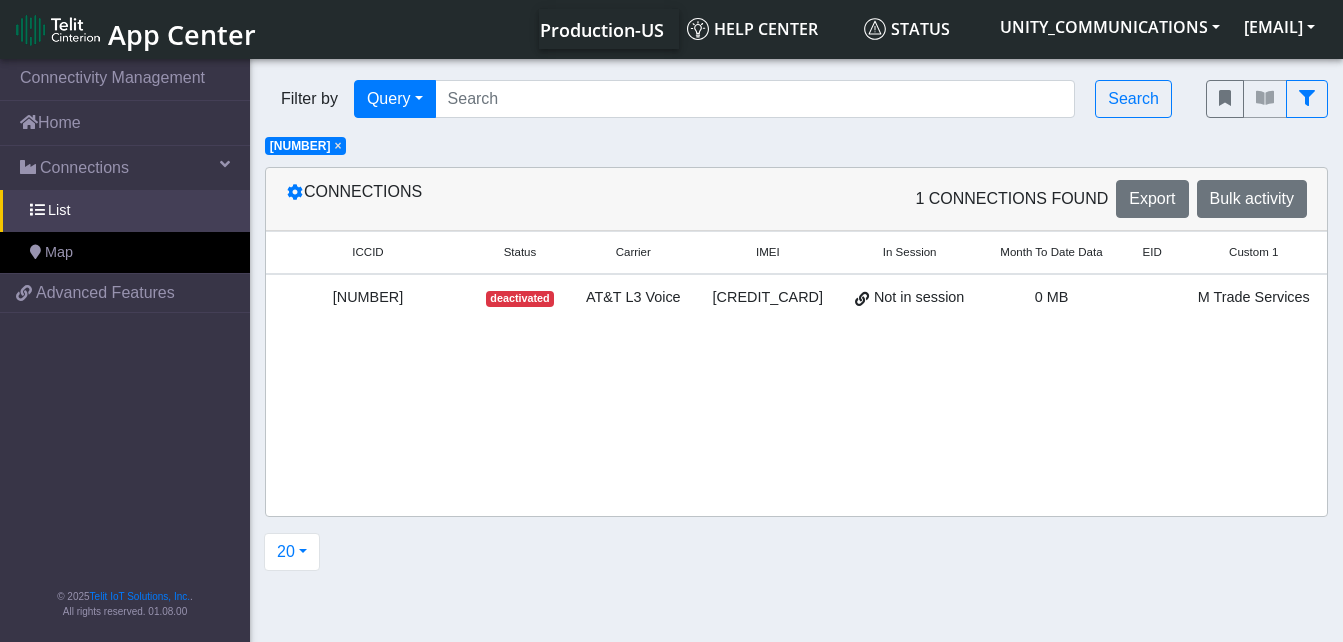 click on "×" 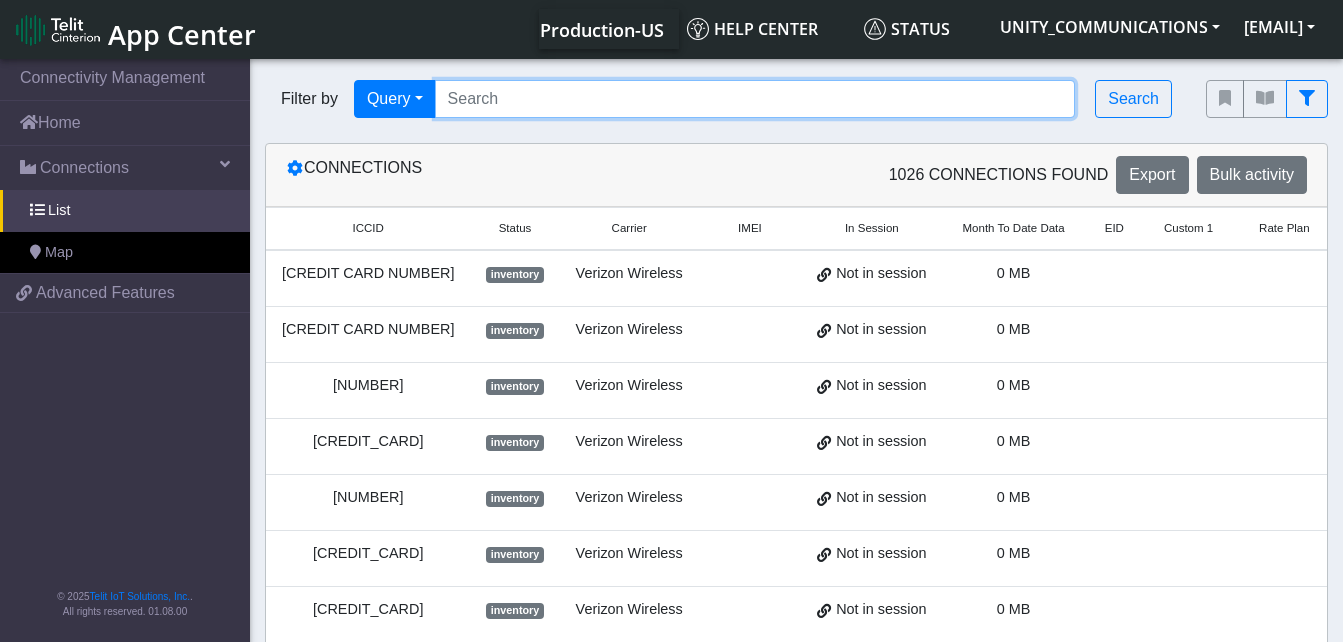 click at bounding box center [755, 99] 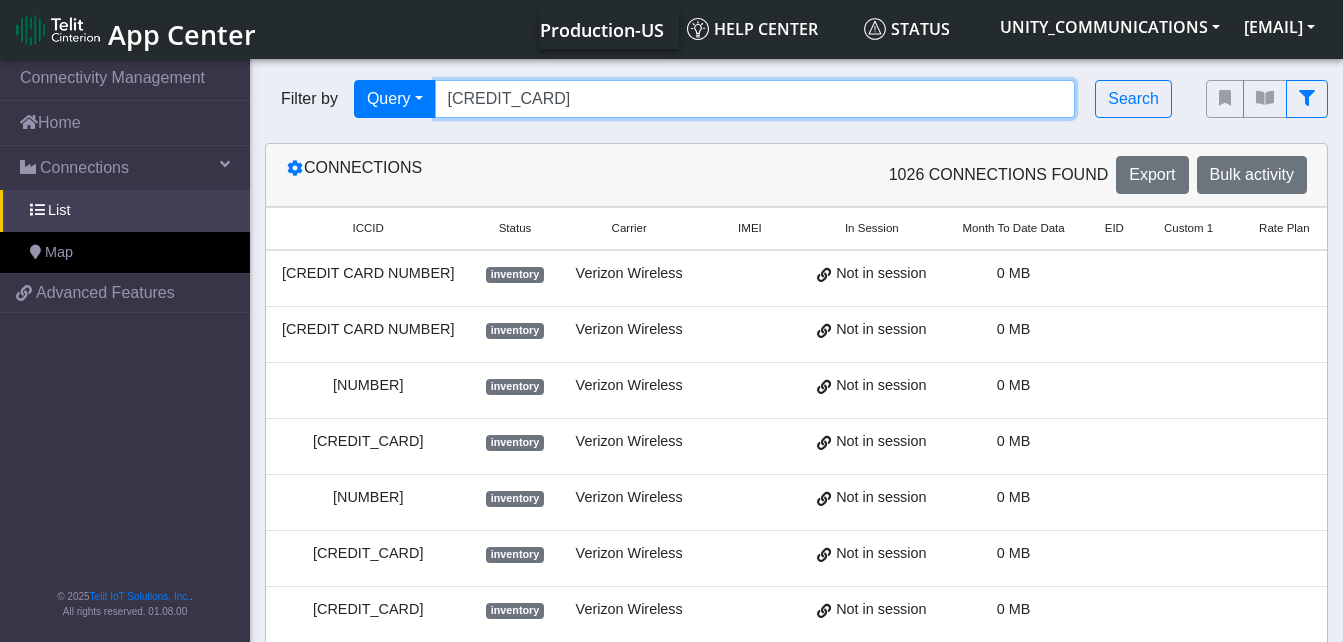 type on "[CREDIT_CARD]" 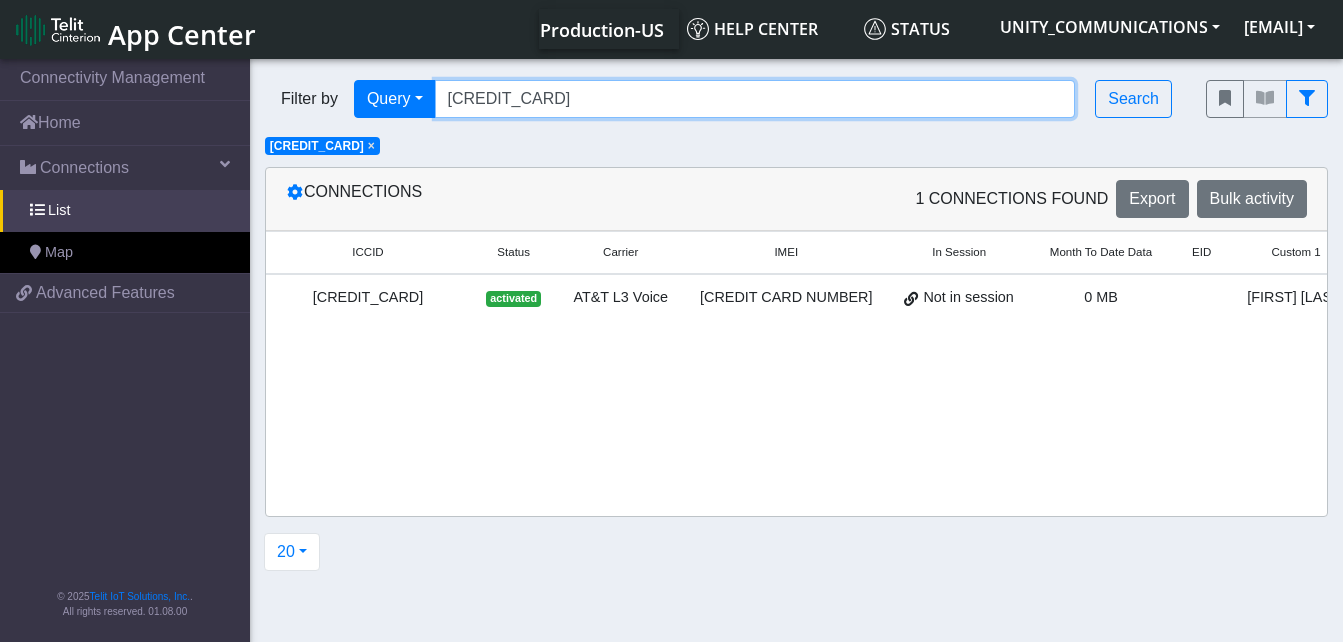 scroll, scrollTop: 0, scrollLeft: 255, axis: horizontal 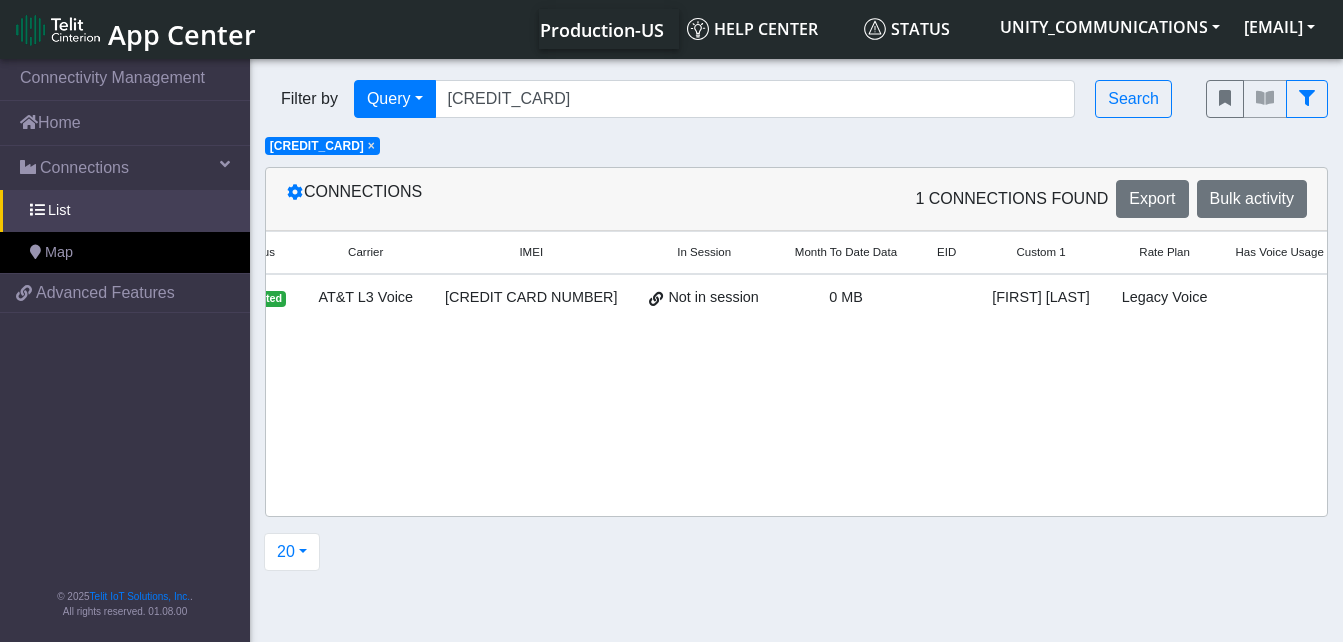 click on "Detail" at bounding box center [1375, 302] 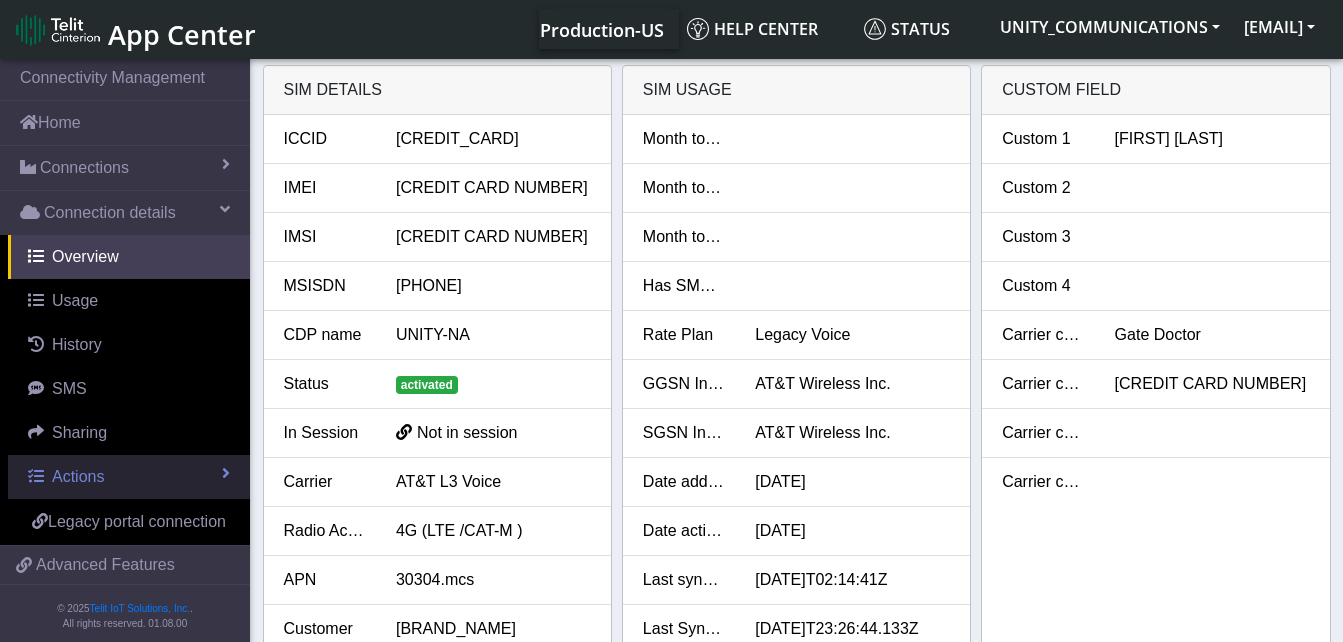 click on "Actions" at bounding box center [78, 476] 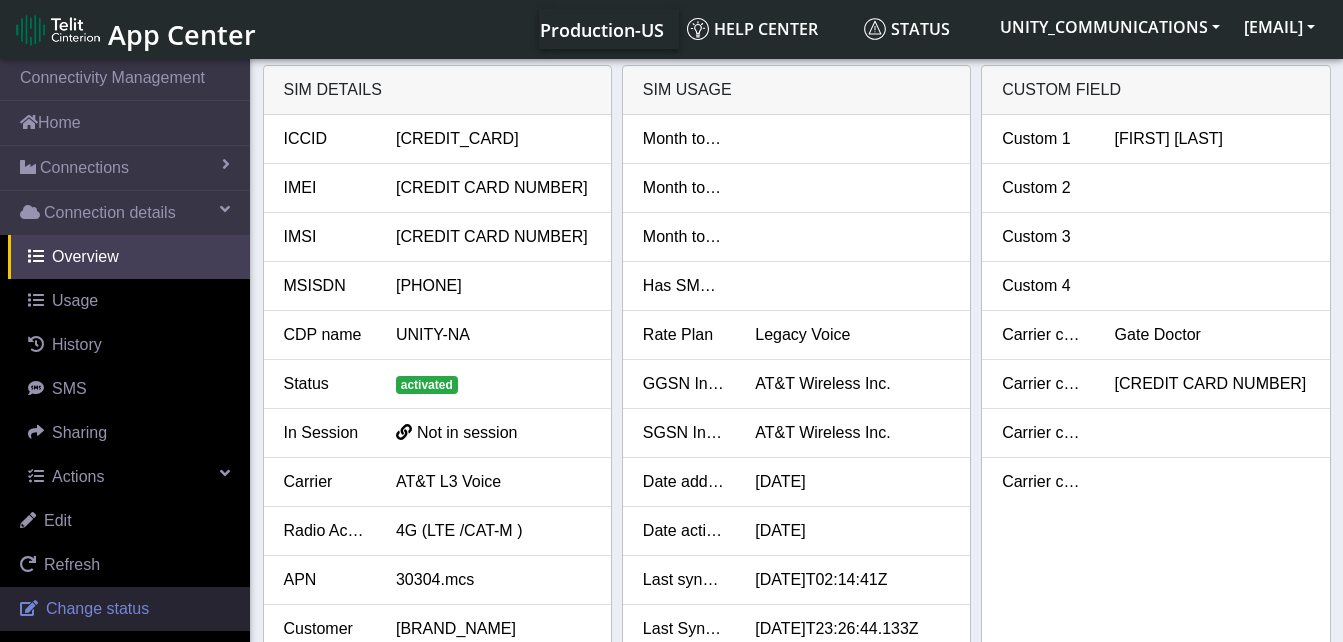click on "Change status" at bounding box center [97, 608] 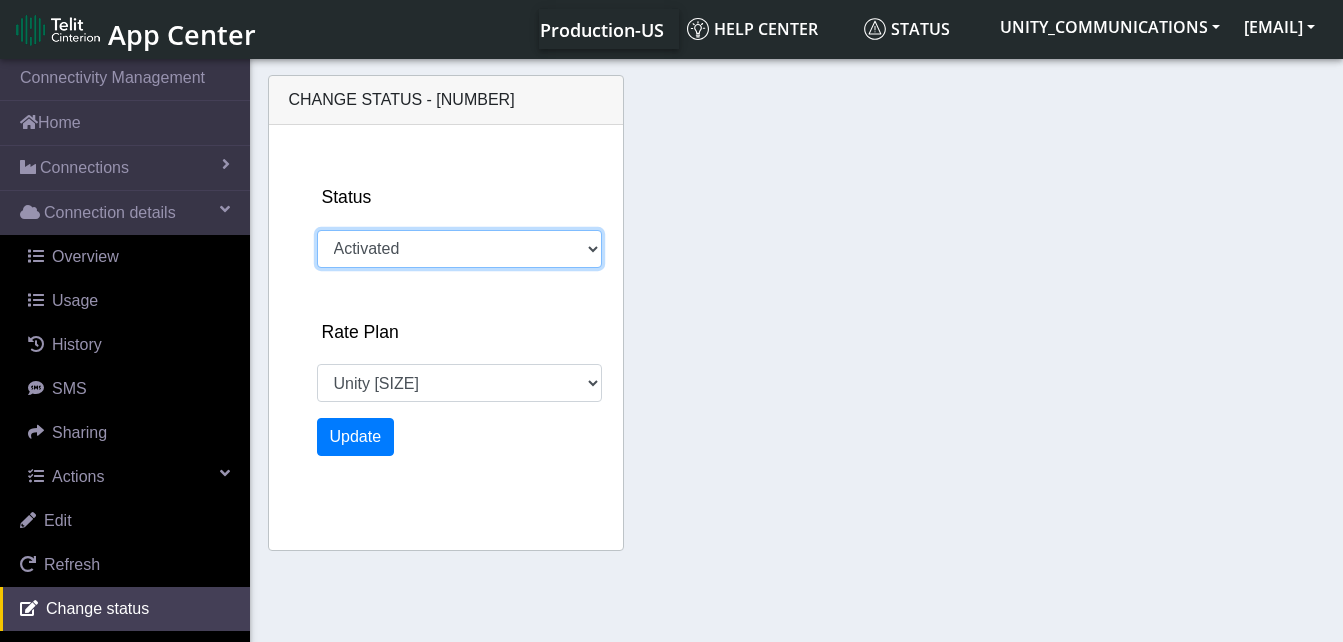 click on "Activated Deactivated" at bounding box center (459, 249) 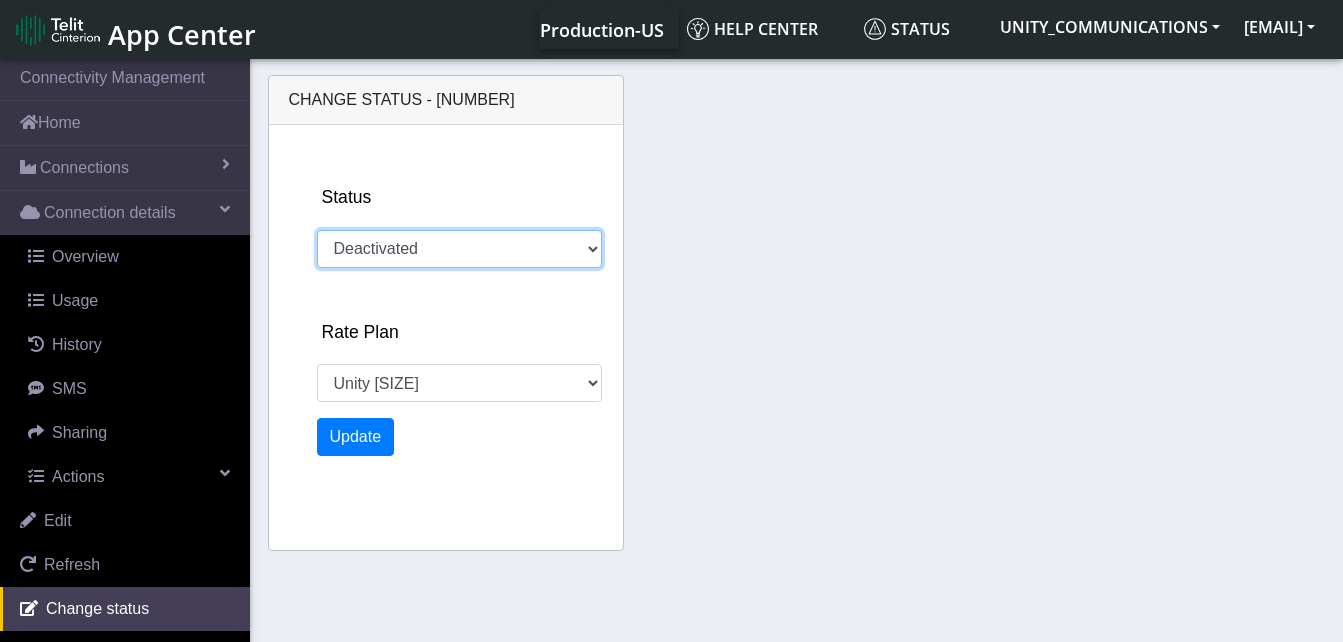 click on "Activated Deactivated" at bounding box center (459, 249) 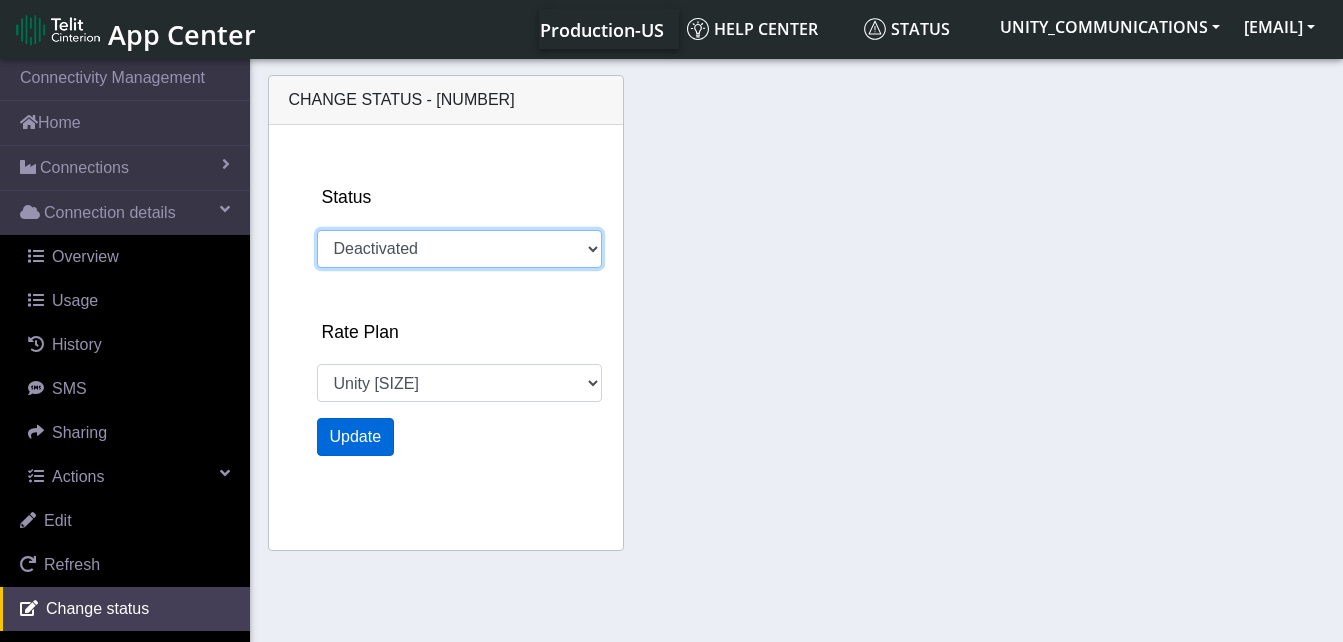 select on "[NUMBER]: [NUMBER]" 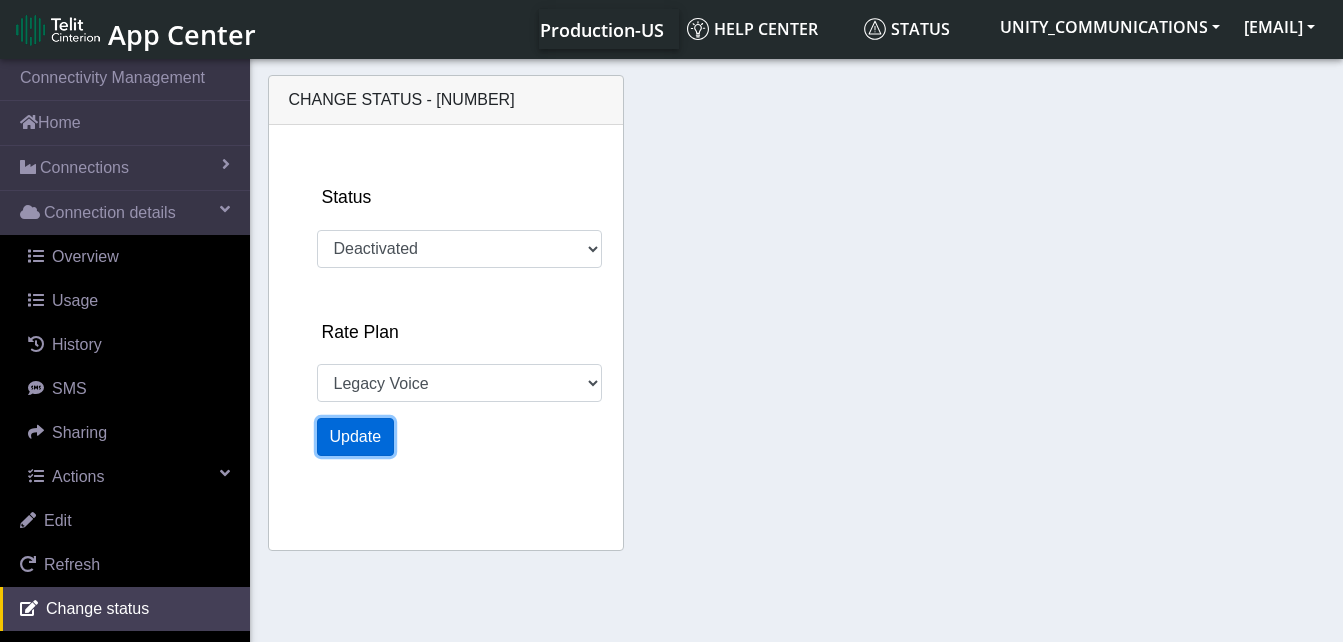 click on "Update" 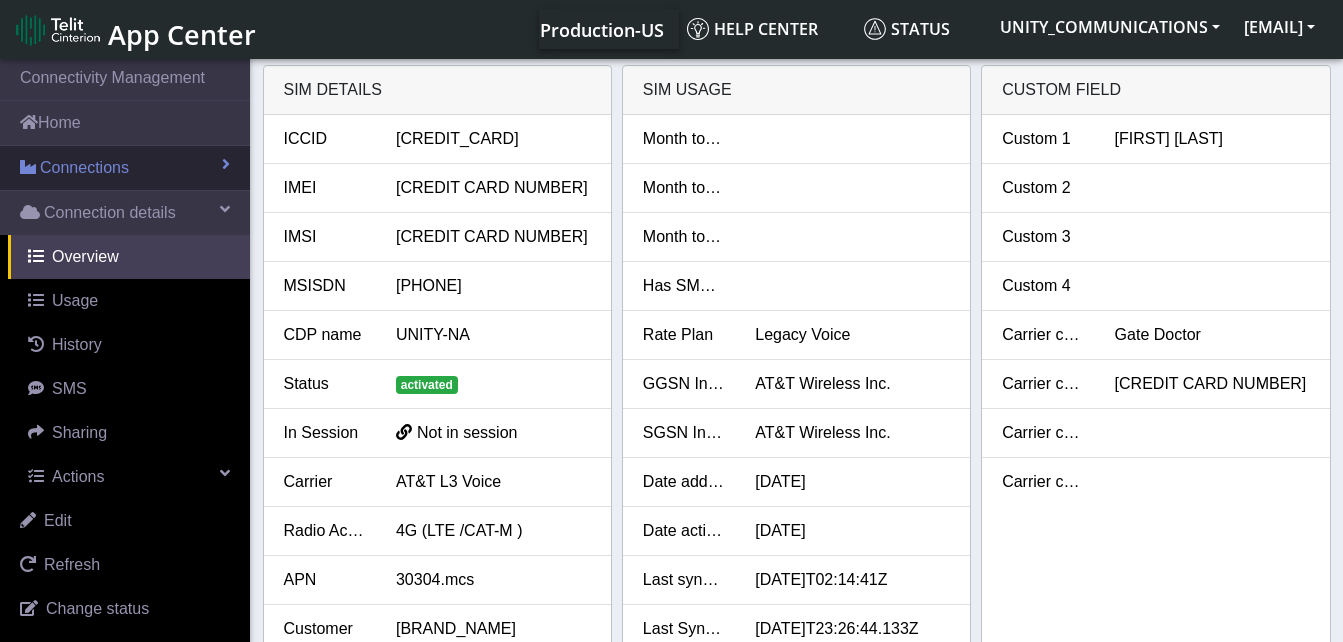 click on "Connections" at bounding box center (125, 168) 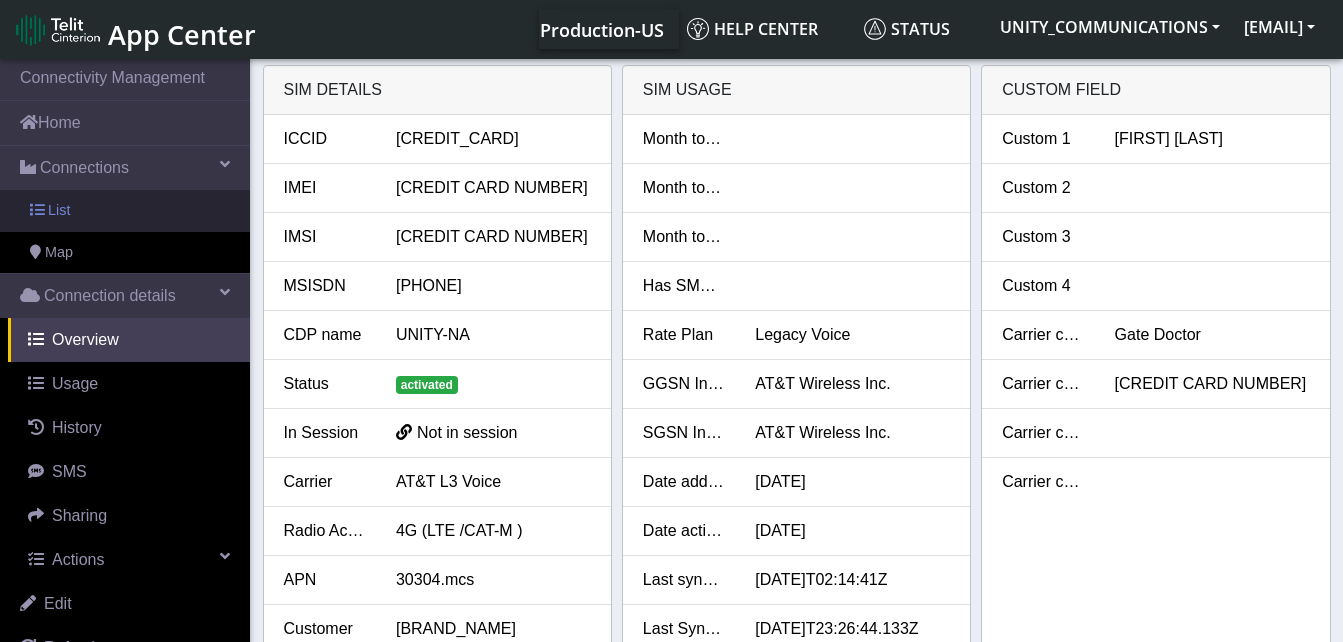 click on "List" at bounding box center (125, 211) 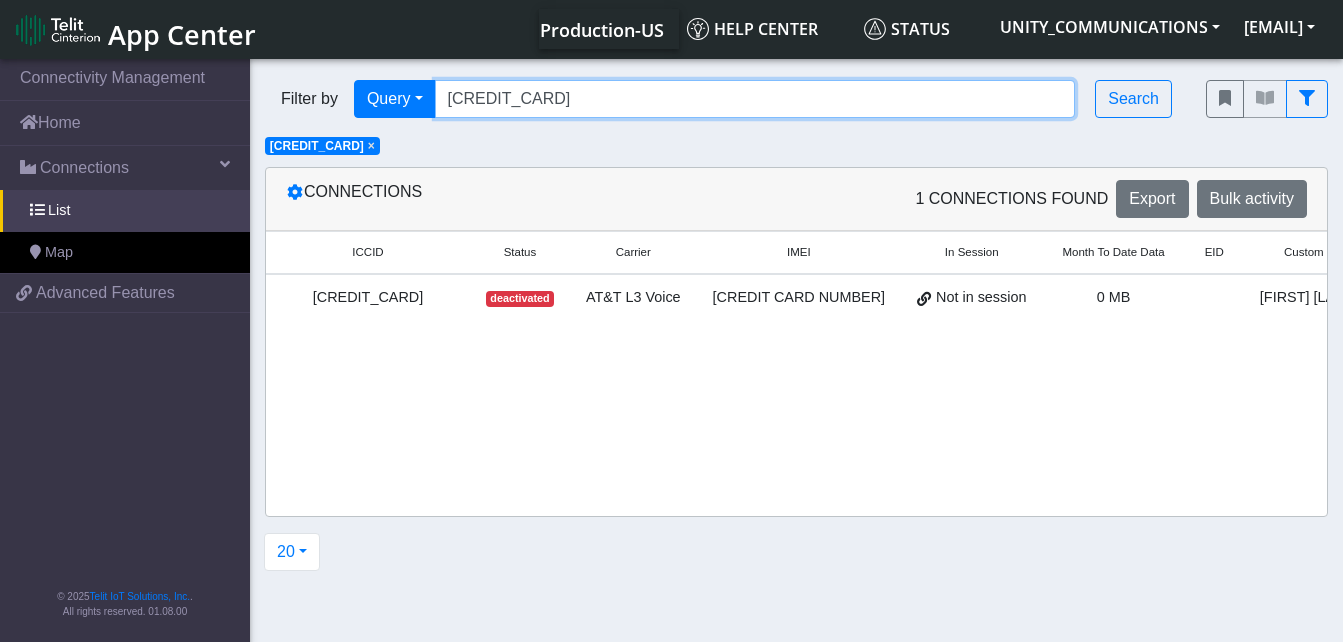click on "[CREDIT_CARD]" at bounding box center (755, 99) 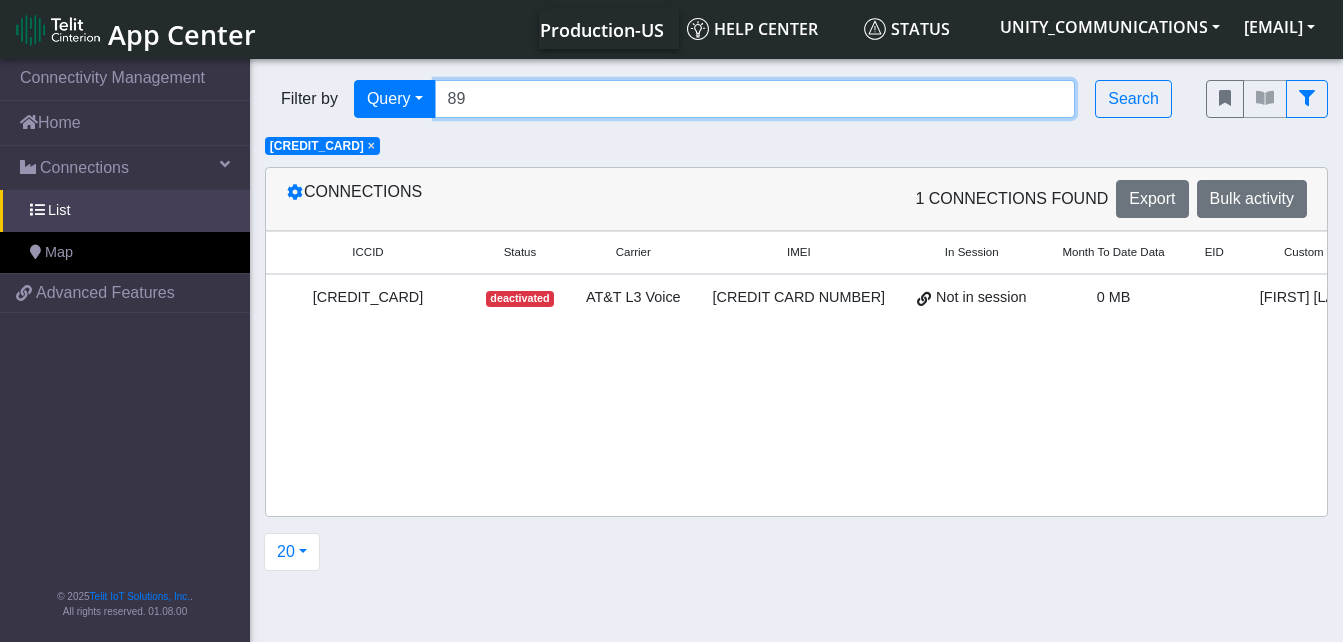 type on "8" 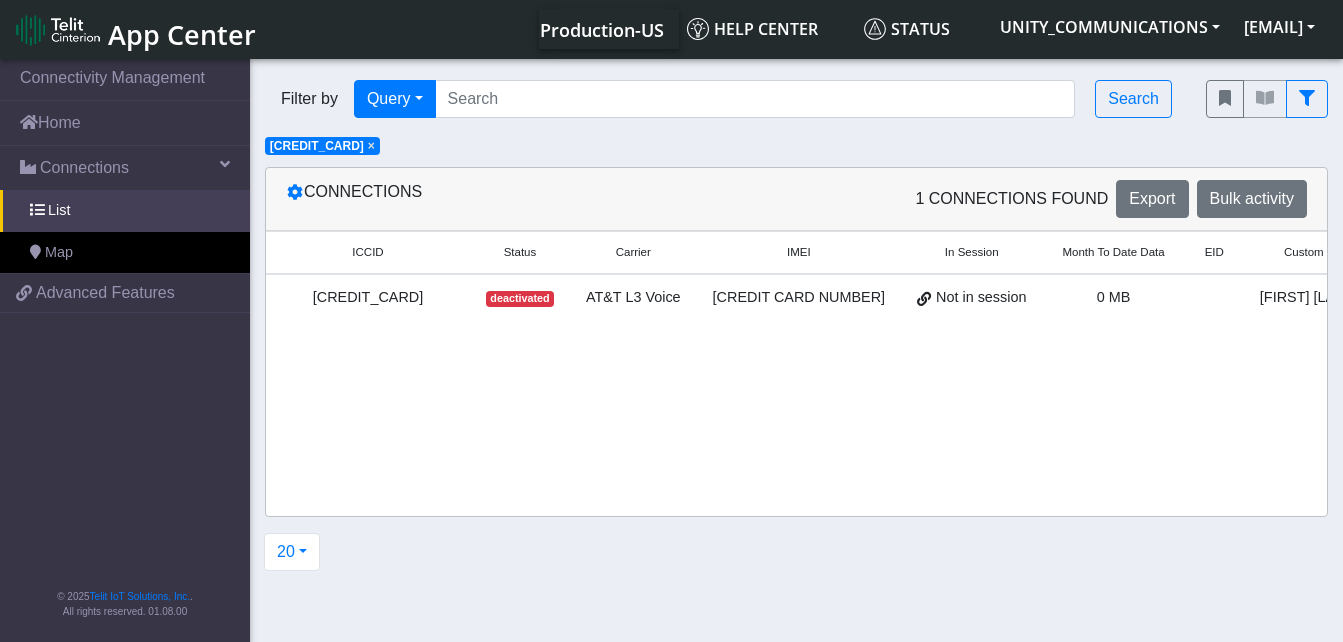 click on "×" 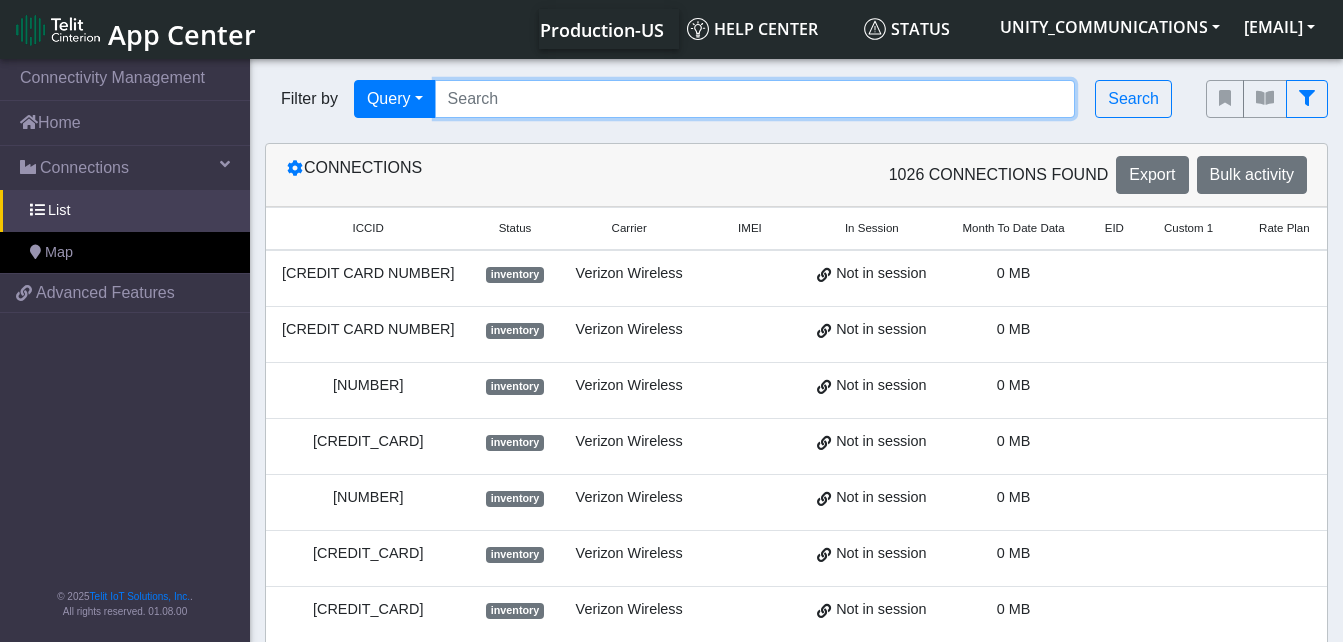 click at bounding box center (755, 99) 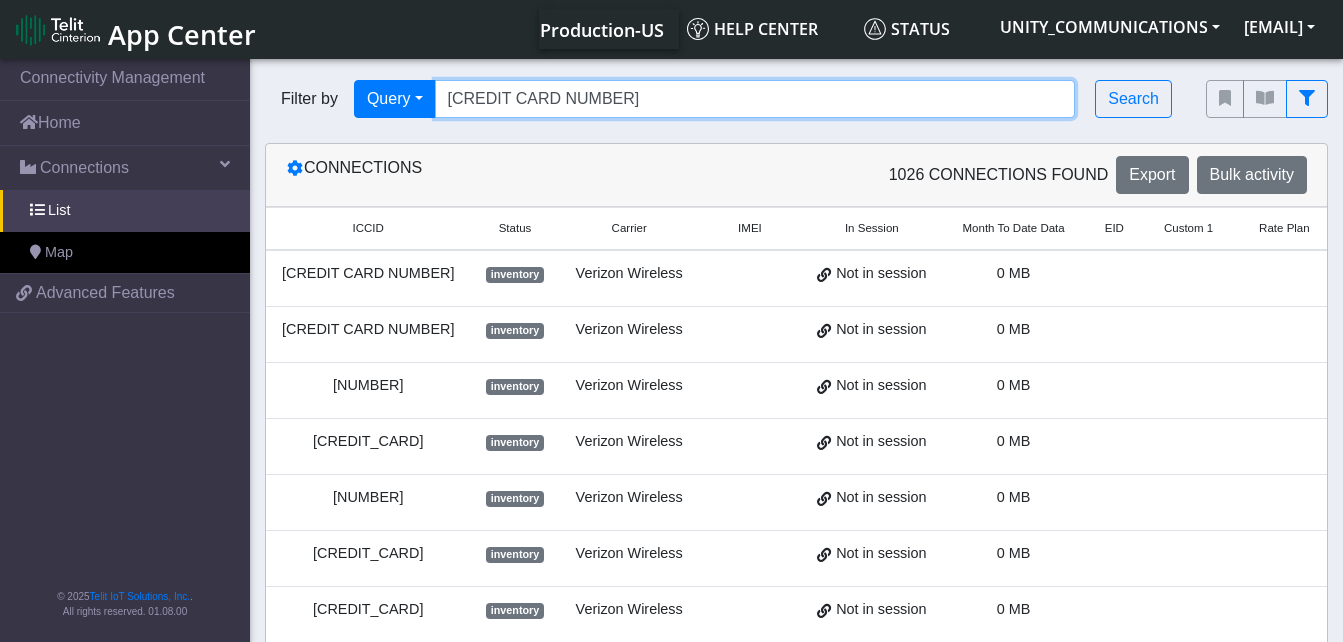 type on "[CREDIT CARD NUMBER]" 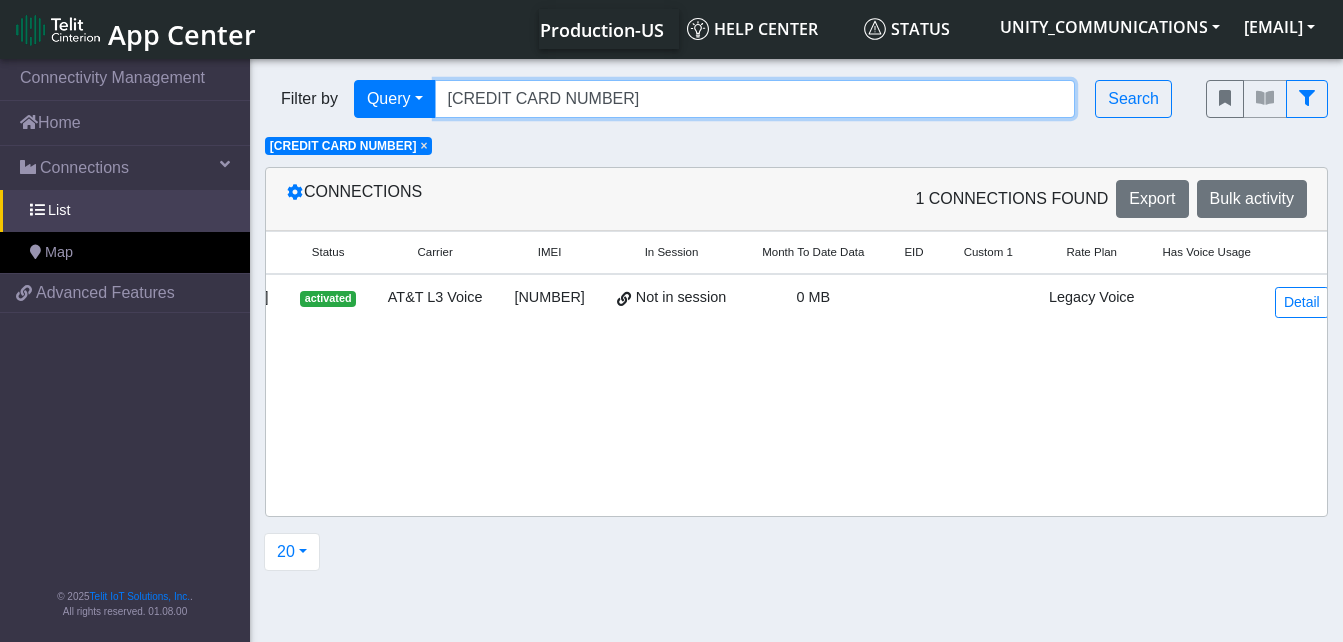scroll, scrollTop: 0, scrollLeft: 231, axis: horizontal 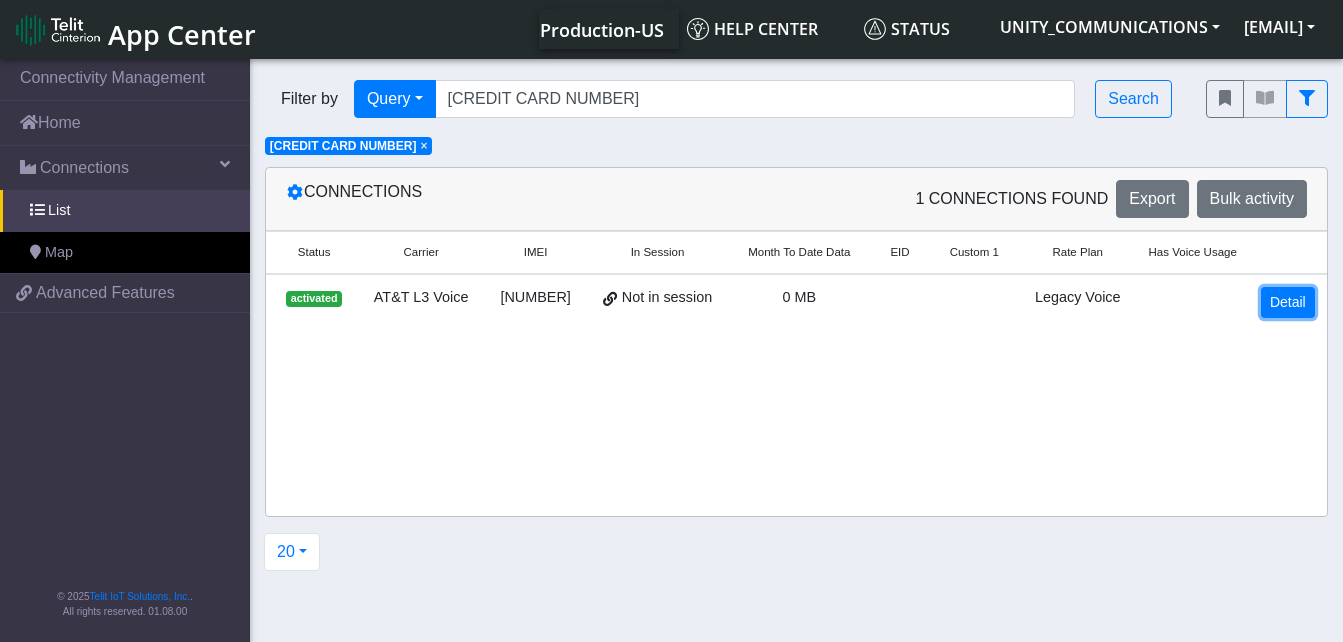 click on "Detail" at bounding box center [1288, 302] 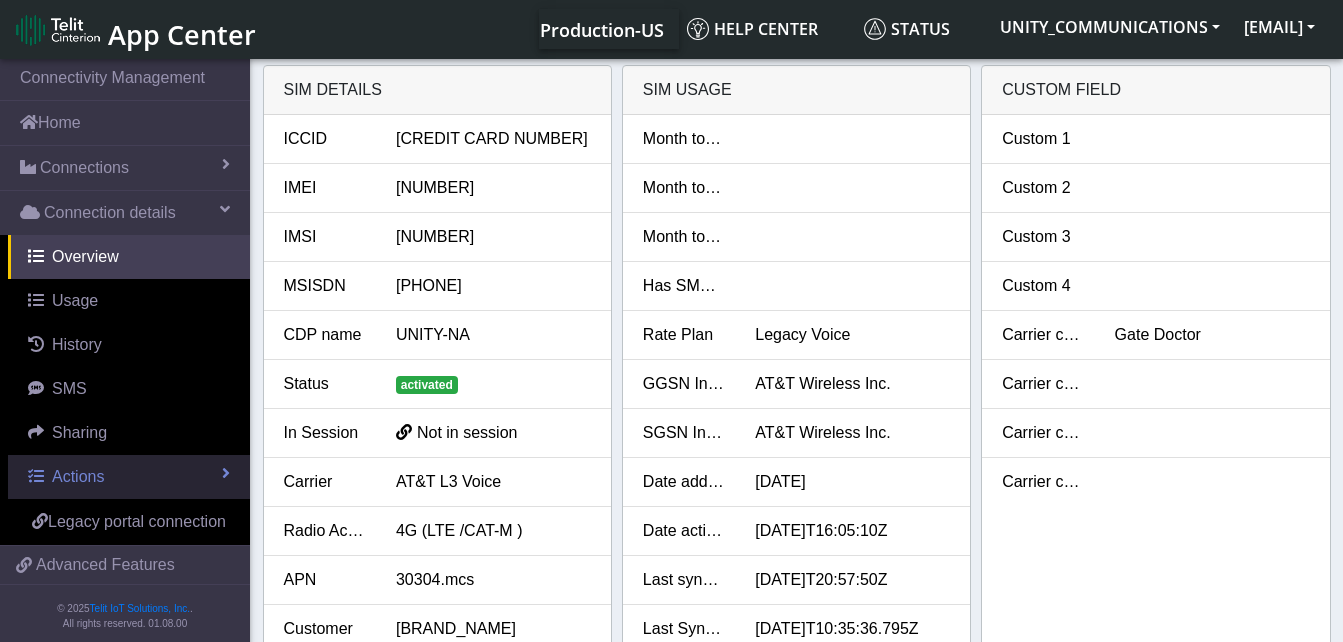 click on "Actions" at bounding box center [129, 477] 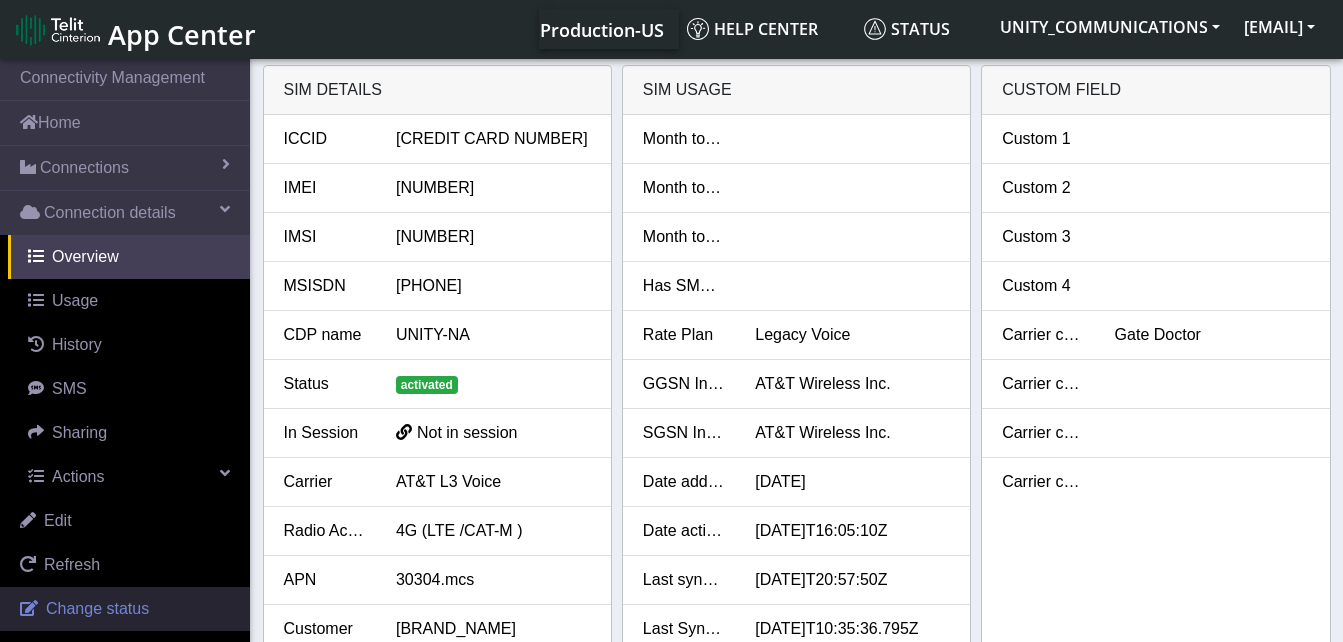 click on "Change status" at bounding box center (97, 608) 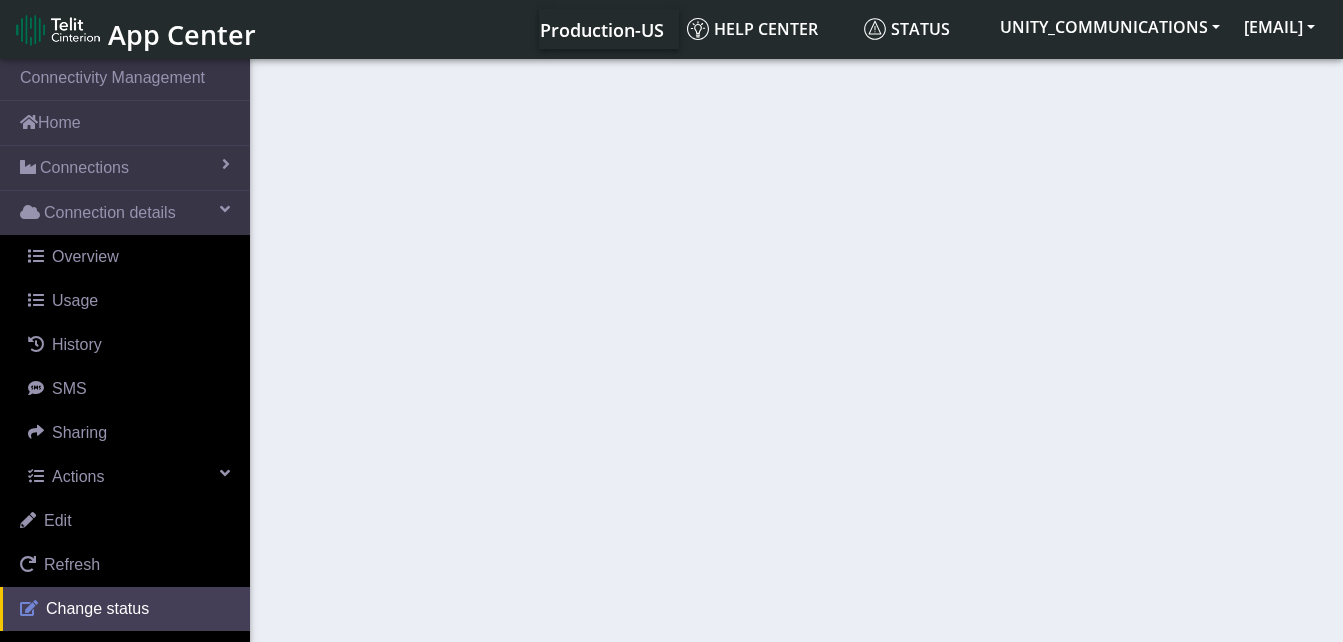 select on "activated" 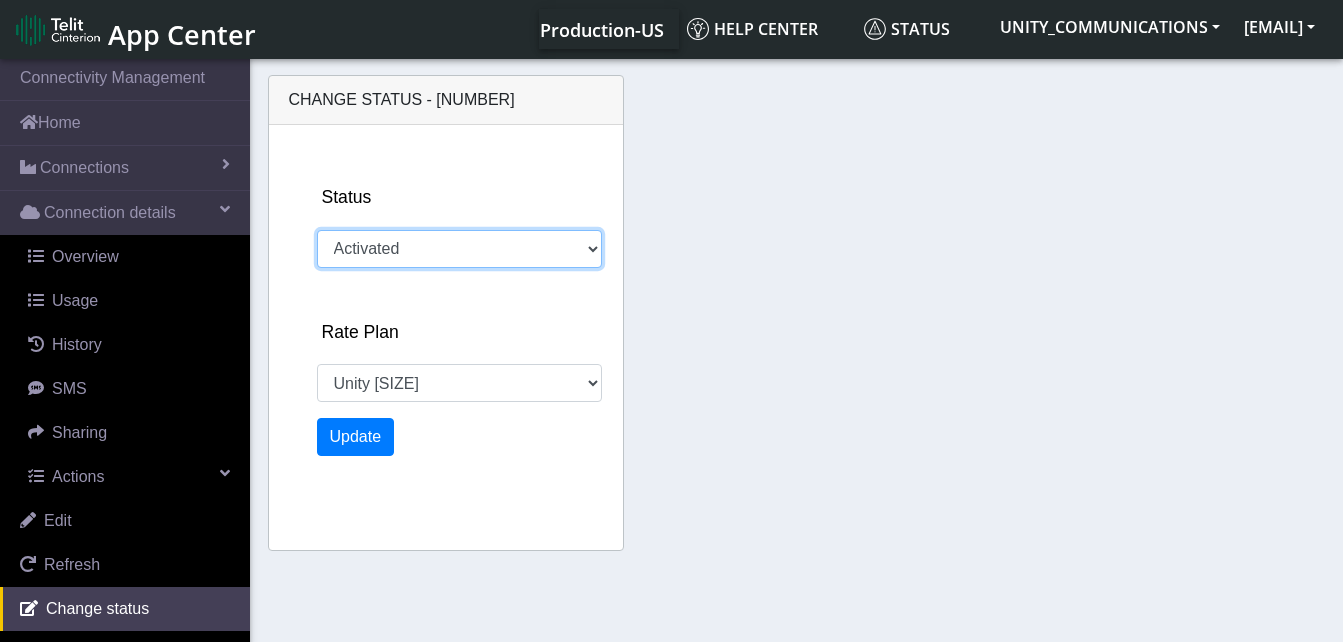 click on "Activated Deactivated" at bounding box center [459, 249] 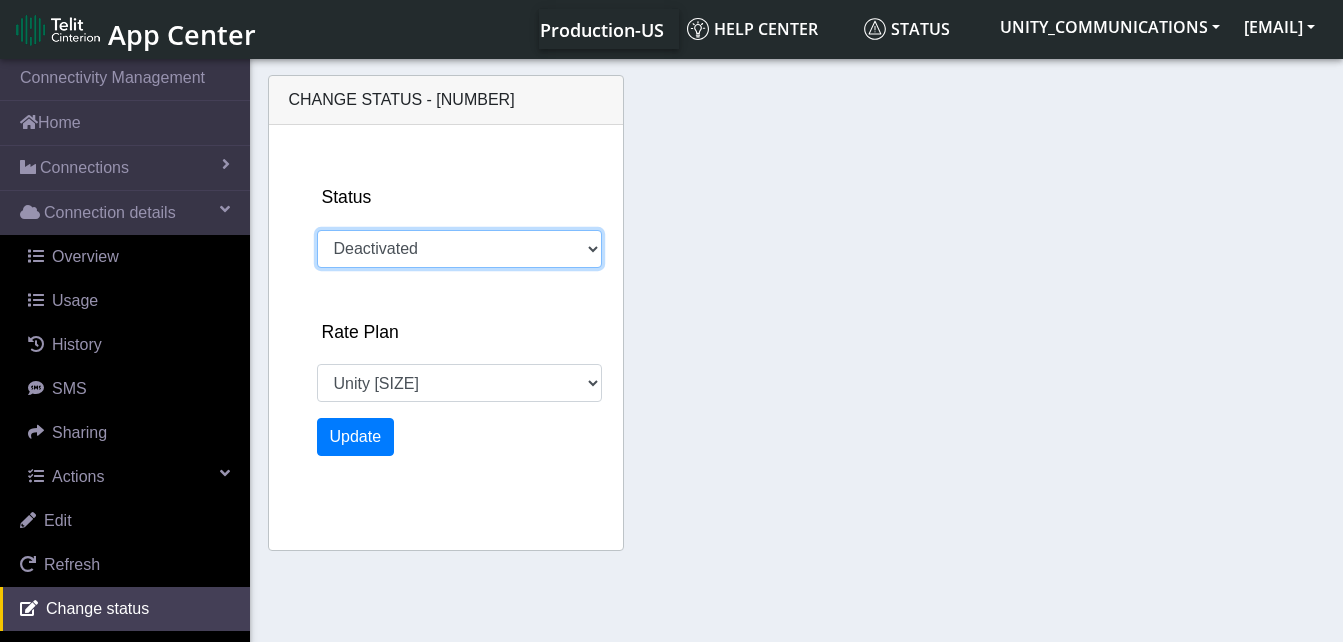 click on "Activated Deactivated" at bounding box center [459, 249] 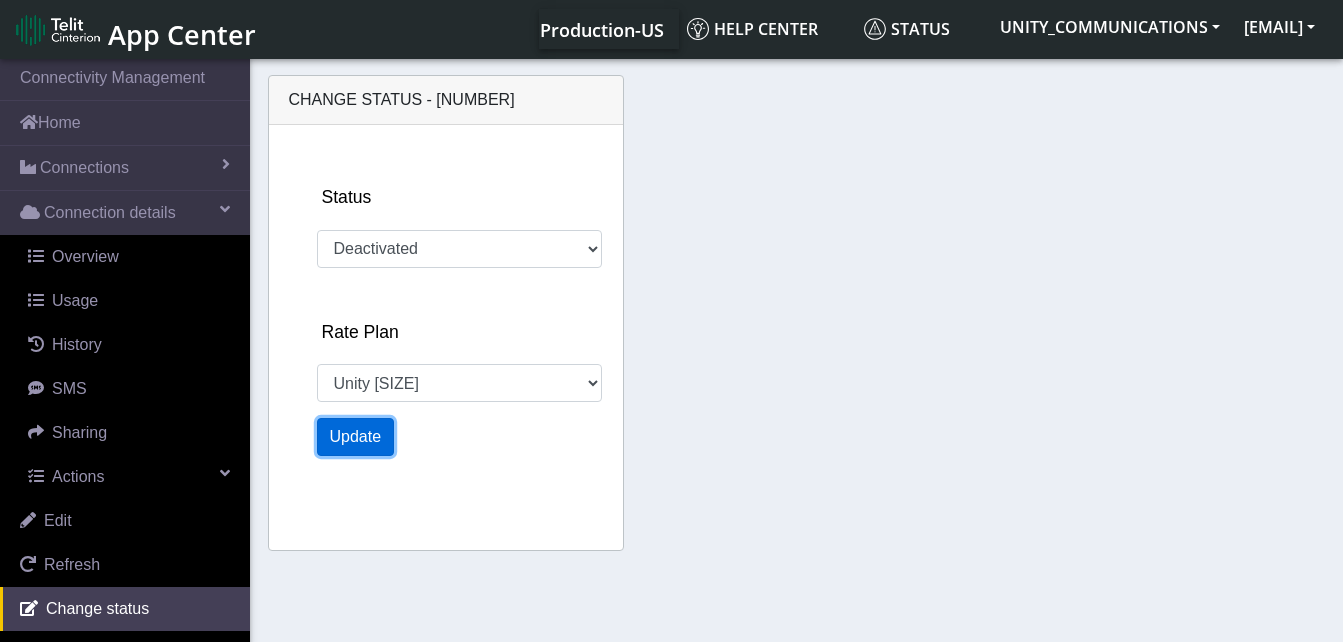 select on "[IP_ADDRESS]" 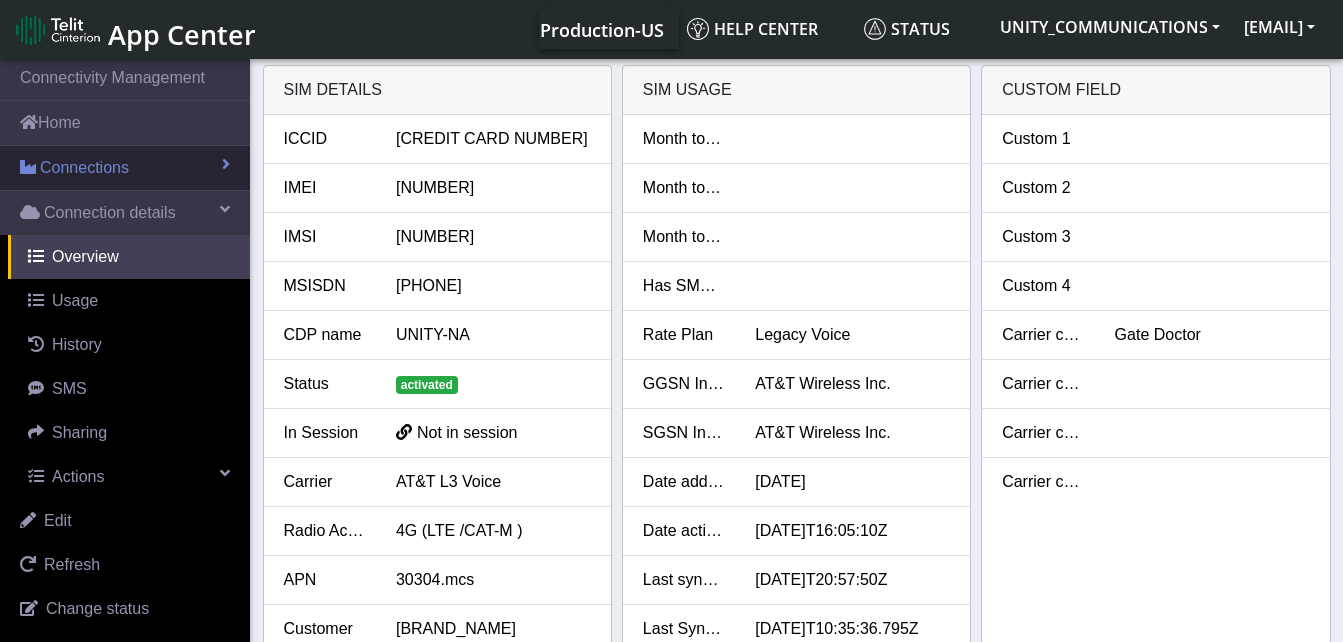 click on "Connections" at bounding box center [84, 168] 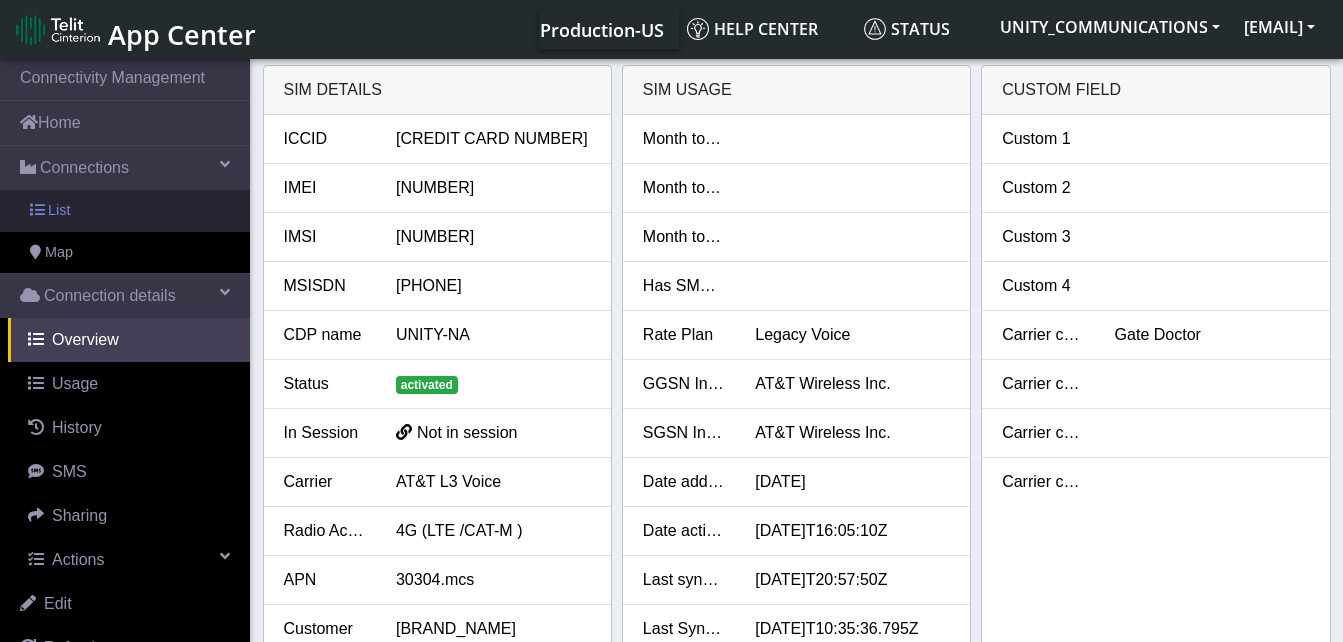 click on "List" at bounding box center [125, 211] 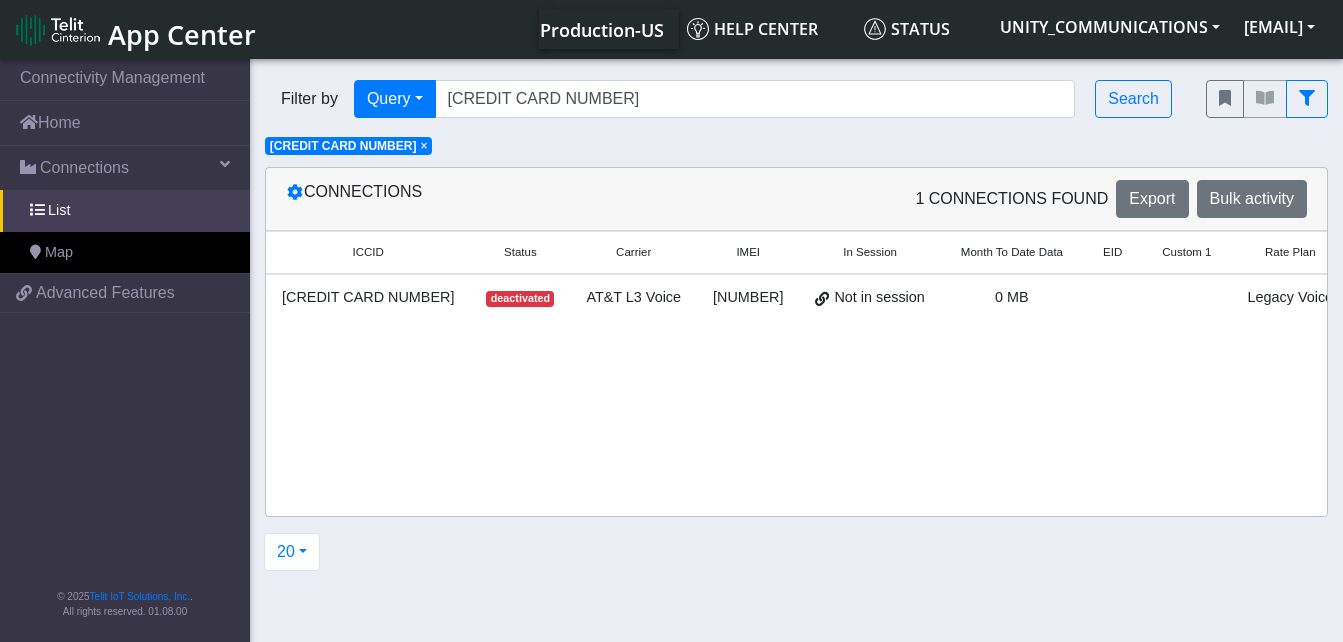 click on "×" 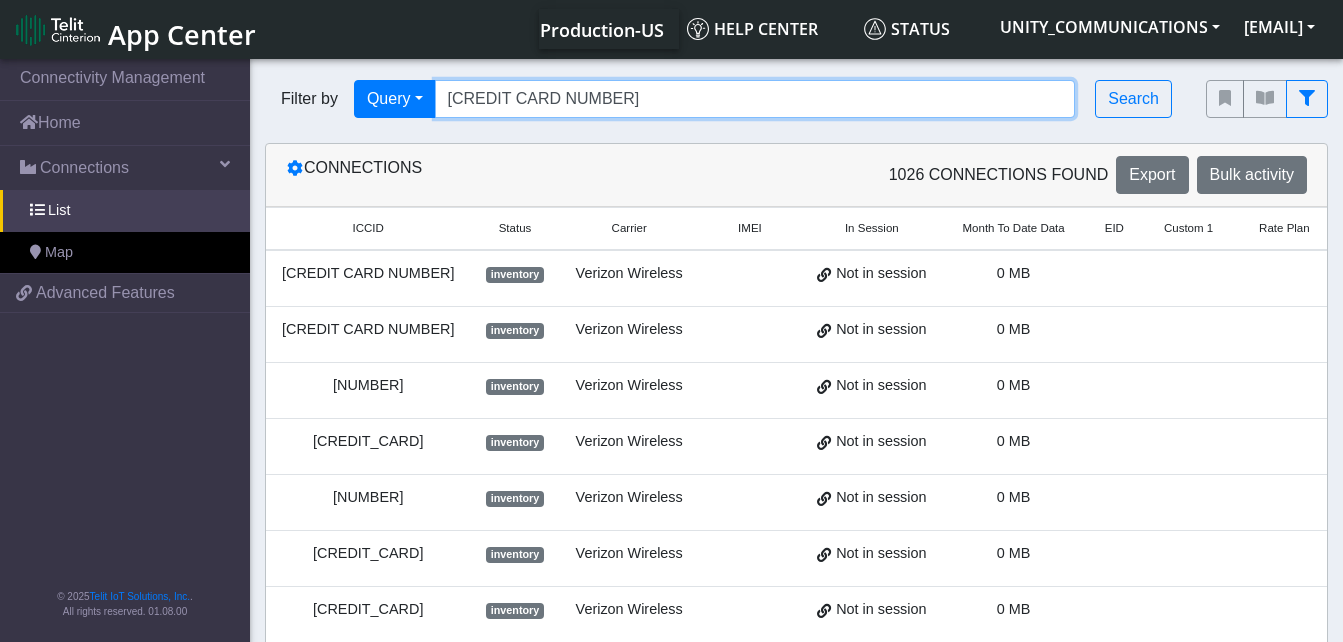 click on "[CREDIT CARD NUMBER]" at bounding box center (755, 99) 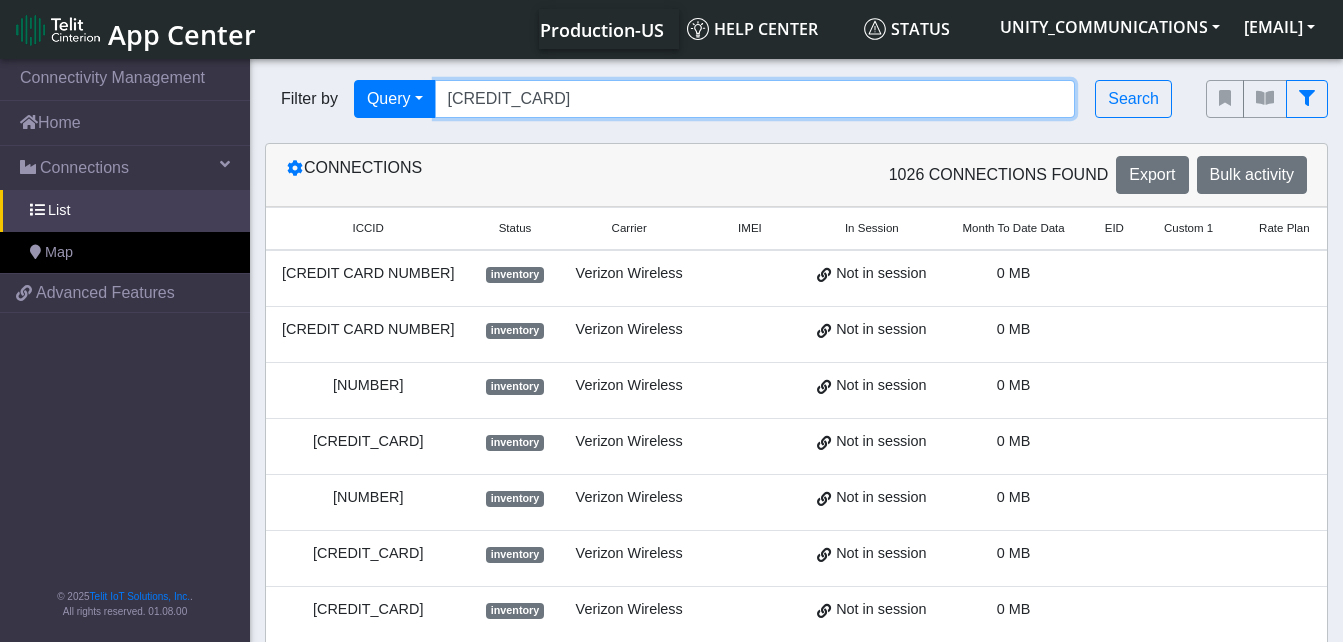 paste on "[CREDIT CARD NUMBER]" 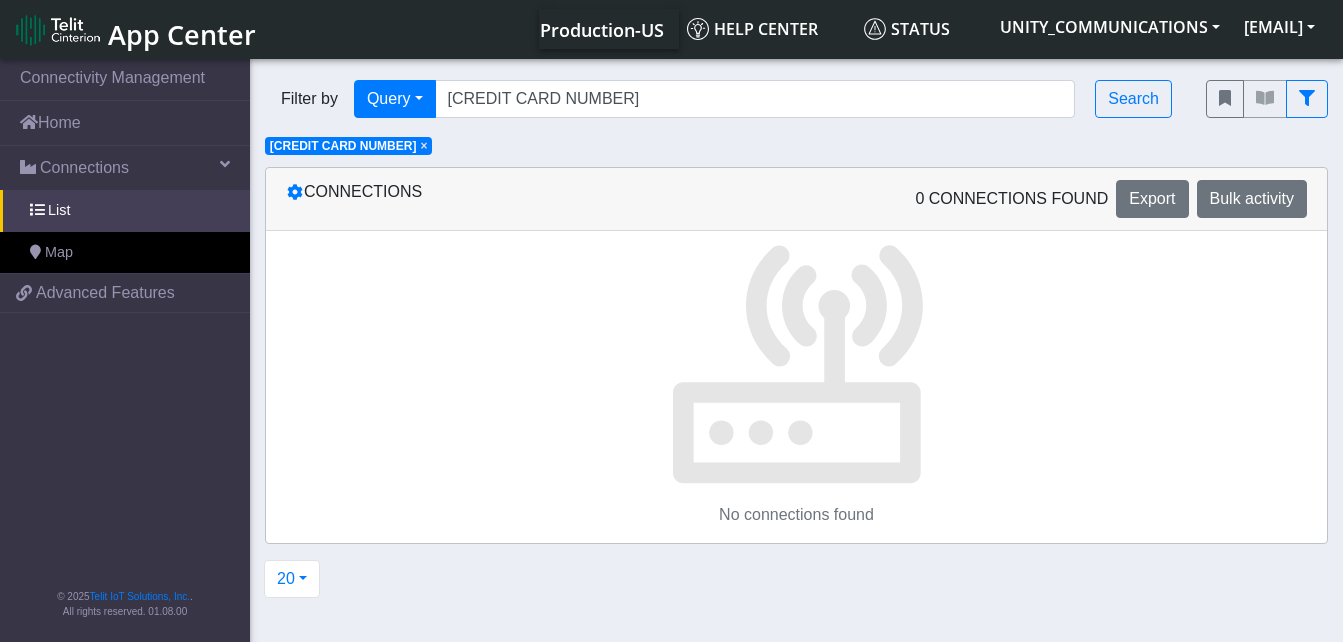 click on "×" 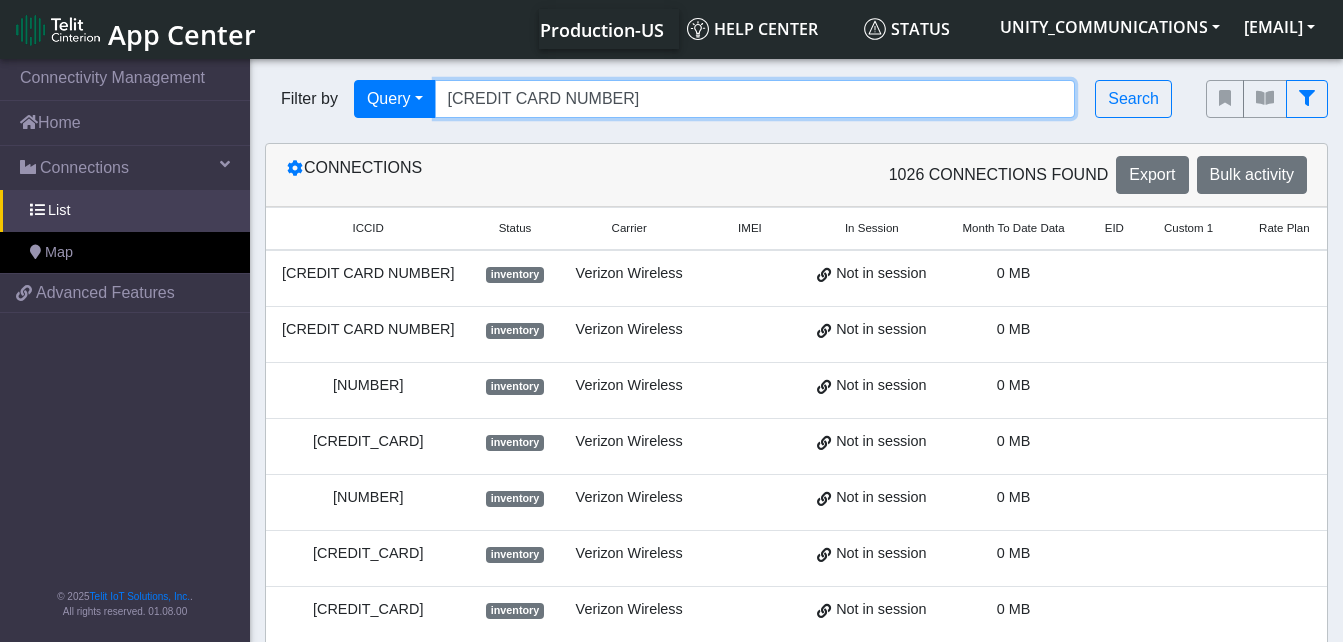 click on "[CREDIT CARD NUMBER]" at bounding box center [755, 99] 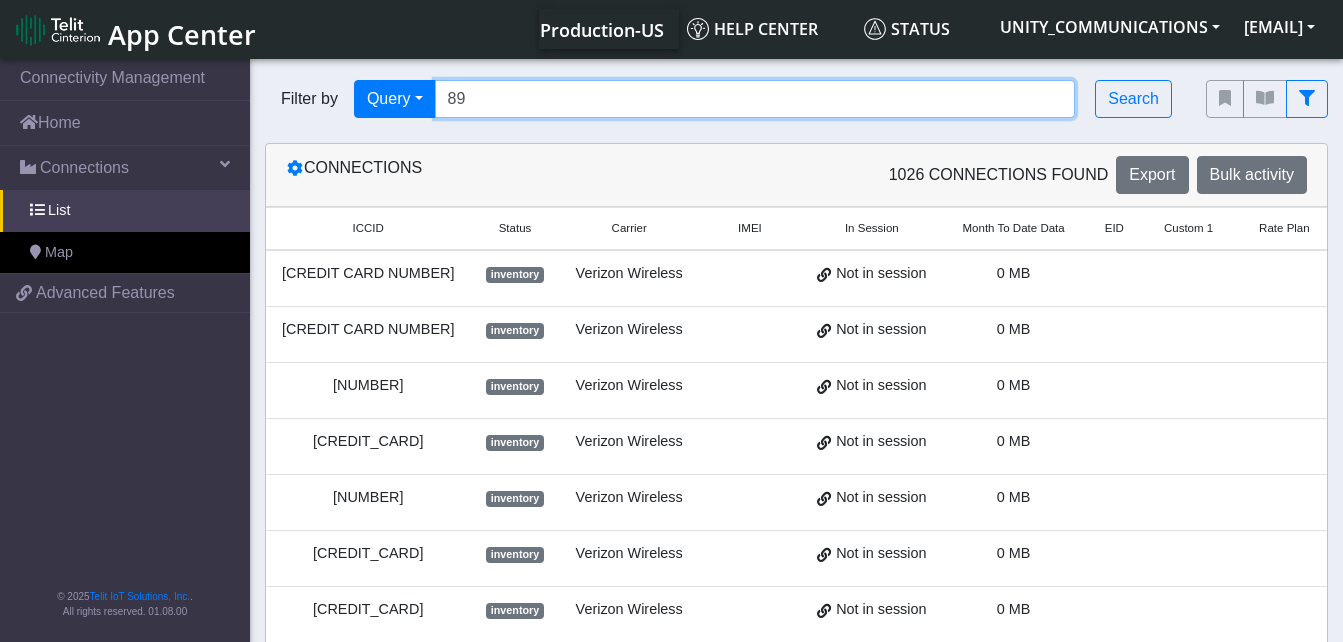 type on "8" 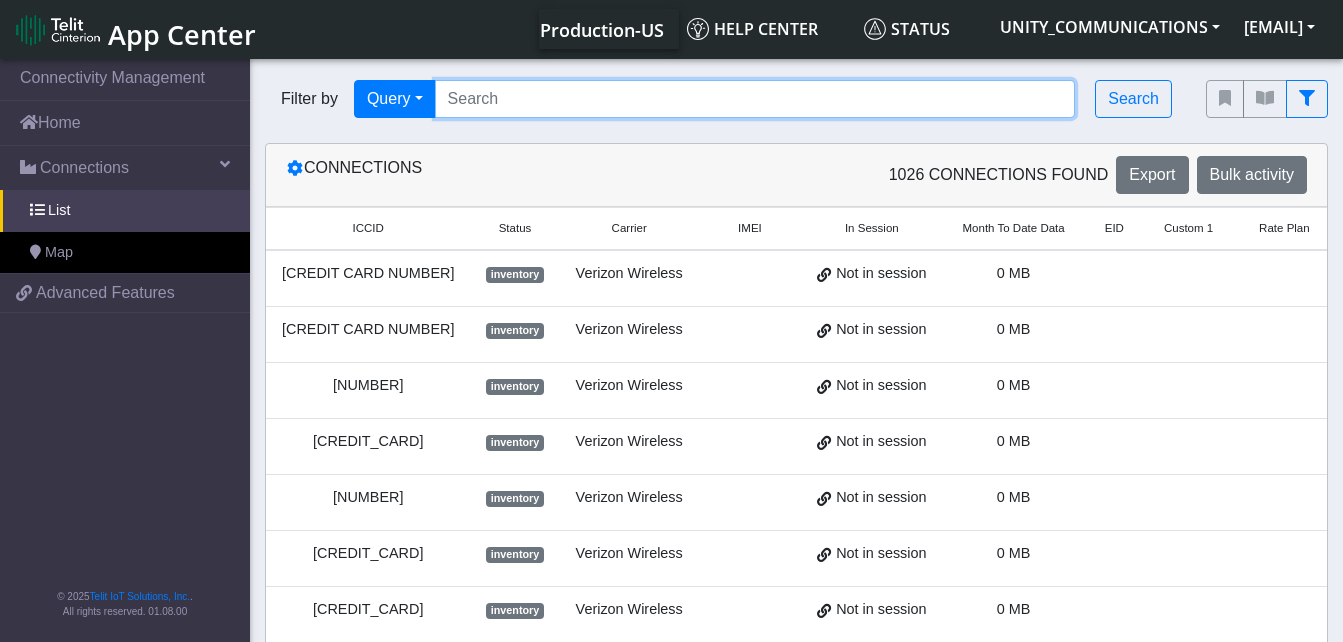 paste on "[CREDIT CARD NUMBER]" 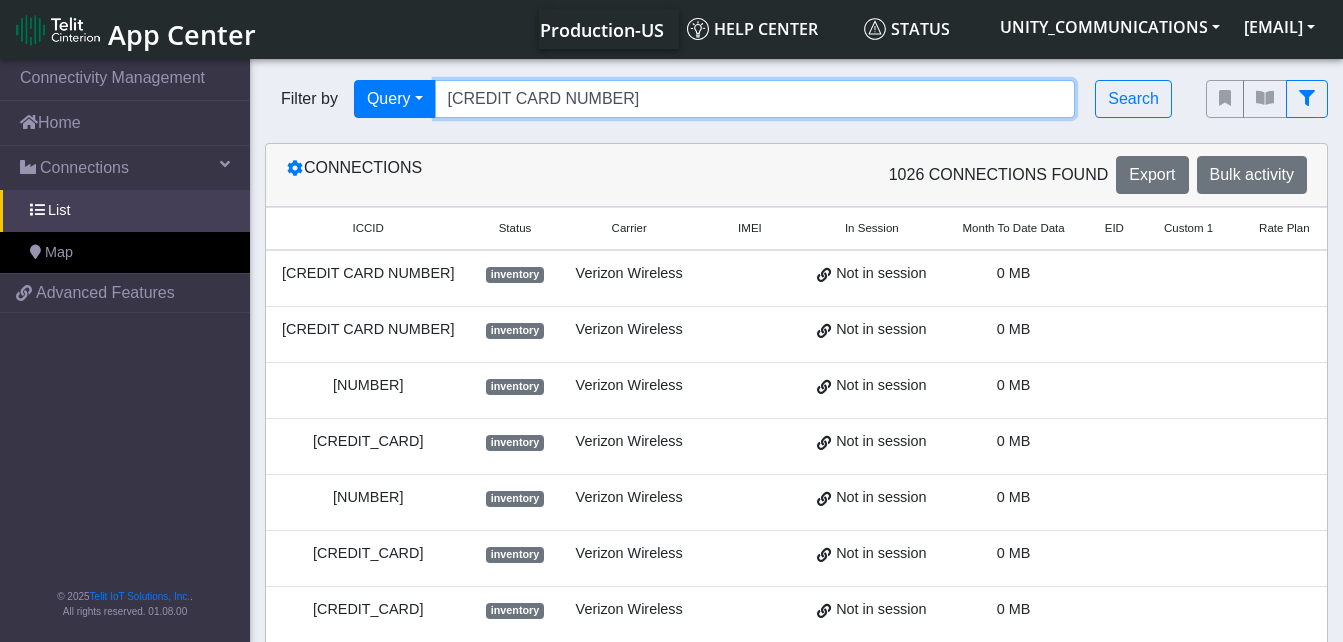 type on "[CREDIT CARD NUMBER]" 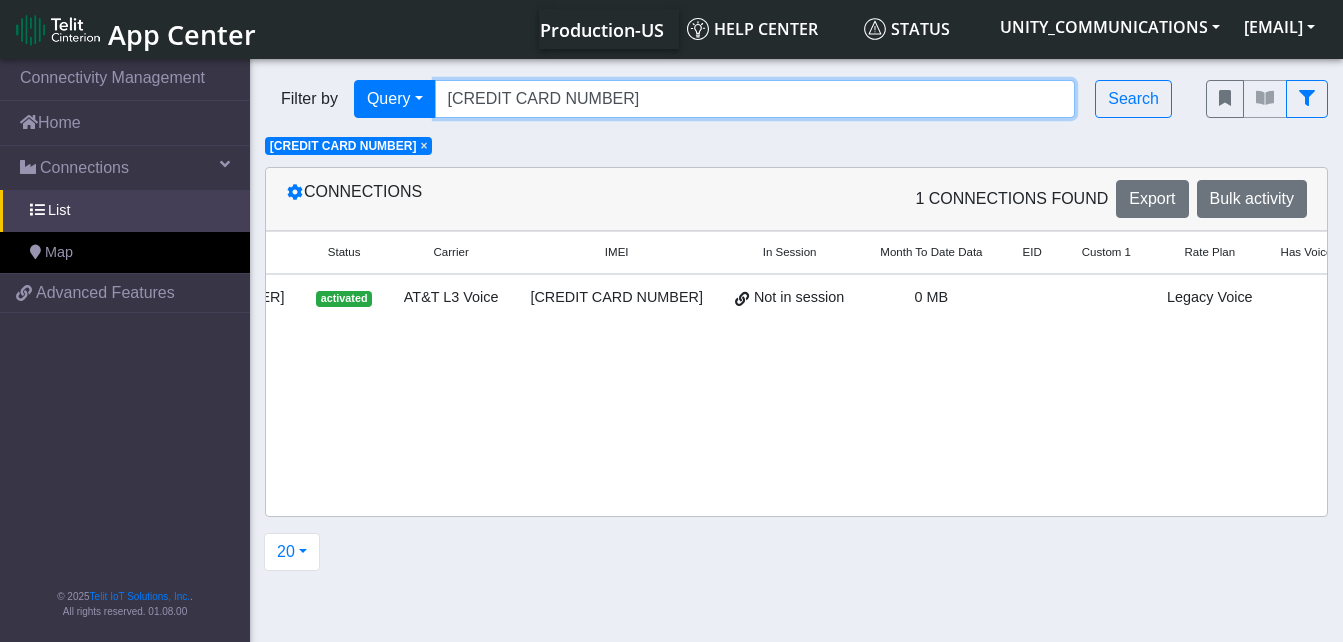 scroll, scrollTop: 0, scrollLeft: 231, axis: horizontal 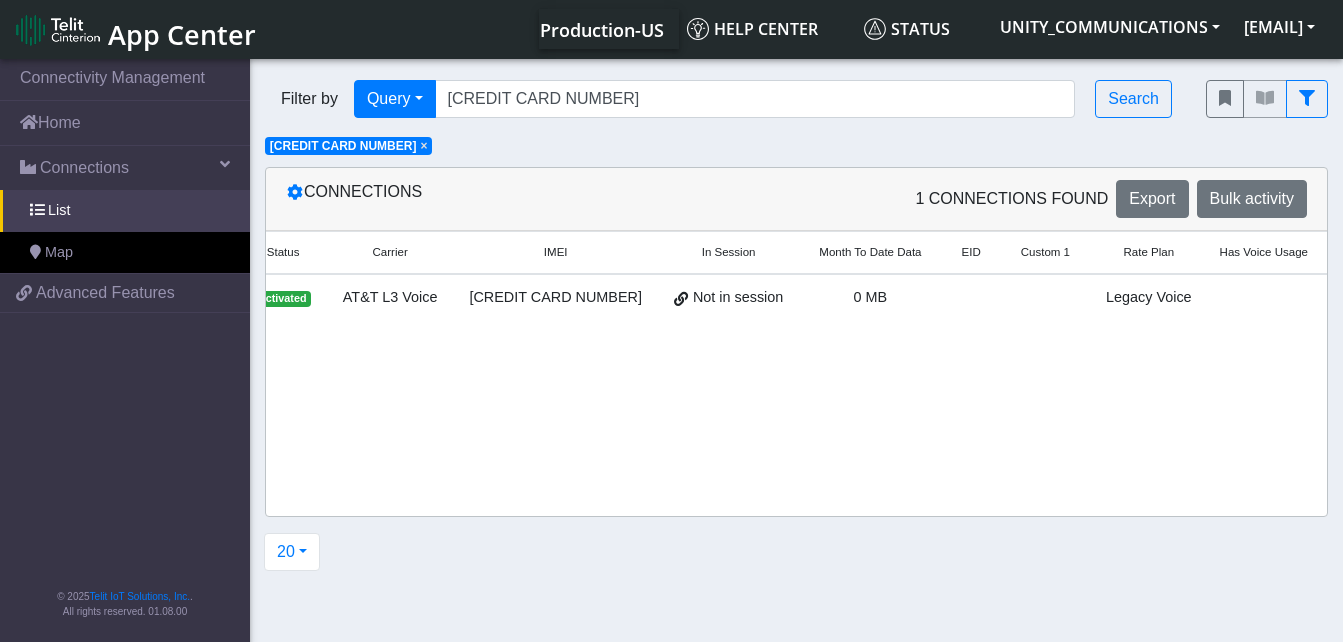 click on "Detail" at bounding box center (1359, 302) 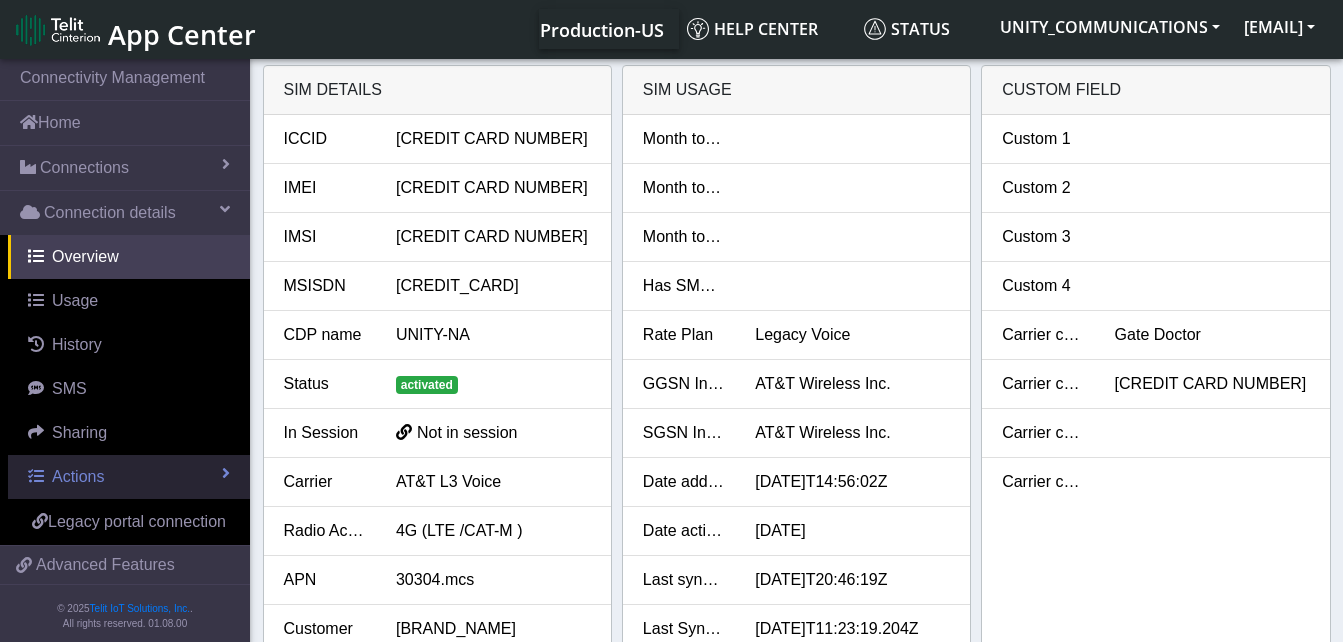 click on "Actions" at bounding box center (78, 476) 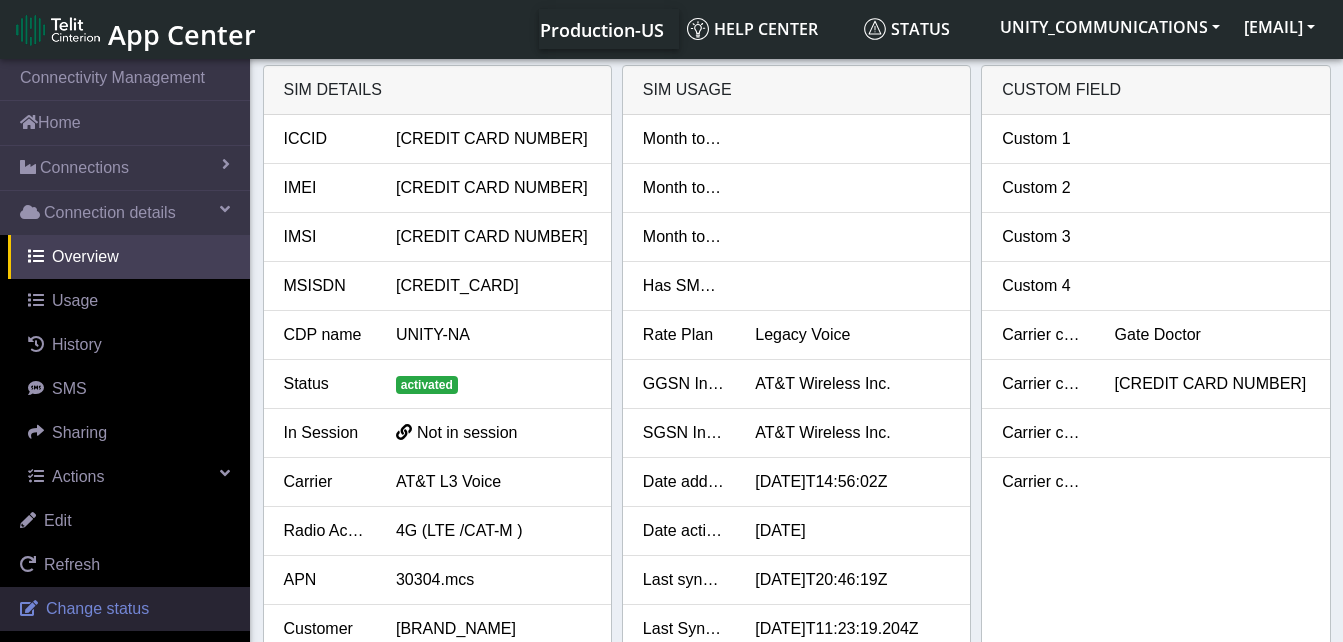 click on "Change status" at bounding box center (97, 608) 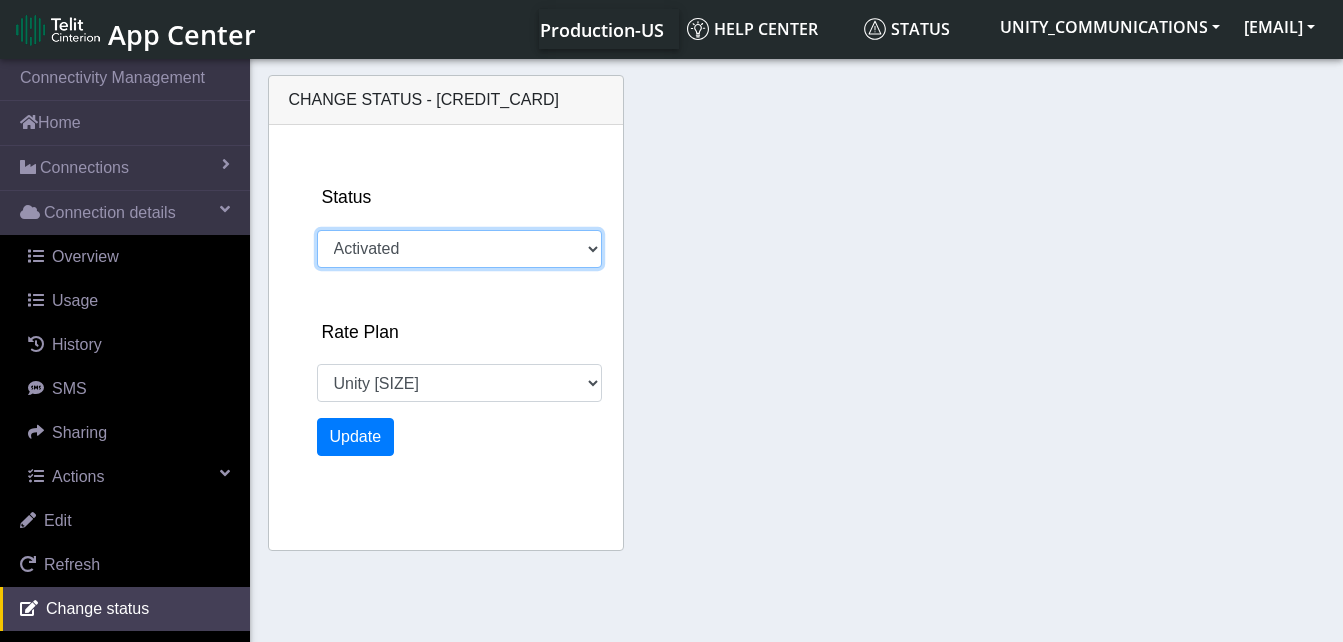 click on "Activated Deactivated" at bounding box center (459, 249) 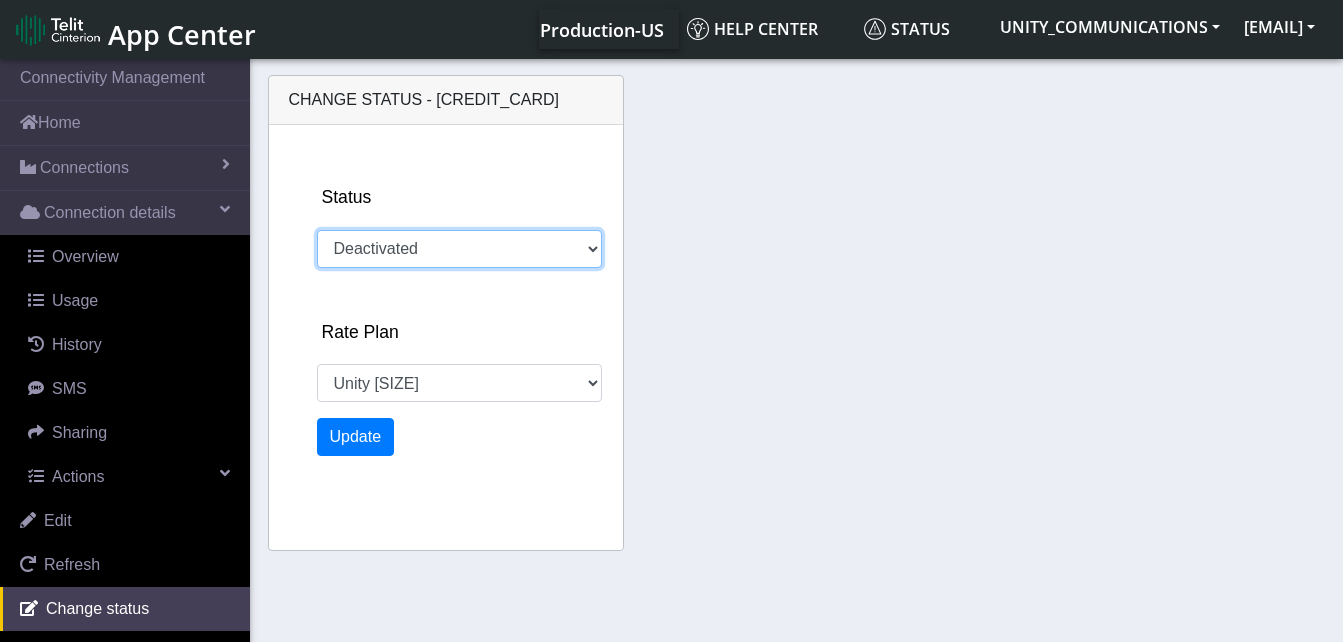 click on "Activated Deactivated" at bounding box center [459, 249] 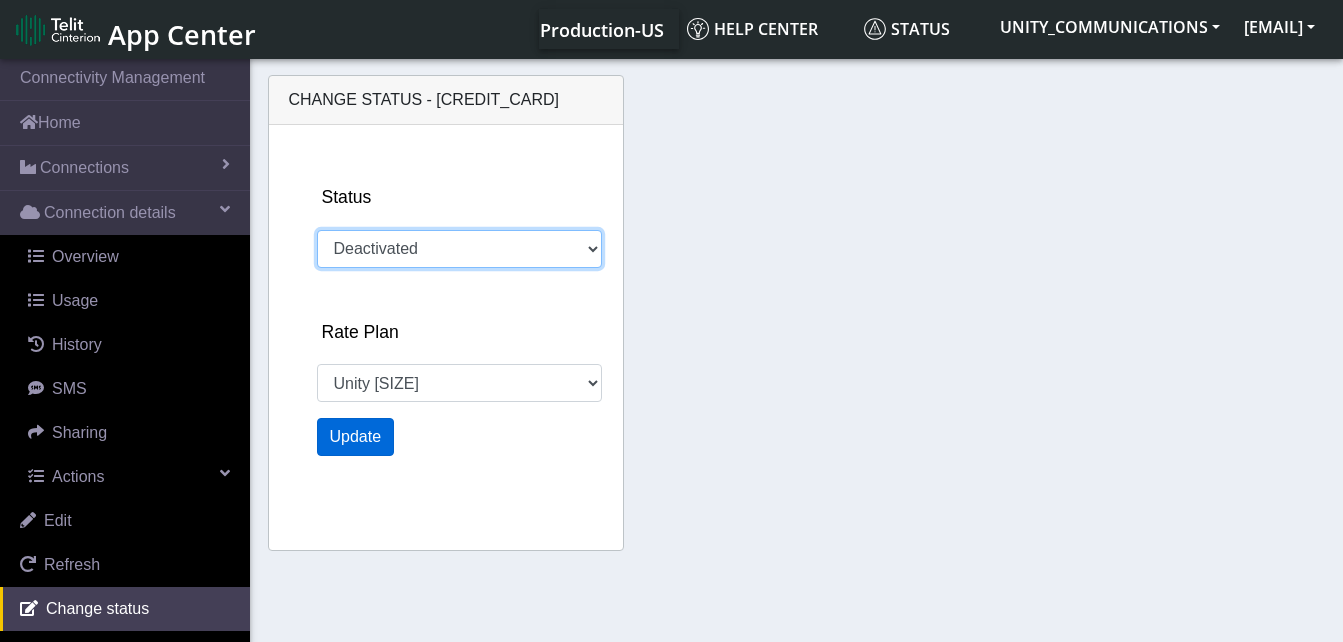 select on "1371: 22845" 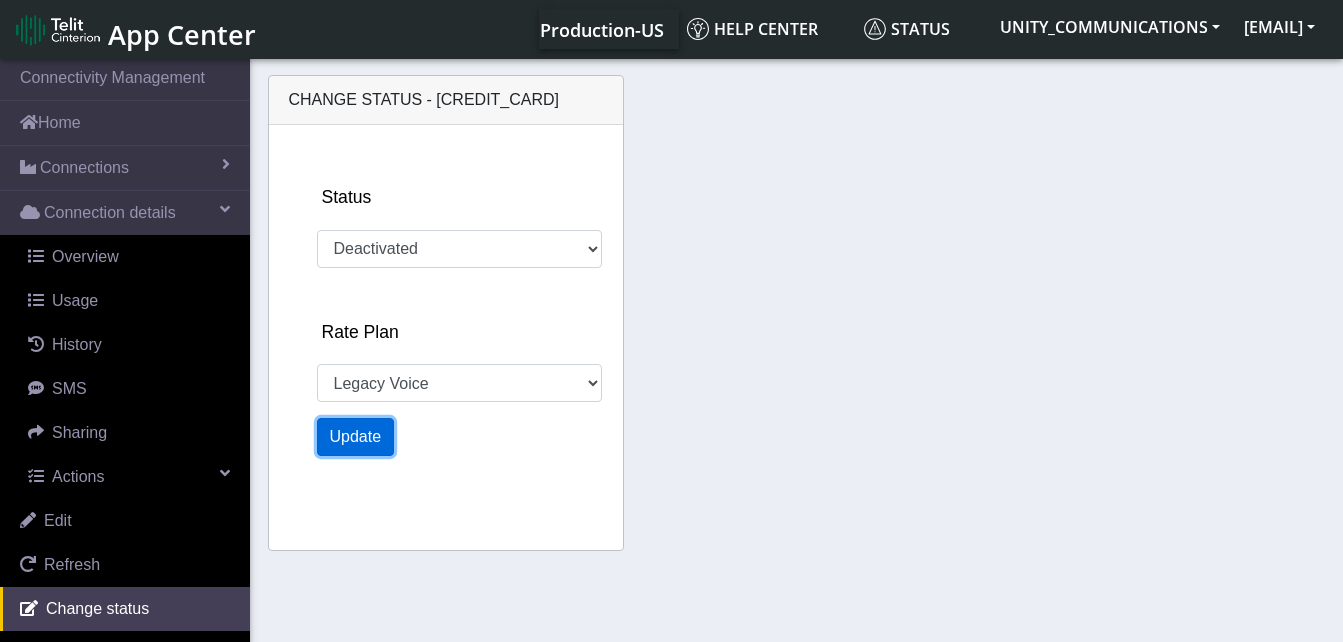click on "Update" 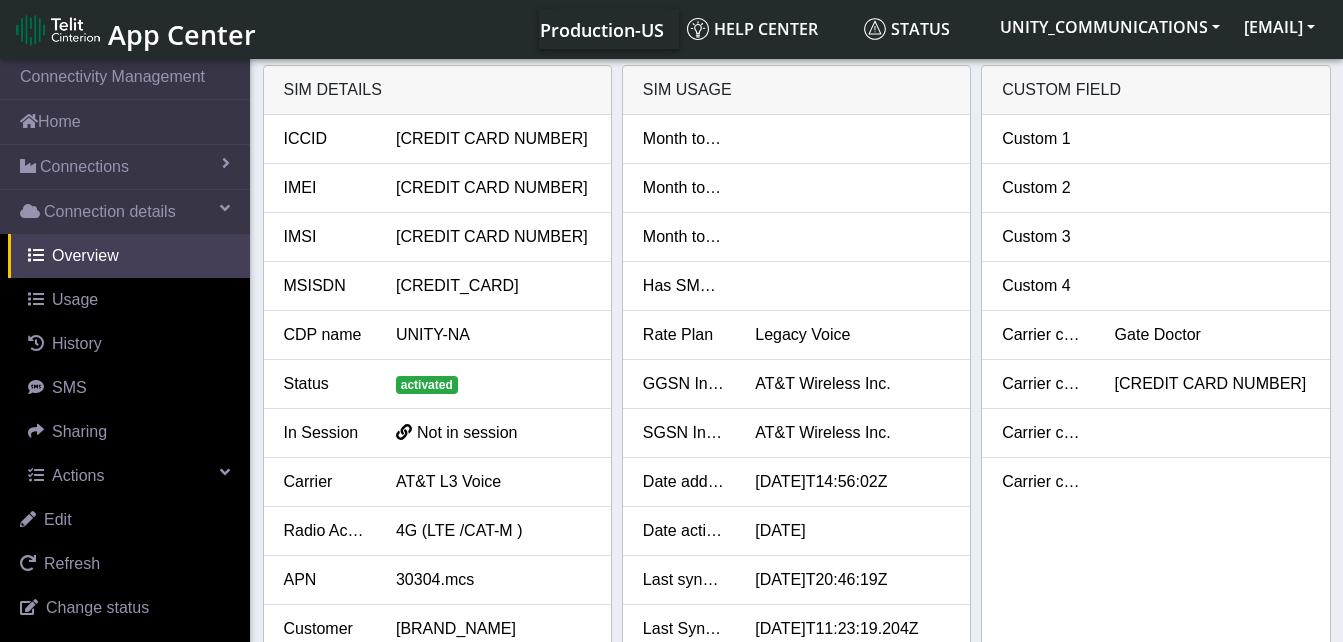 scroll, scrollTop: 0, scrollLeft: 0, axis: both 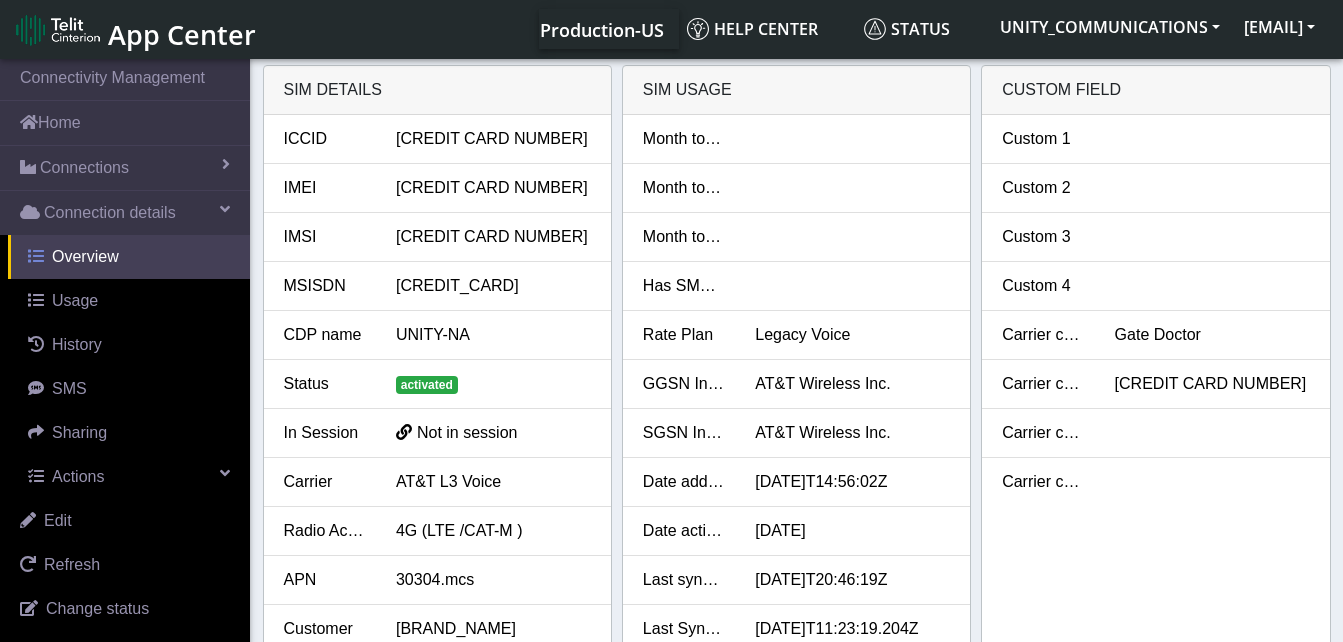 click on "Overview" at bounding box center [85, 256] 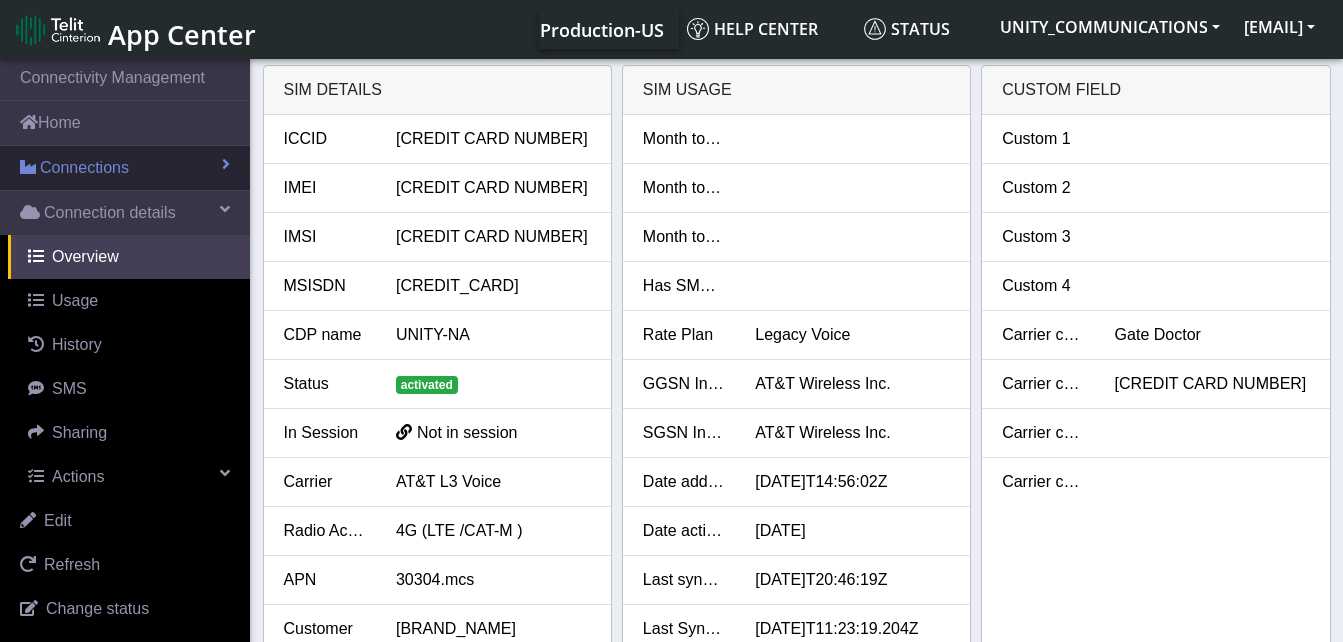 click on "Connections" at bounding box center [125, 168] 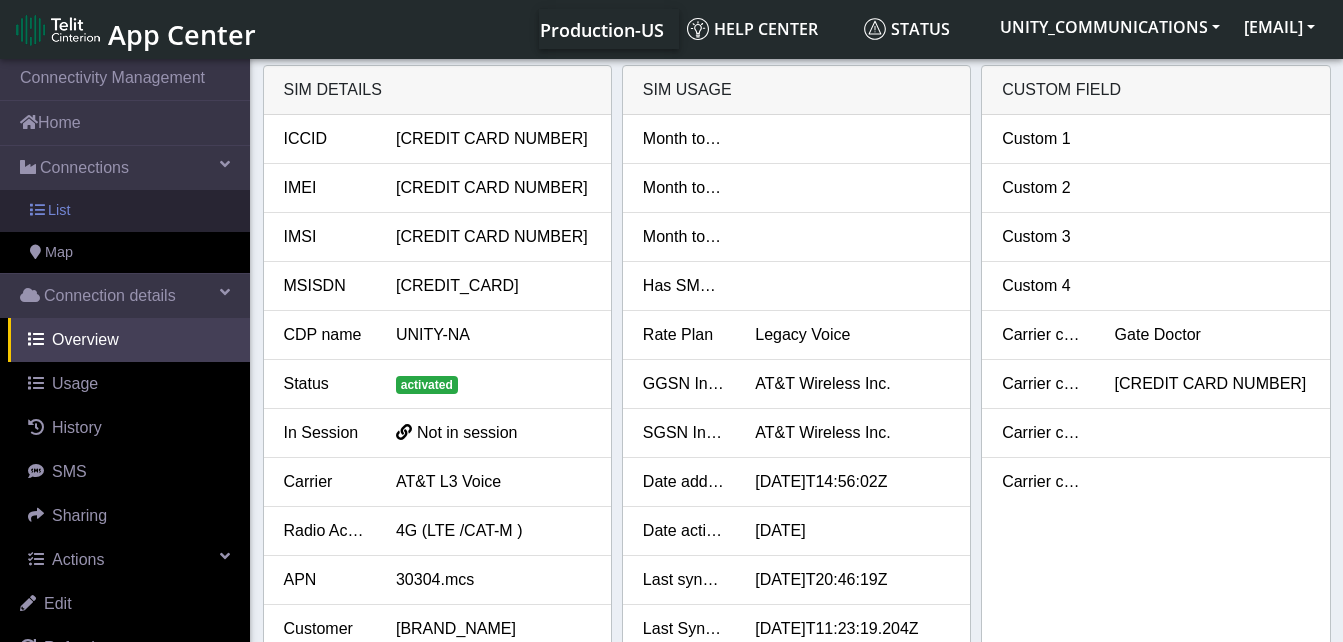 click on "List" at bounding box center [125, 211] 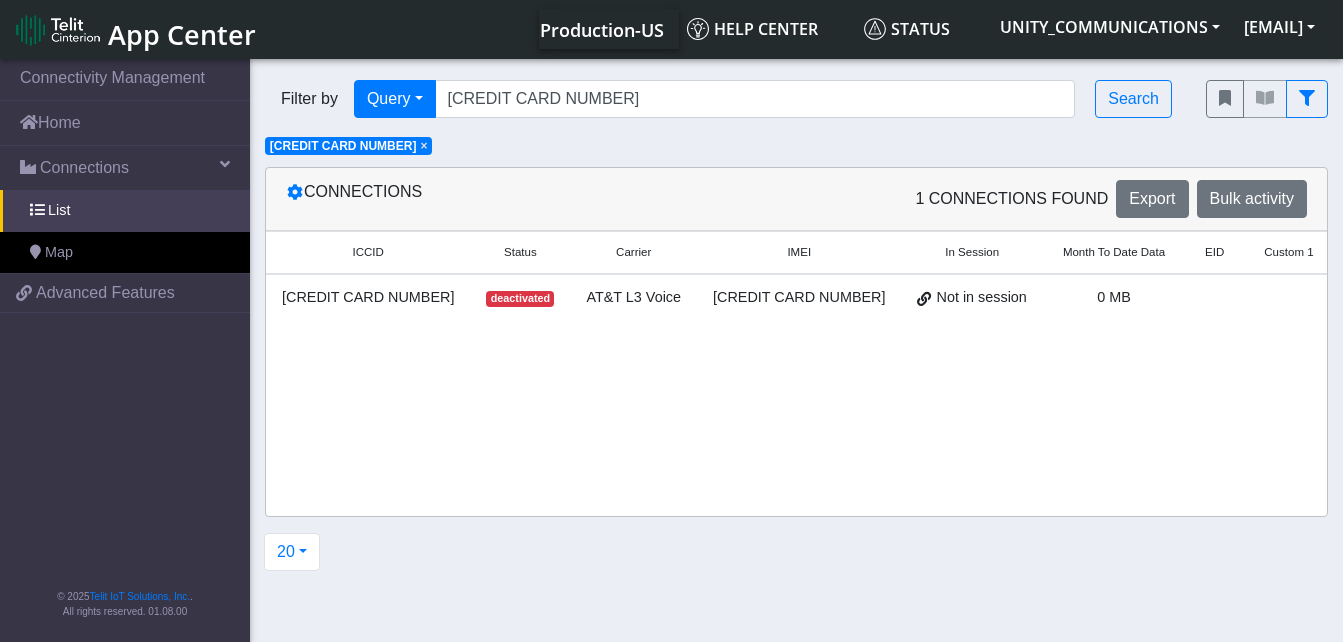 click on "×" 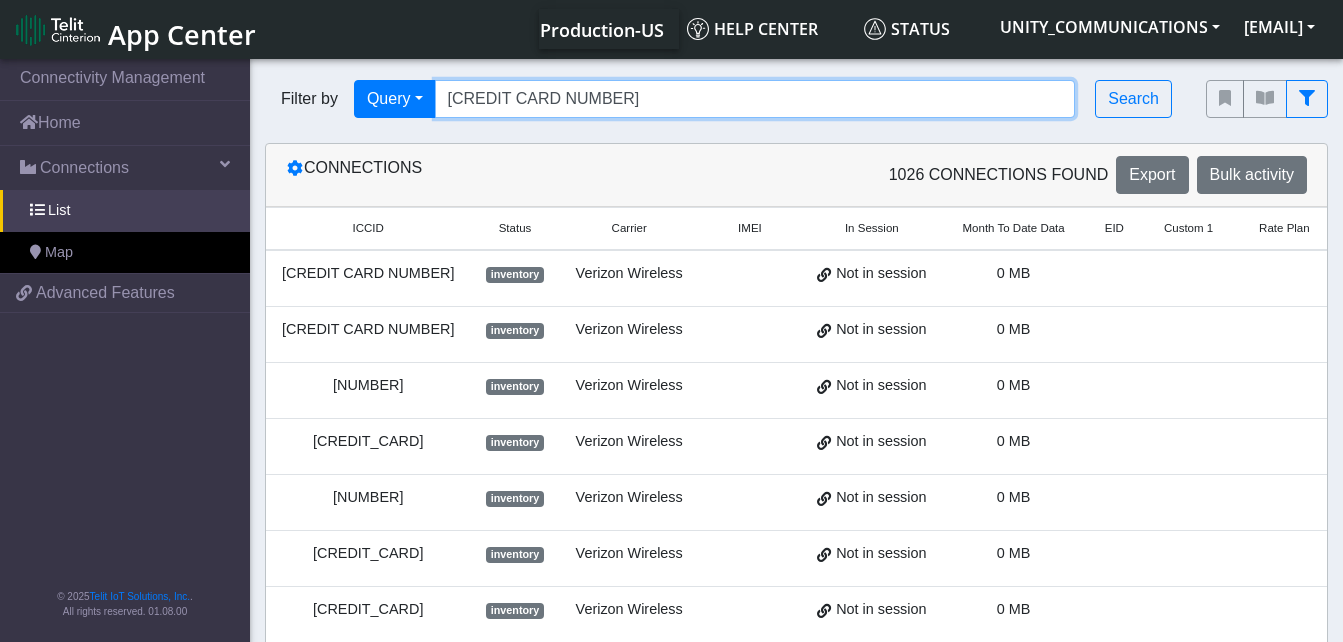 click on "[CREDIT CARD NUMBER]" at bounding box center [755, 99] 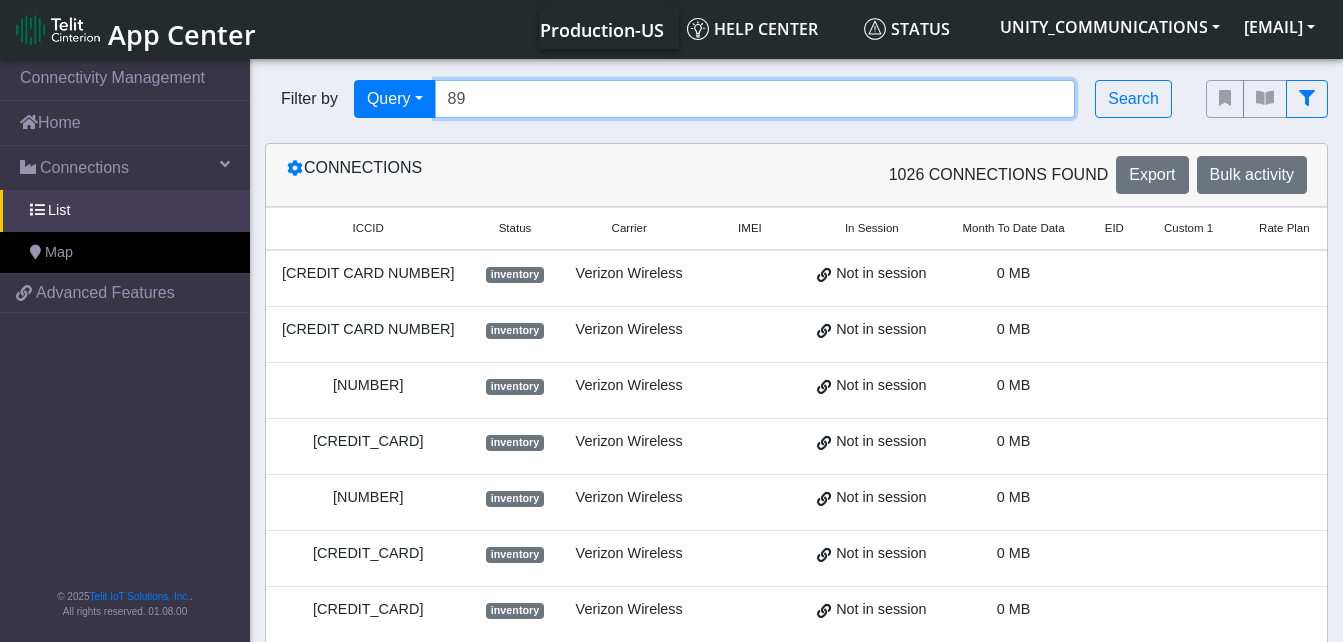type on "8" 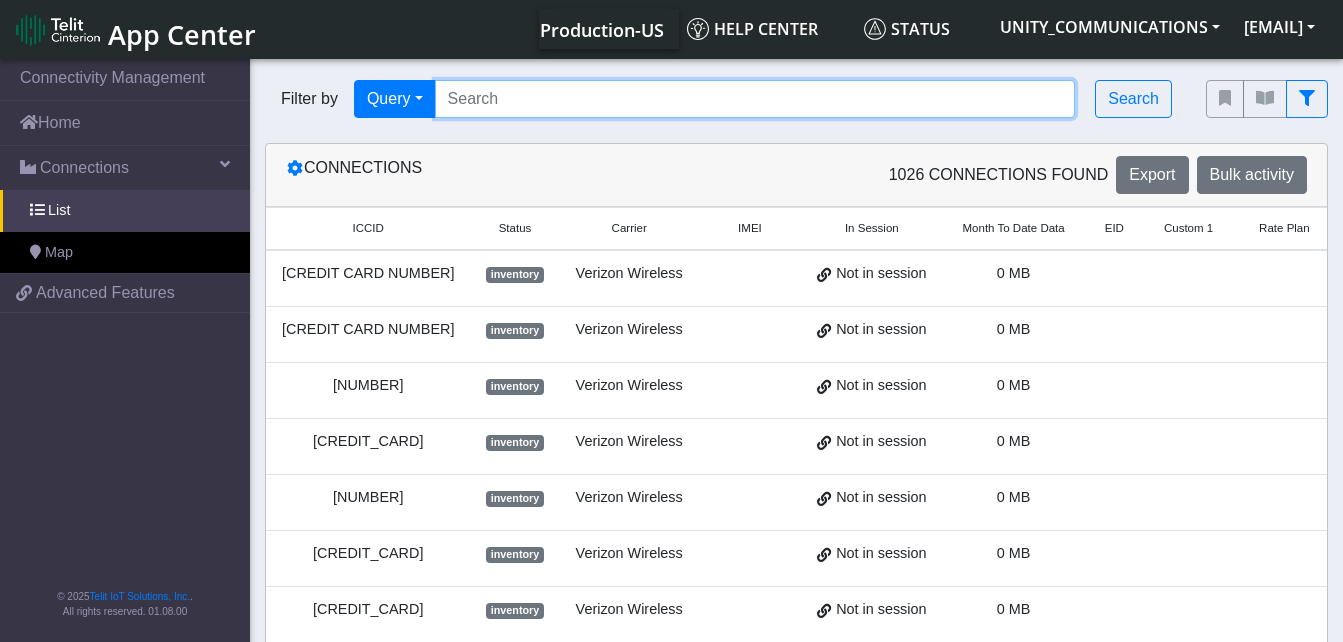 paste on "[CREDIT CARD NUMBER]" 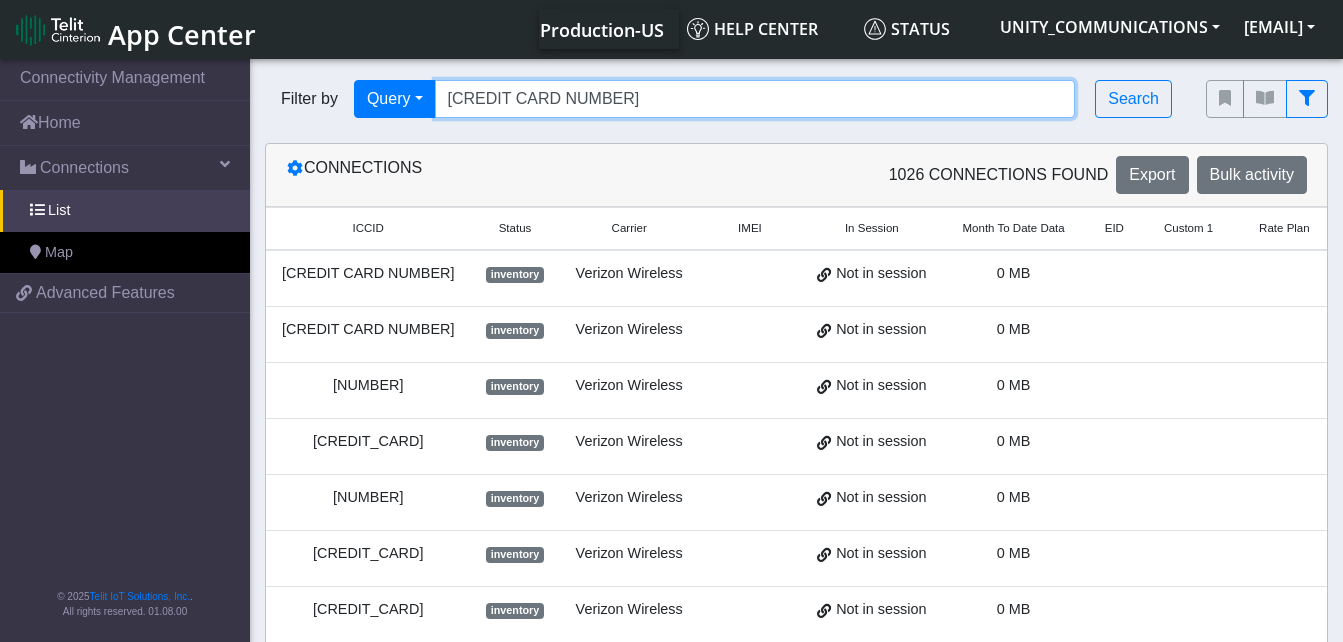 type on "[CREDIT CARD NUMBER]" 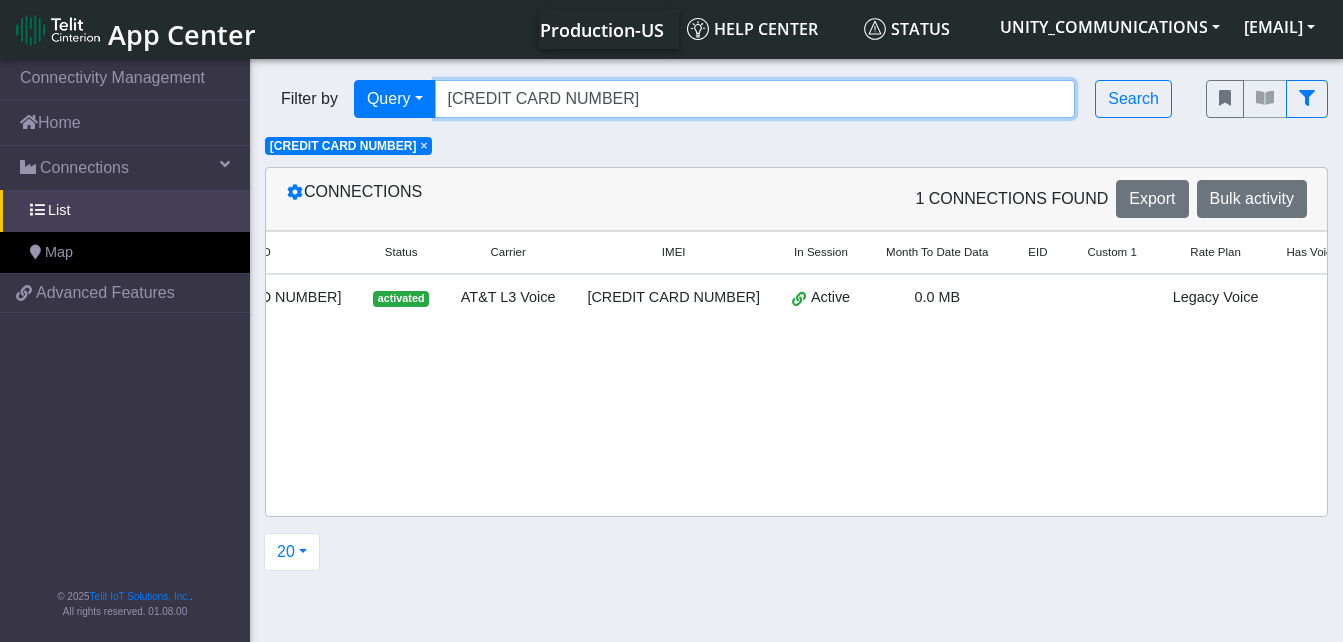 scroll, scrollTop: 0, scrollLeft: 180, axis: horizontal 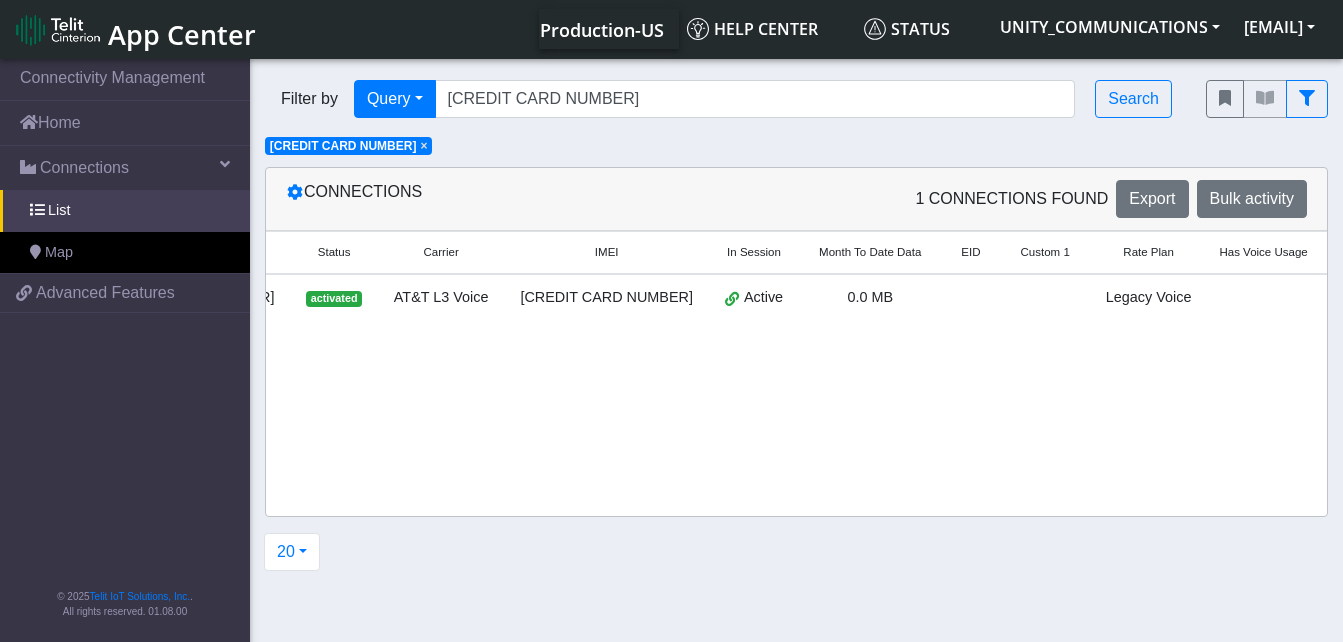 click on "Detail" at bounding box center [1359, 302] 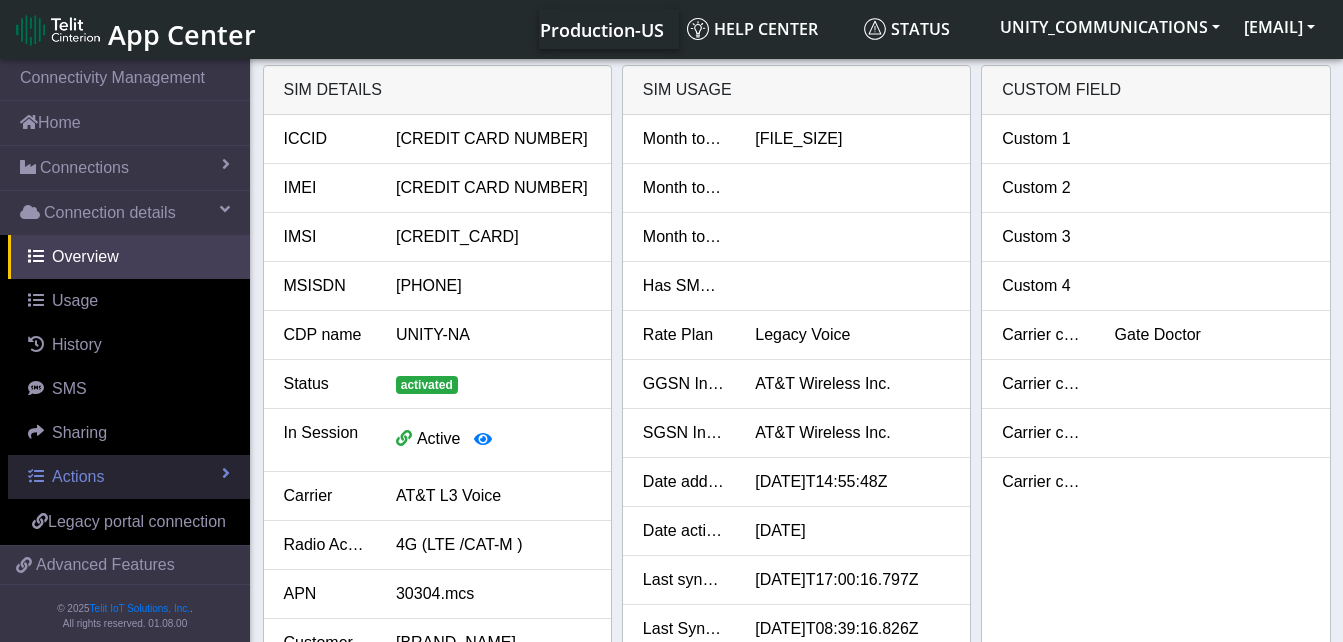 click on "Actions" at bounding box center [129, 477] 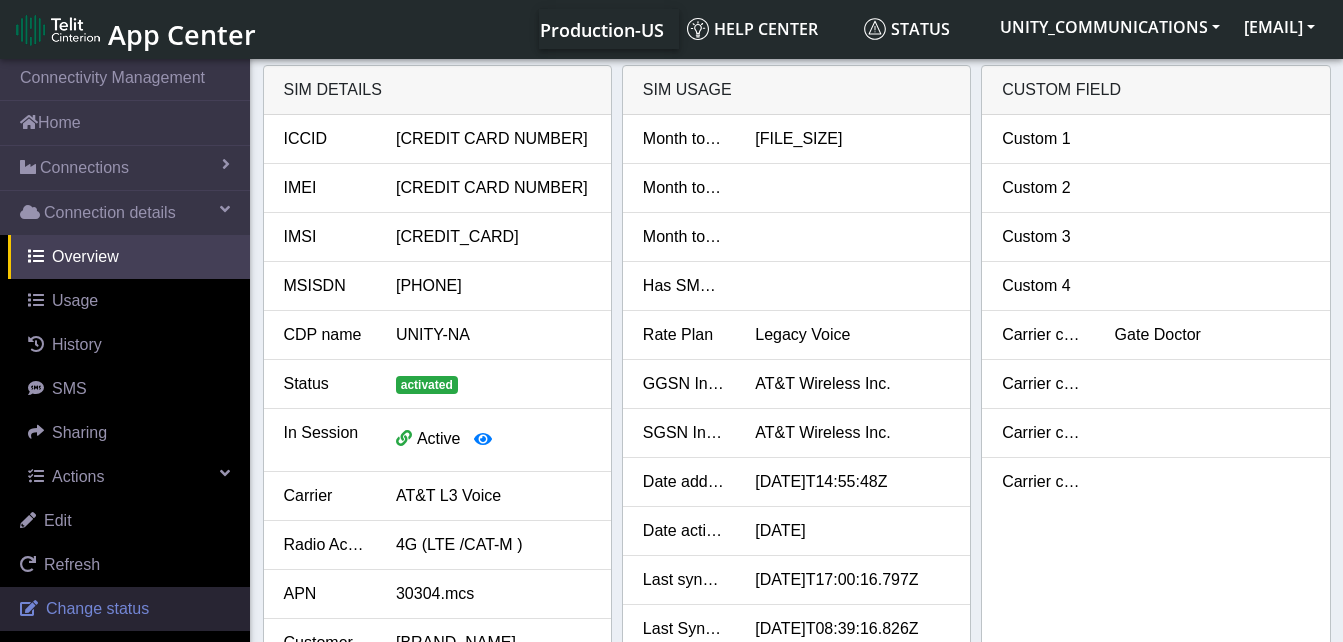 click on "Change status" at bounding box center [97, 608] 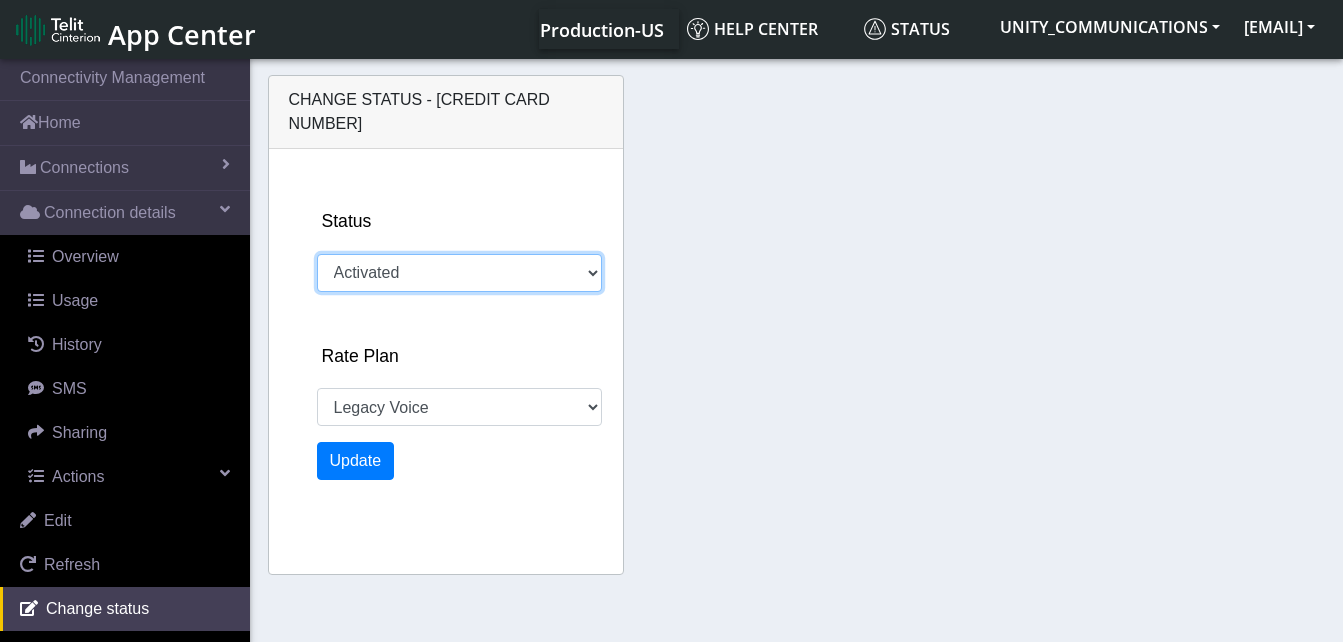 click on "Activated Deactivated" at bounding box center (459, 273) 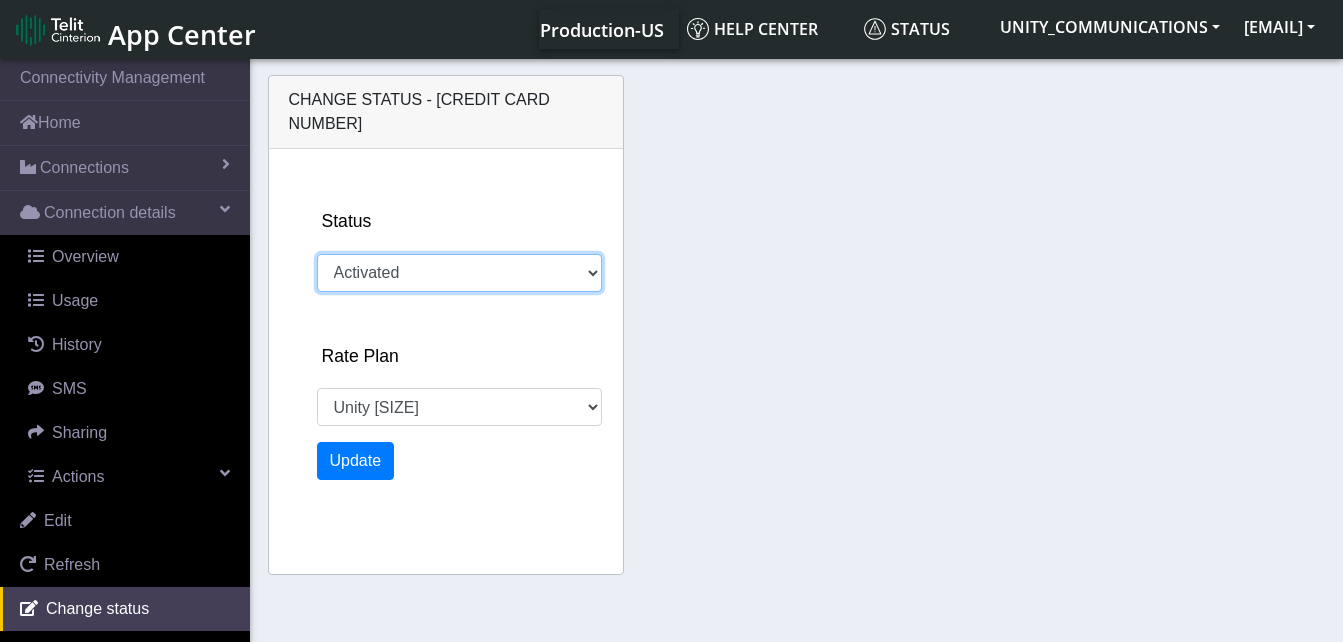 select on "[NUMBER]: [NUMBER]" 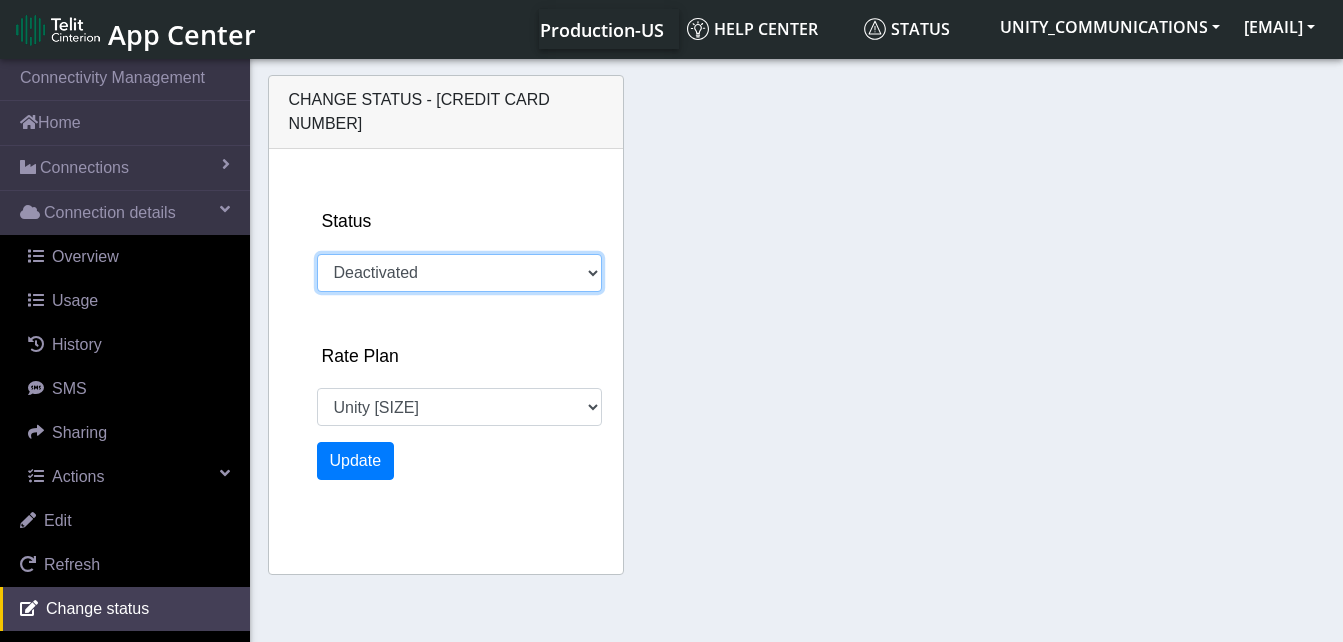 click on "Activated Deactivated" at bounding box center [459, 273] 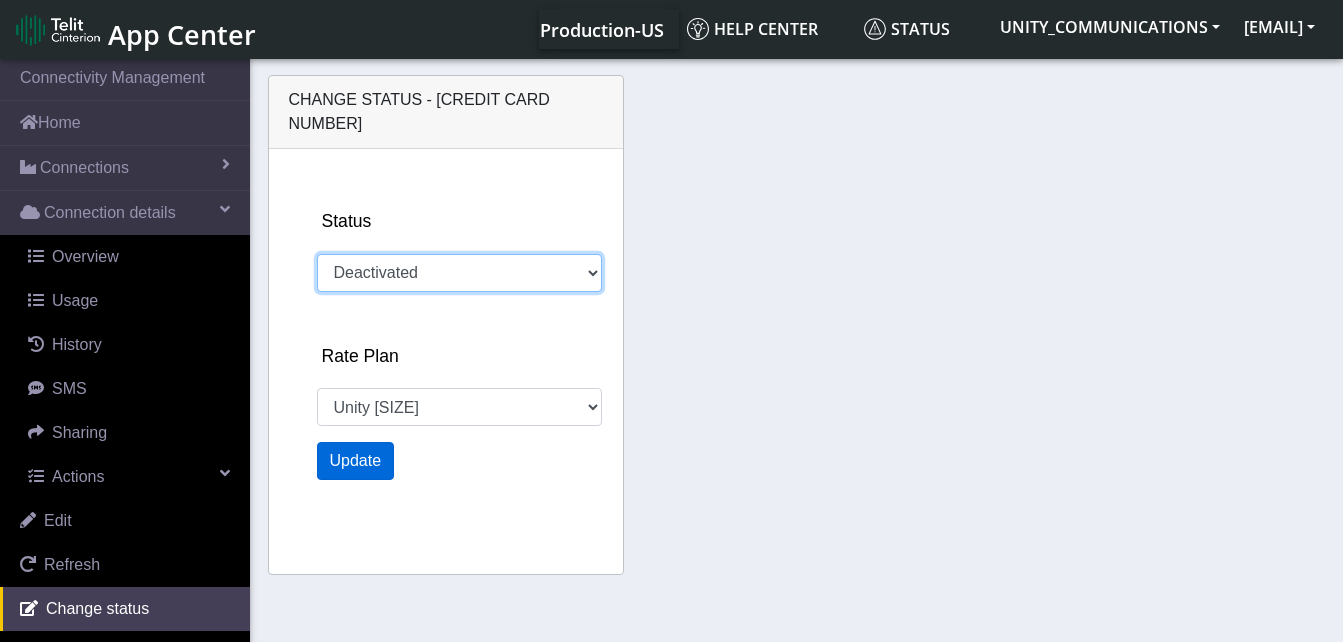select on "1133: 22845" 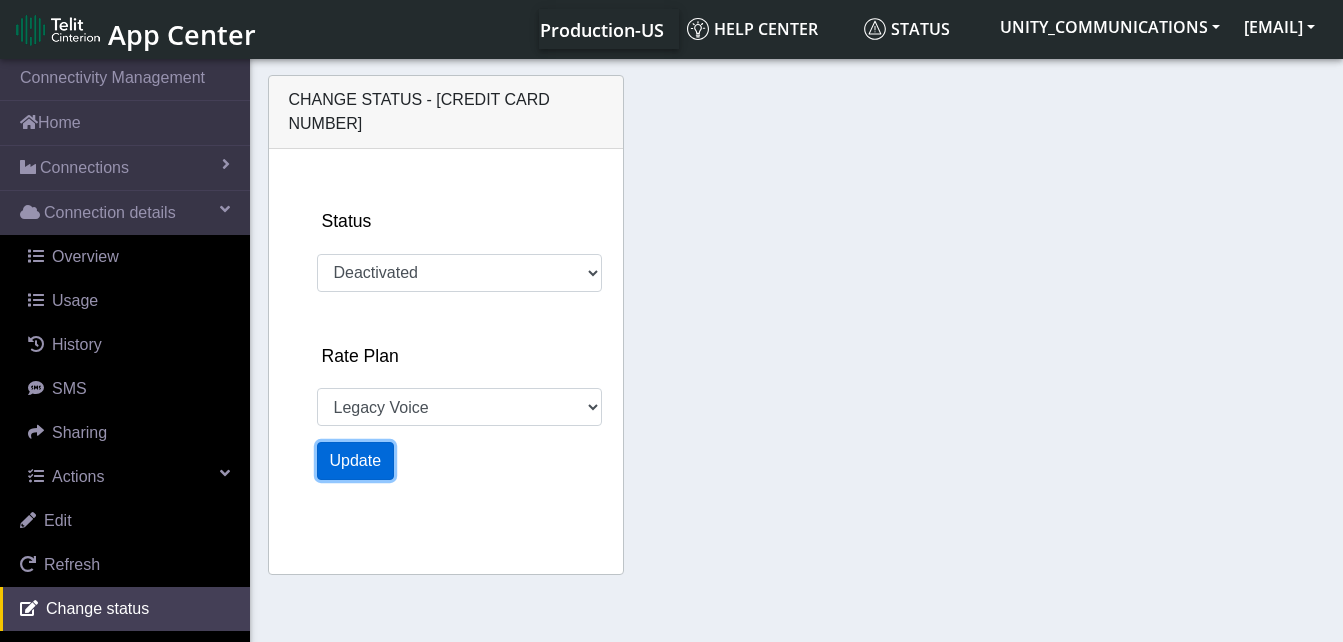 click on "Update" 